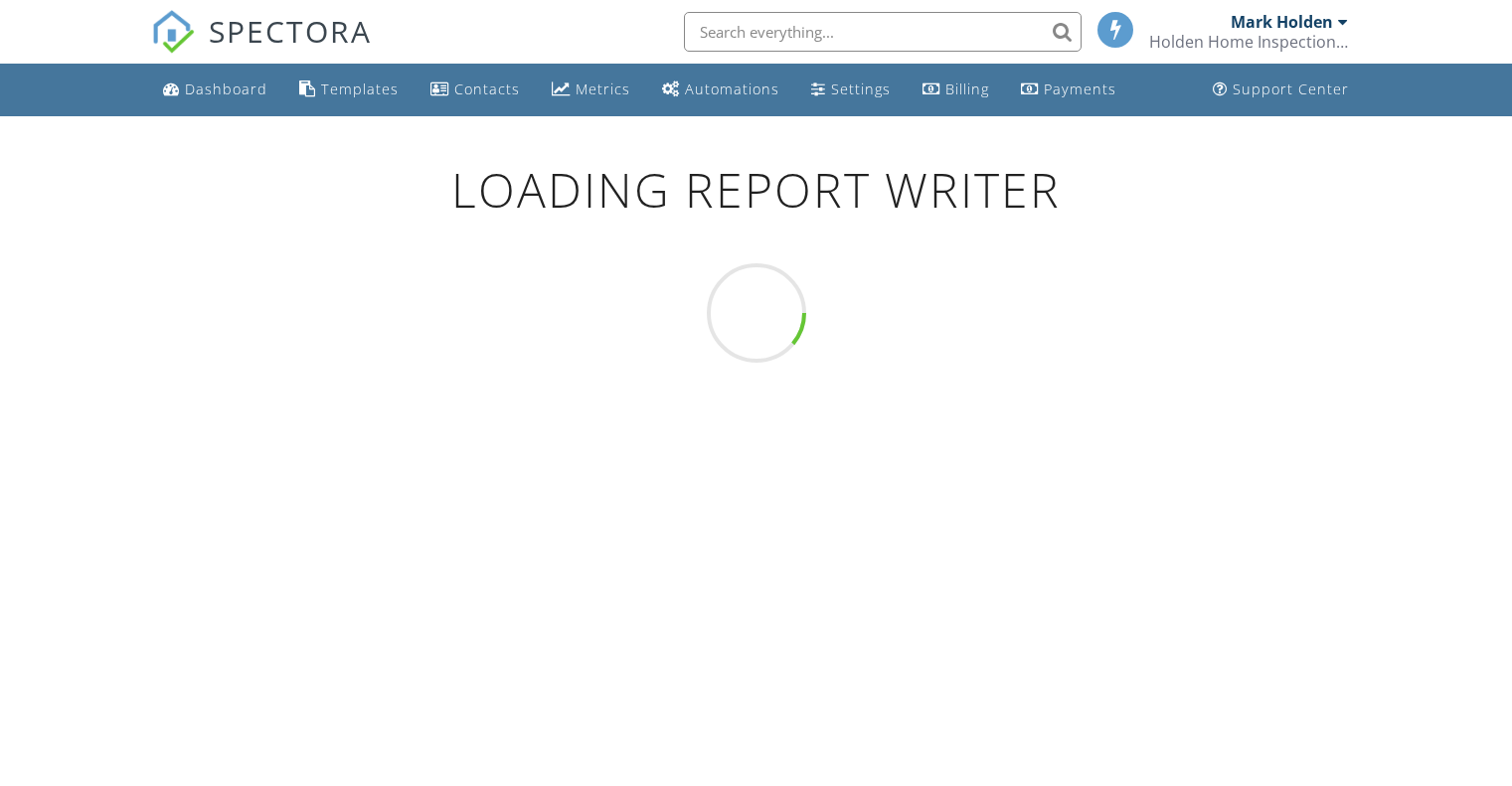 scroll, scrollTop: 0, scrollLeft: 0, axis: both 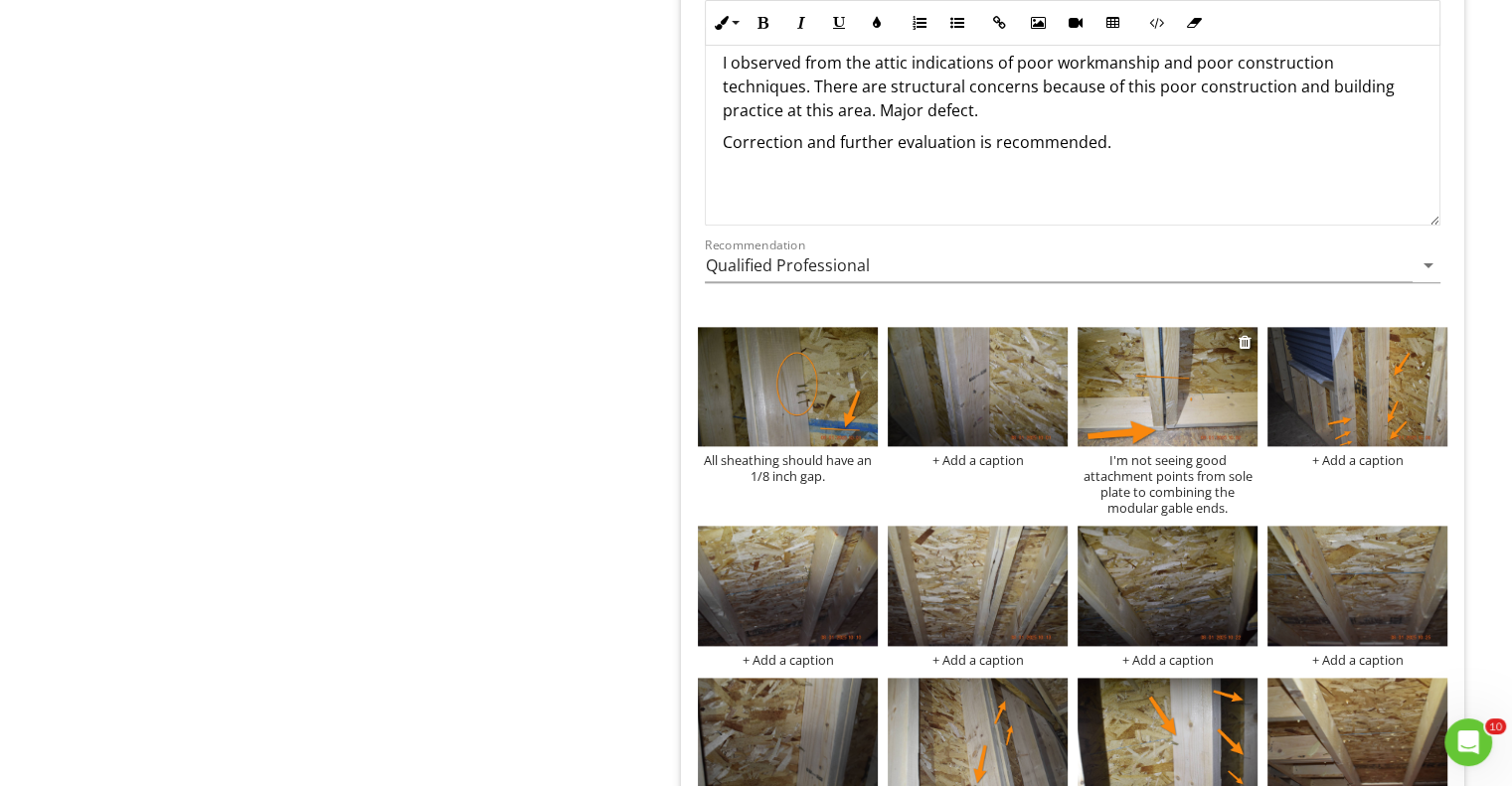 click on "I'm not seeing good attachment points from sole plate to combining the modular gable ends." at bounding box center (1167, 484) 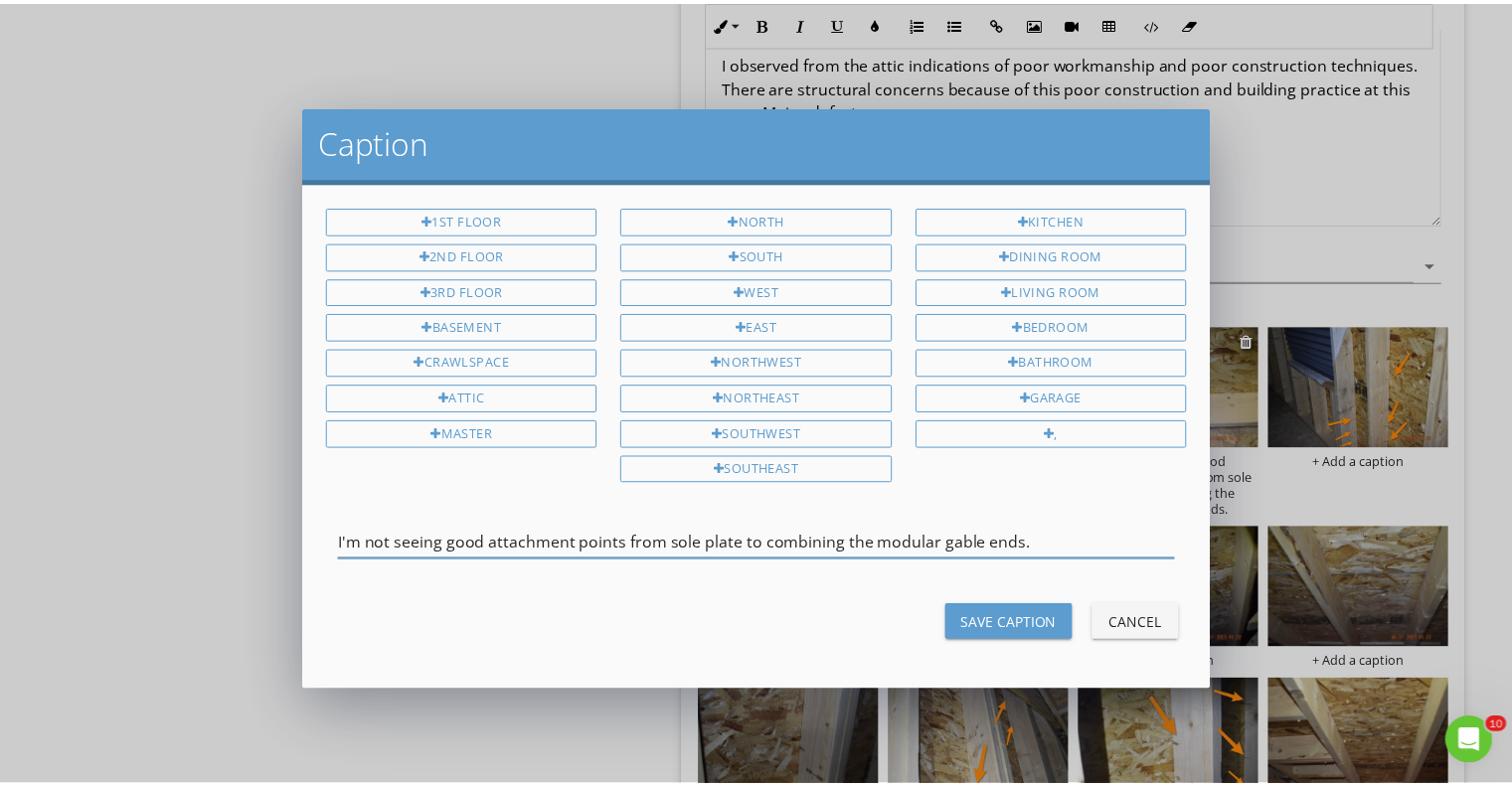 scroll, scrollTop: 0, scrollLeft: 0, axis: both 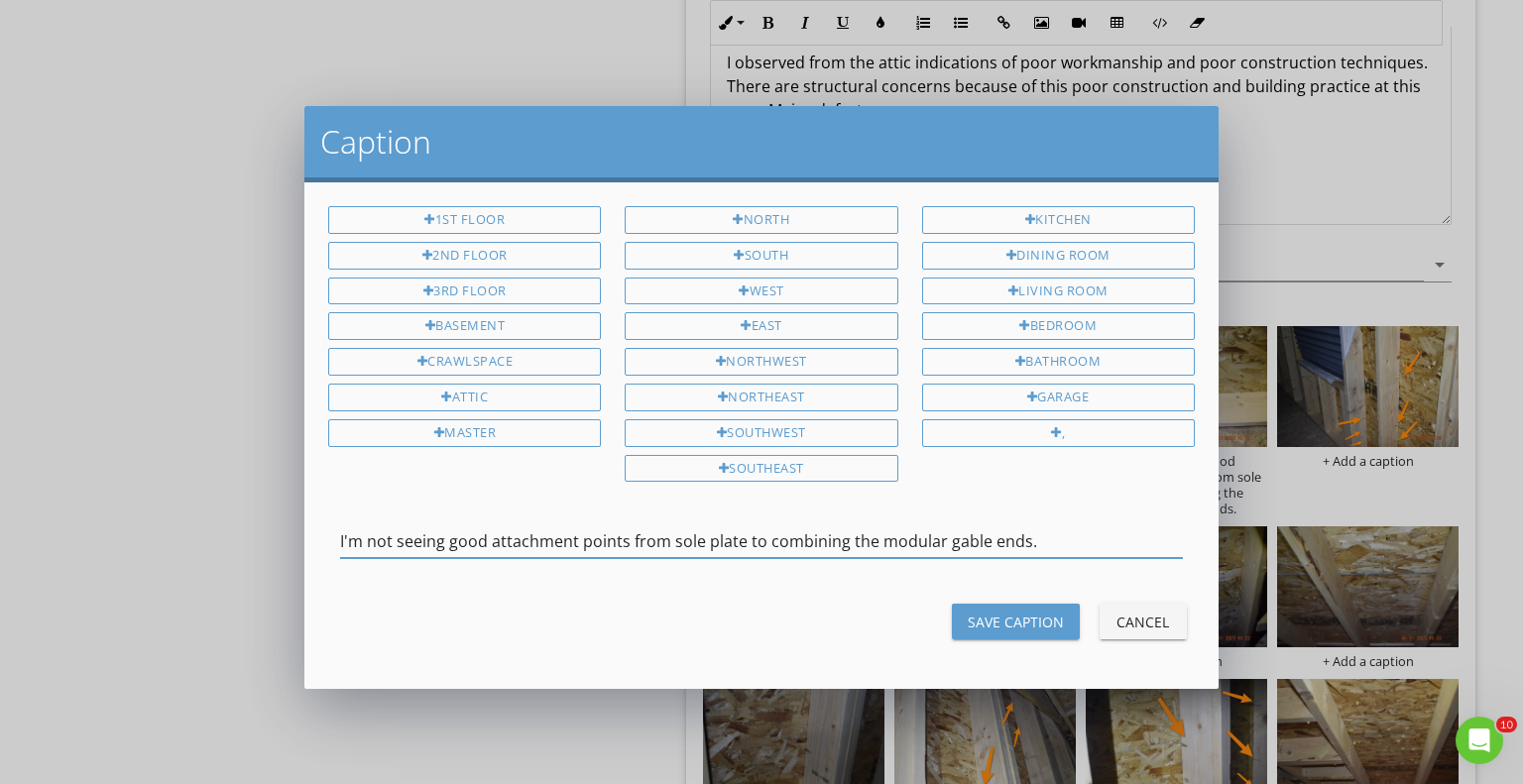 drag, startPoint x: 765, startPoint y: 530, endPoint x: 627, endPoint y: 534, distance: 138.05796 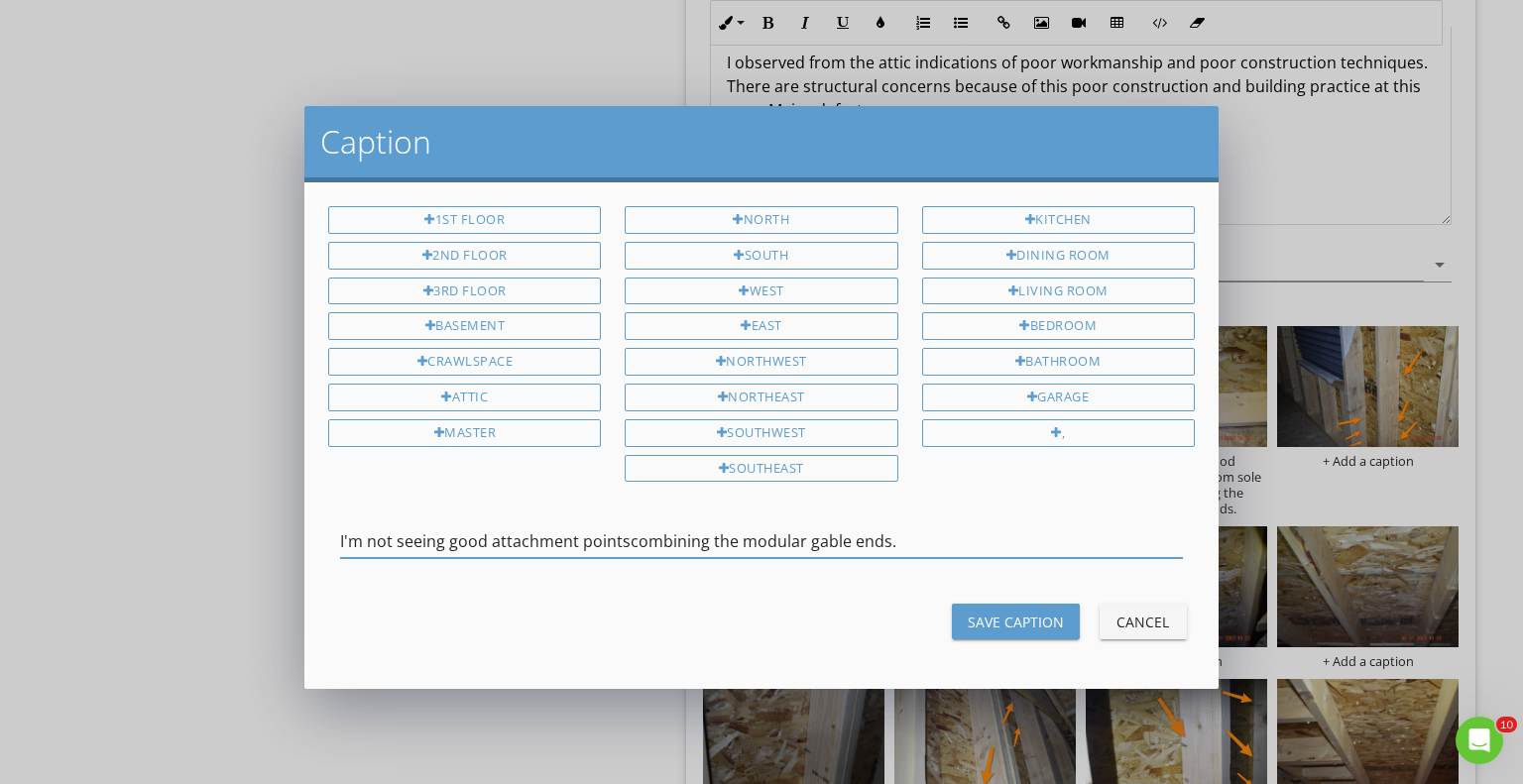 click on "I'm not seeing good attachment pointscombining the modular gable ends." at bounding box center (762, 541) 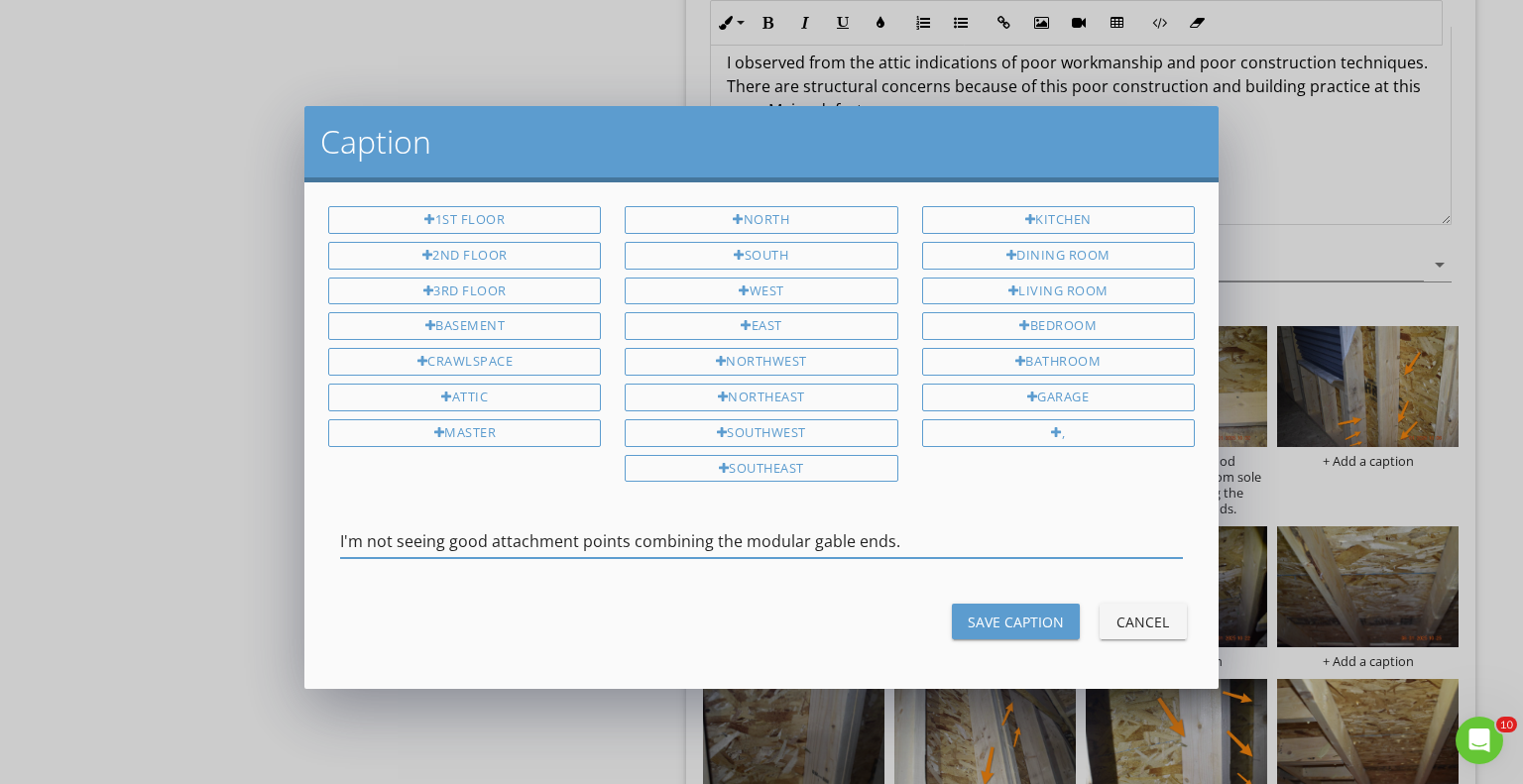 drag, startPoint x: 702, startPoint y: 532, endPoint x: 631, endPoint y: 538, distance: 71.25307 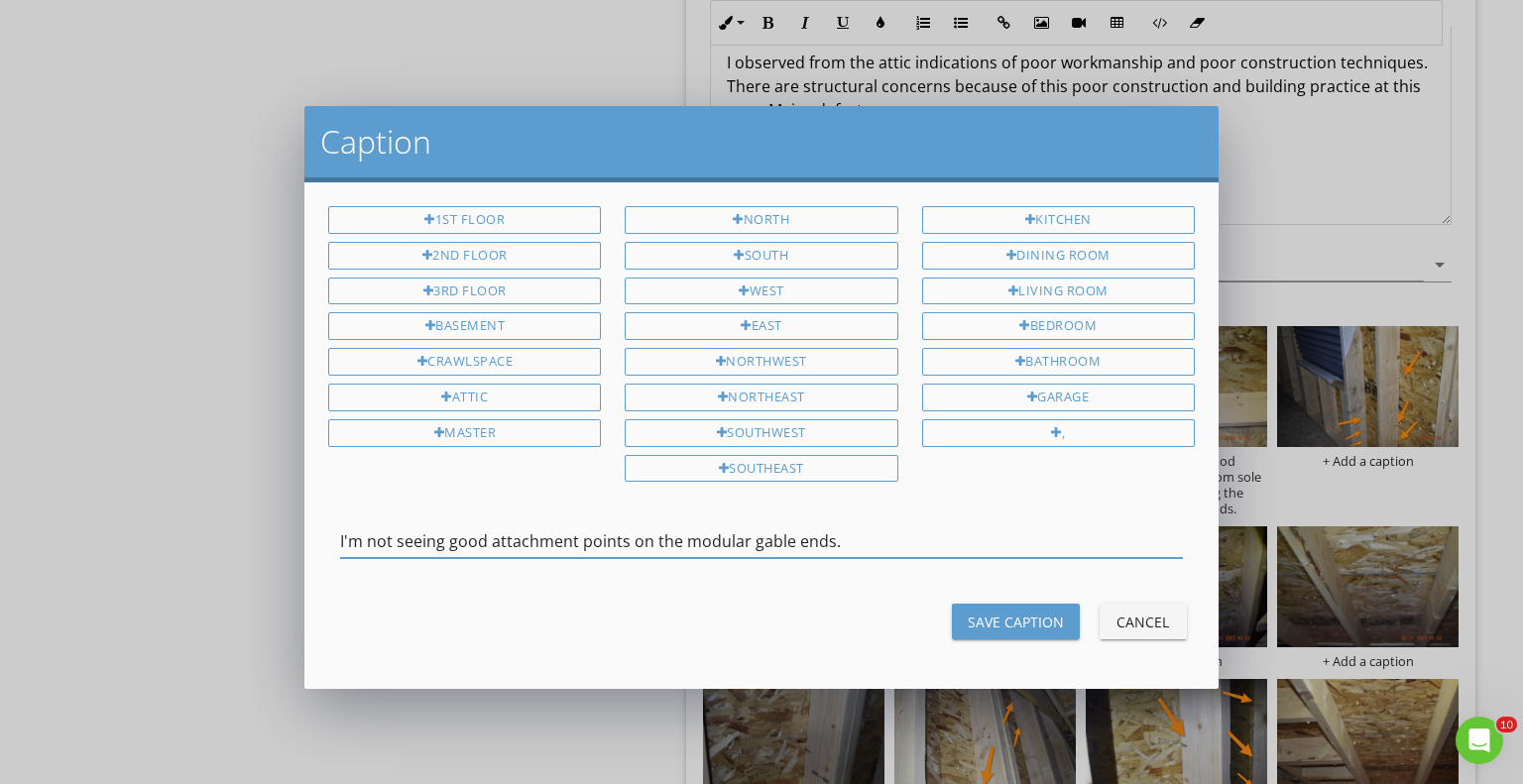 type on "I'm not seeing good attachment points on the modular gable ends." 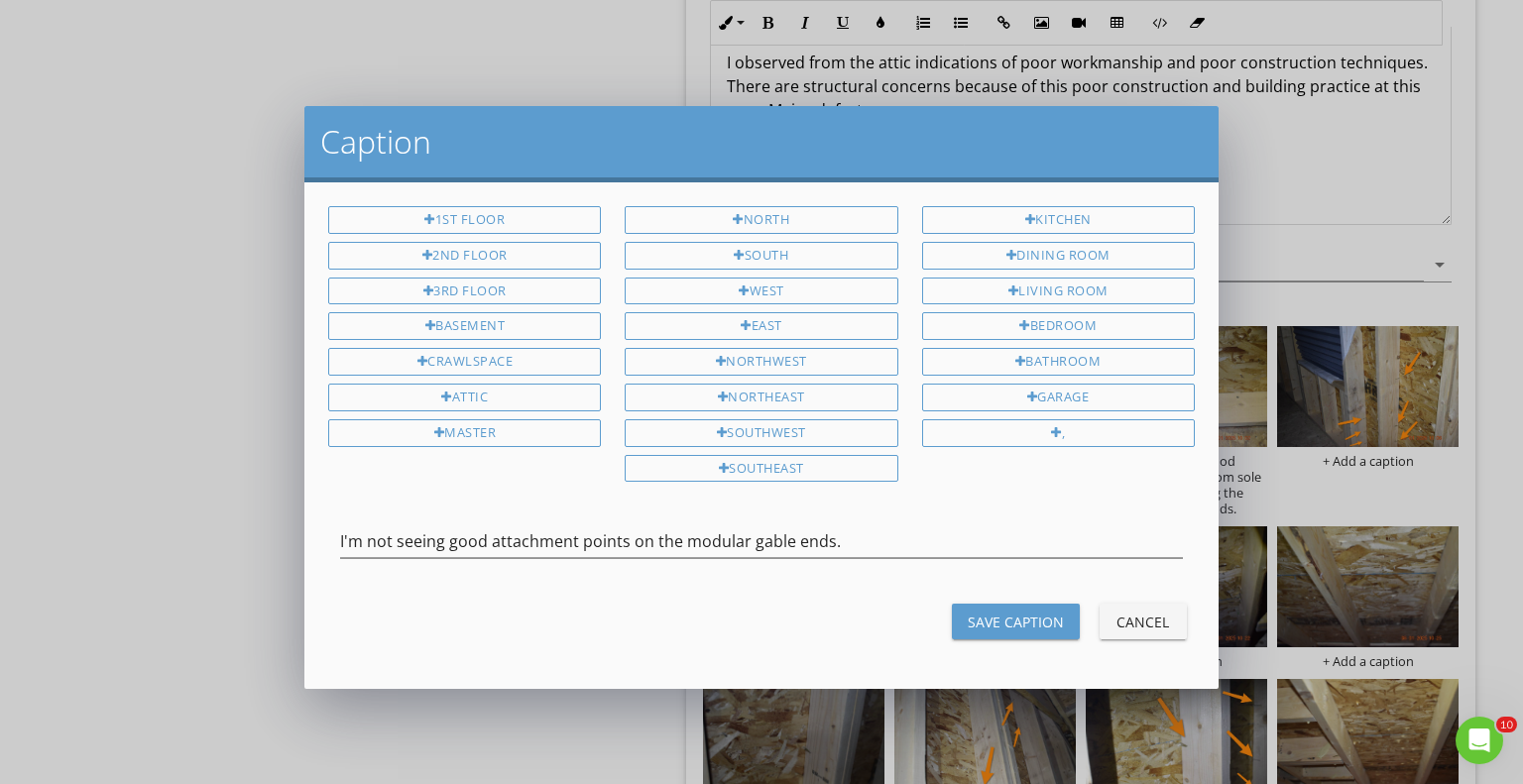 click at bounding box center (762, 572) 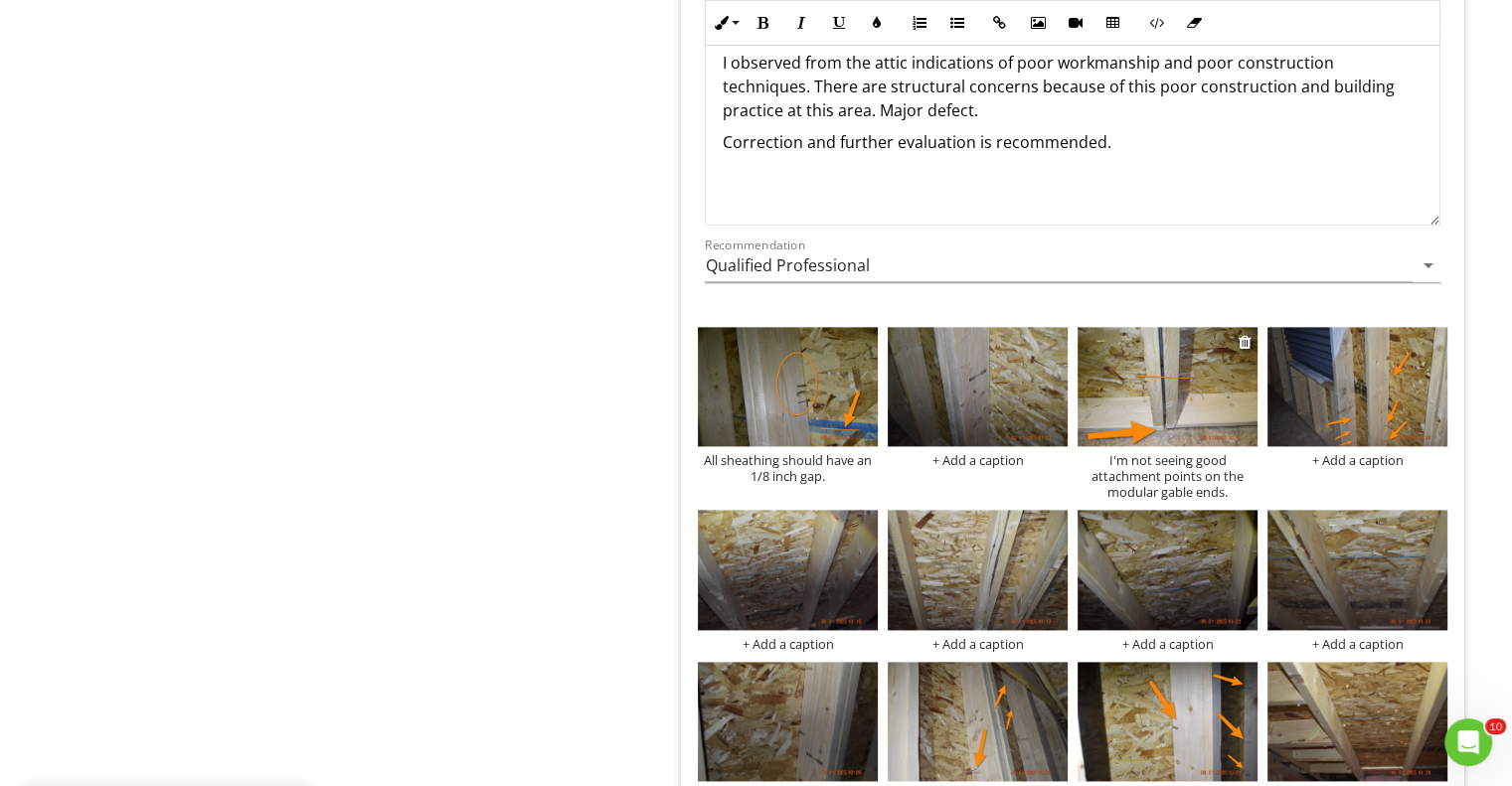 click at bounding box center [1167, 387] 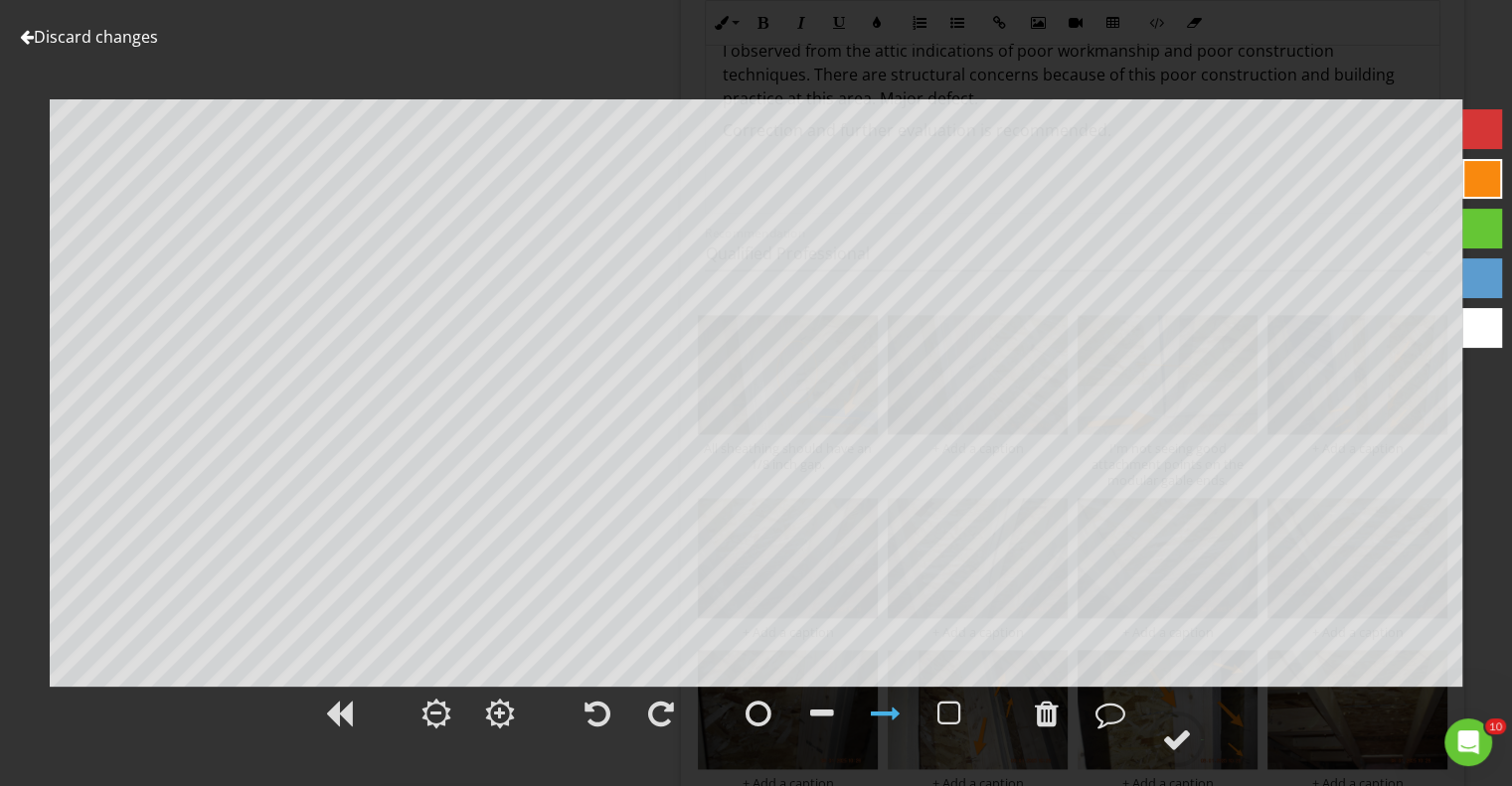 scroll, scrollTop: 2385, scrollLeft: 0, axis: vertical 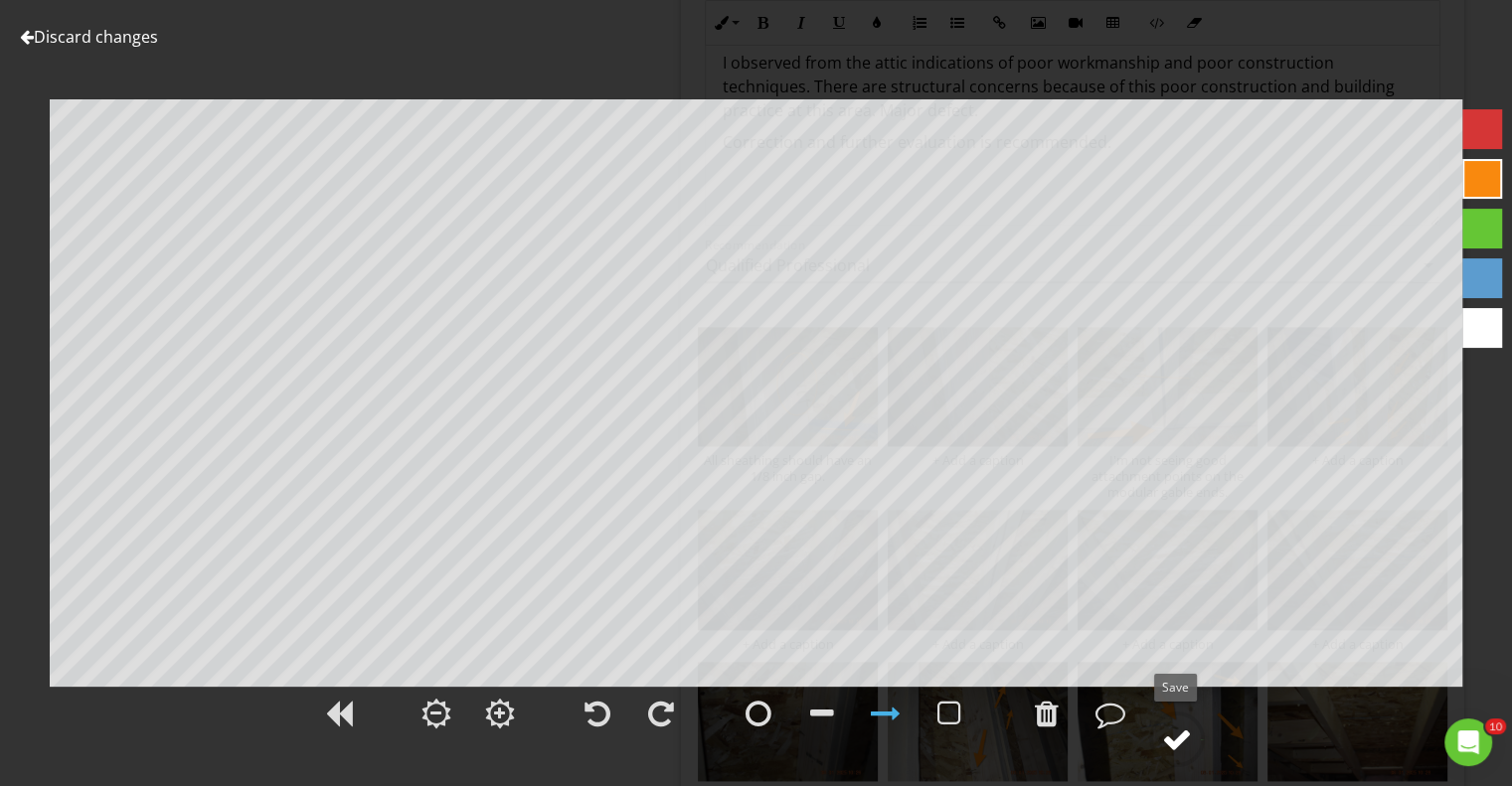 click at bounding box center [1177, 739] 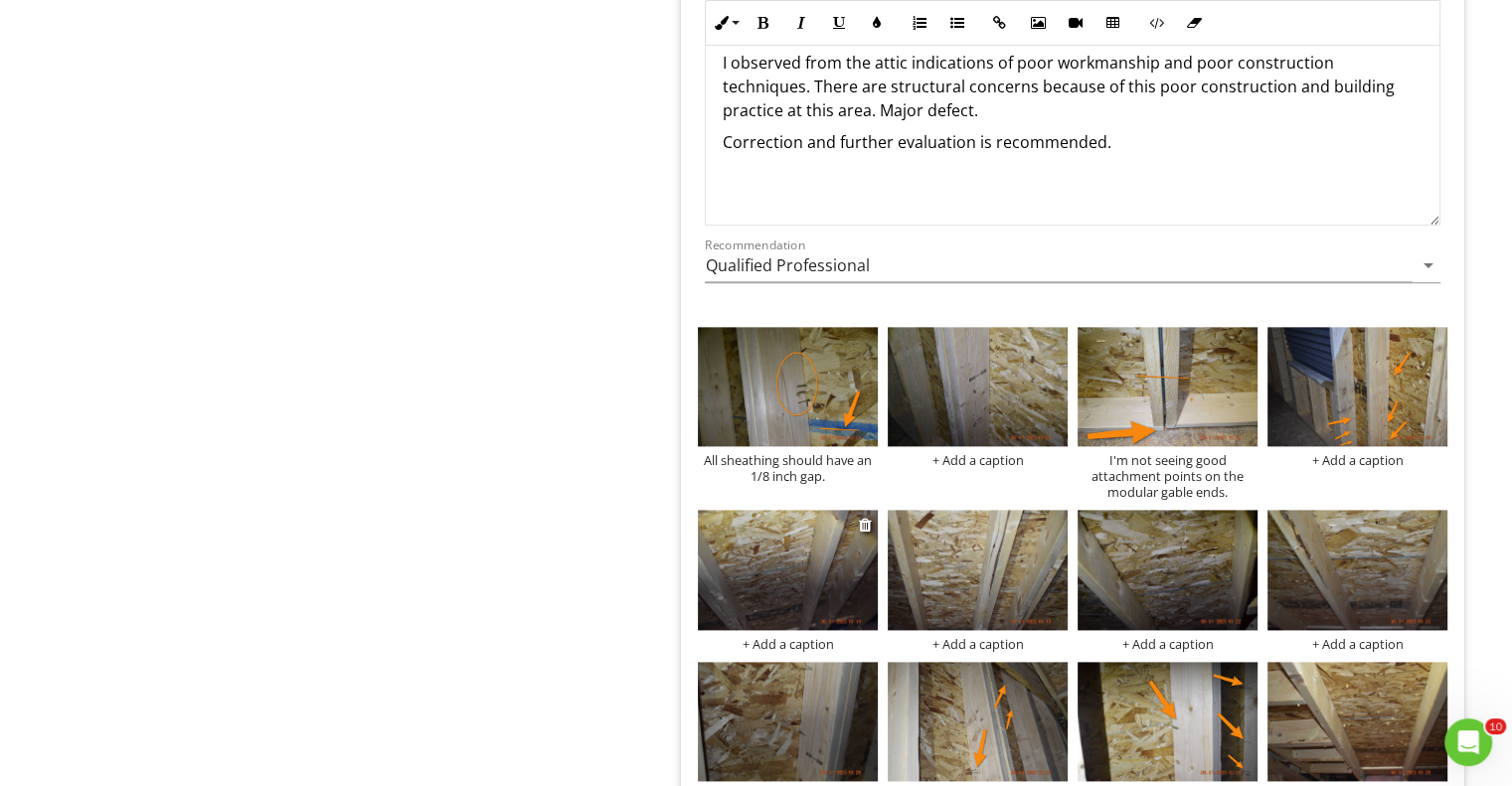 click at bounding box center [787, 569] 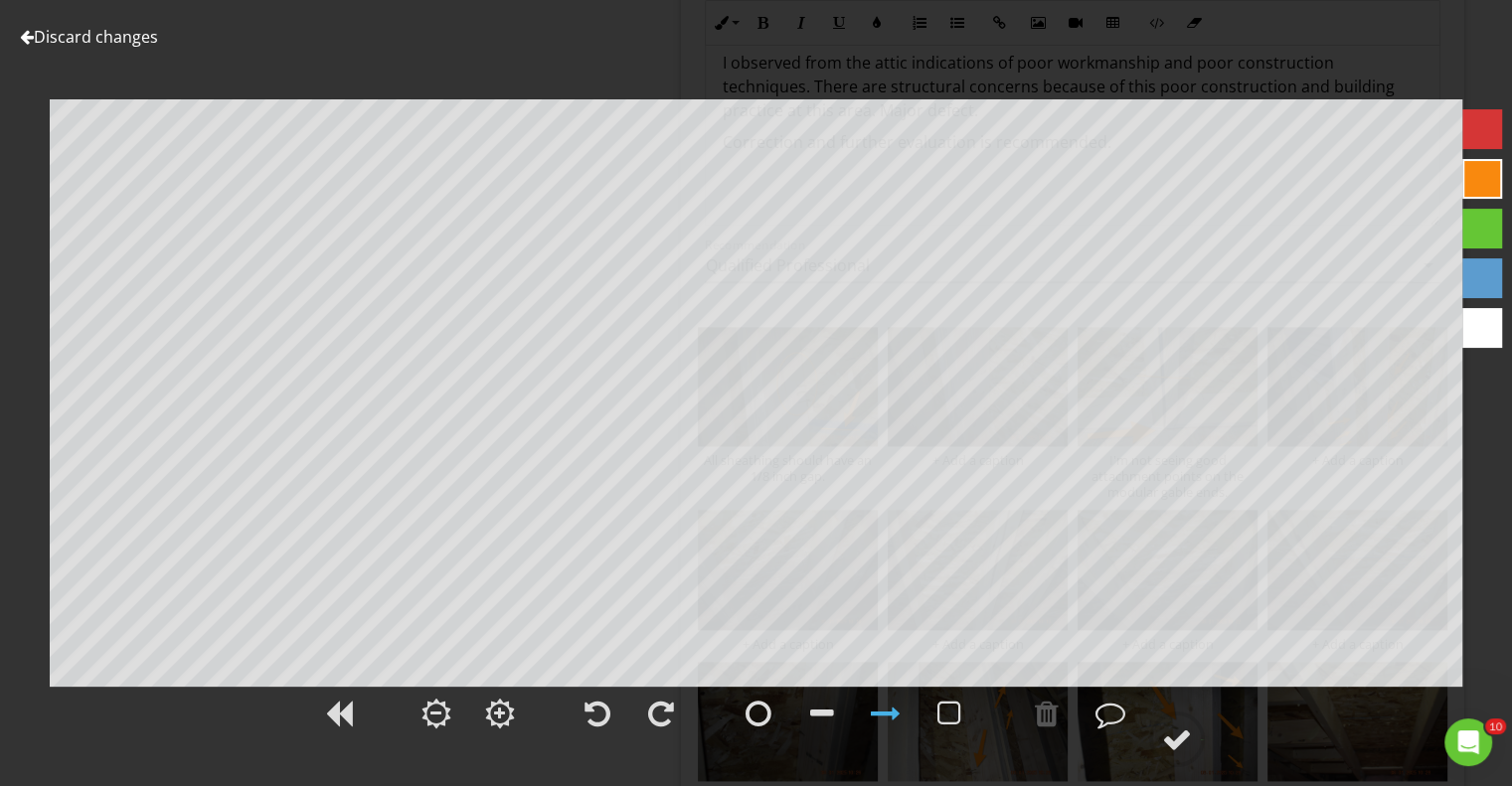 click on "Discard changes
Add Location" at bounding box center [756, 393] 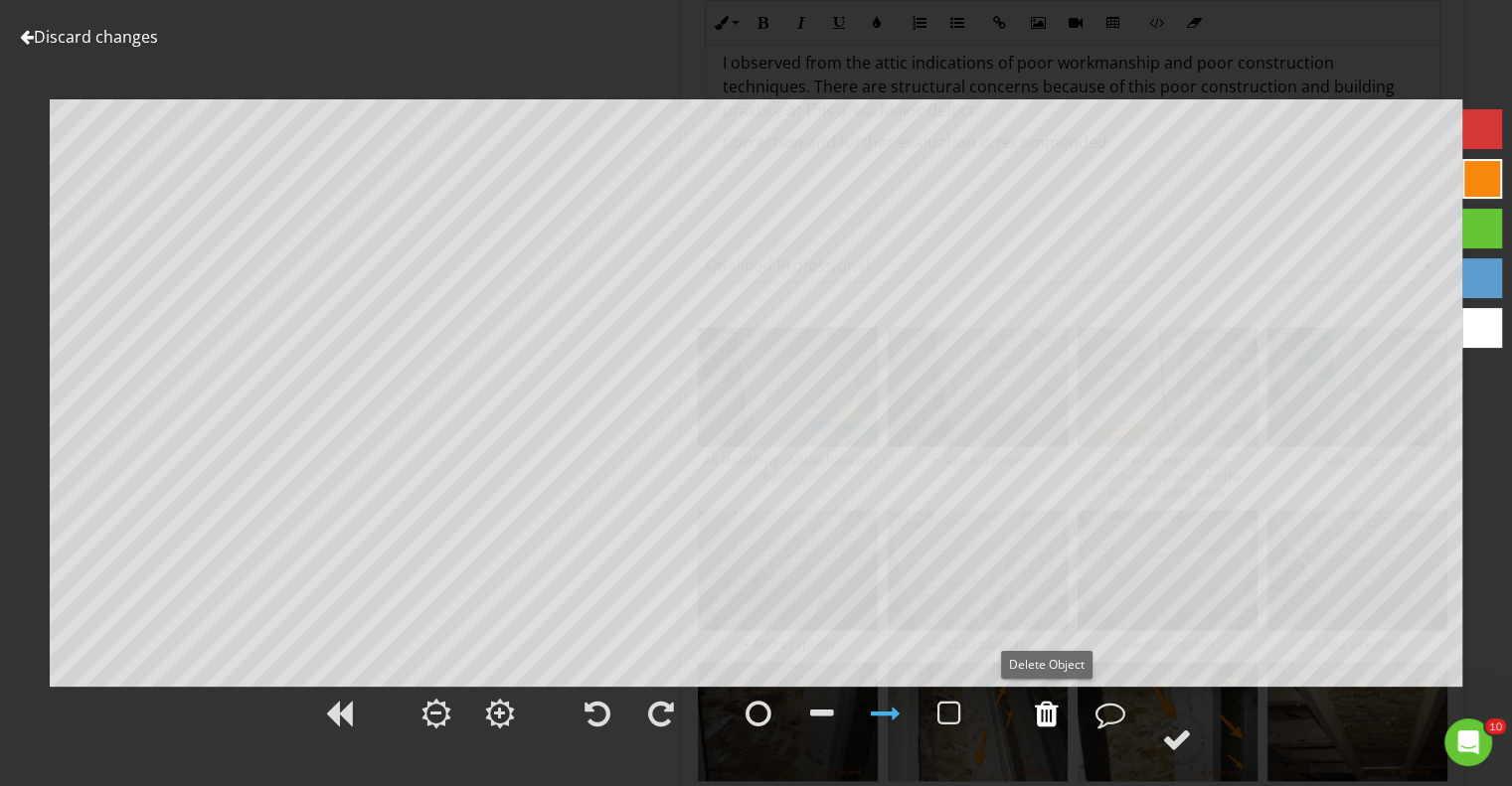 click at bounding box center (1047, 713) 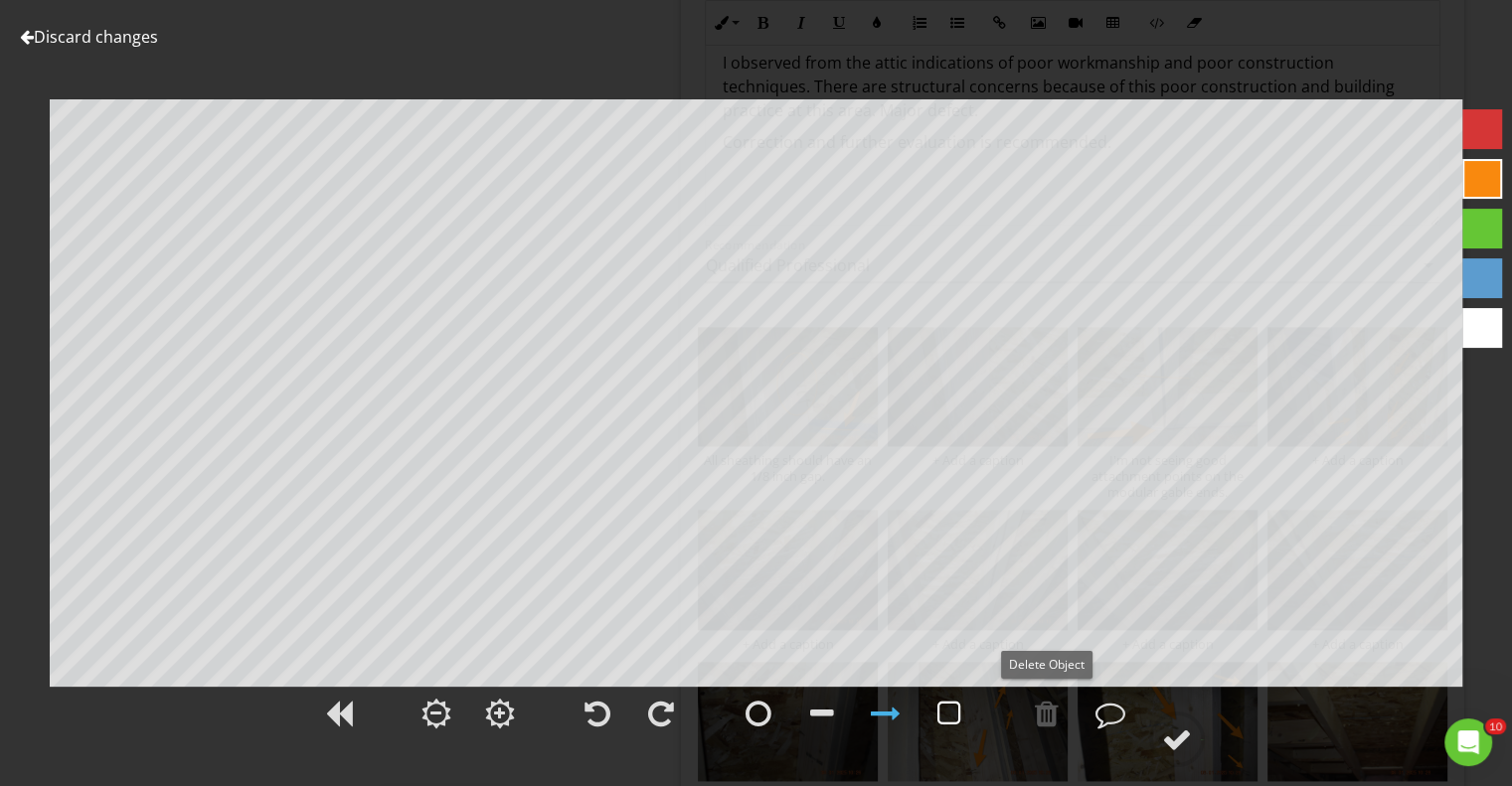click at bounding box center (949, 713) 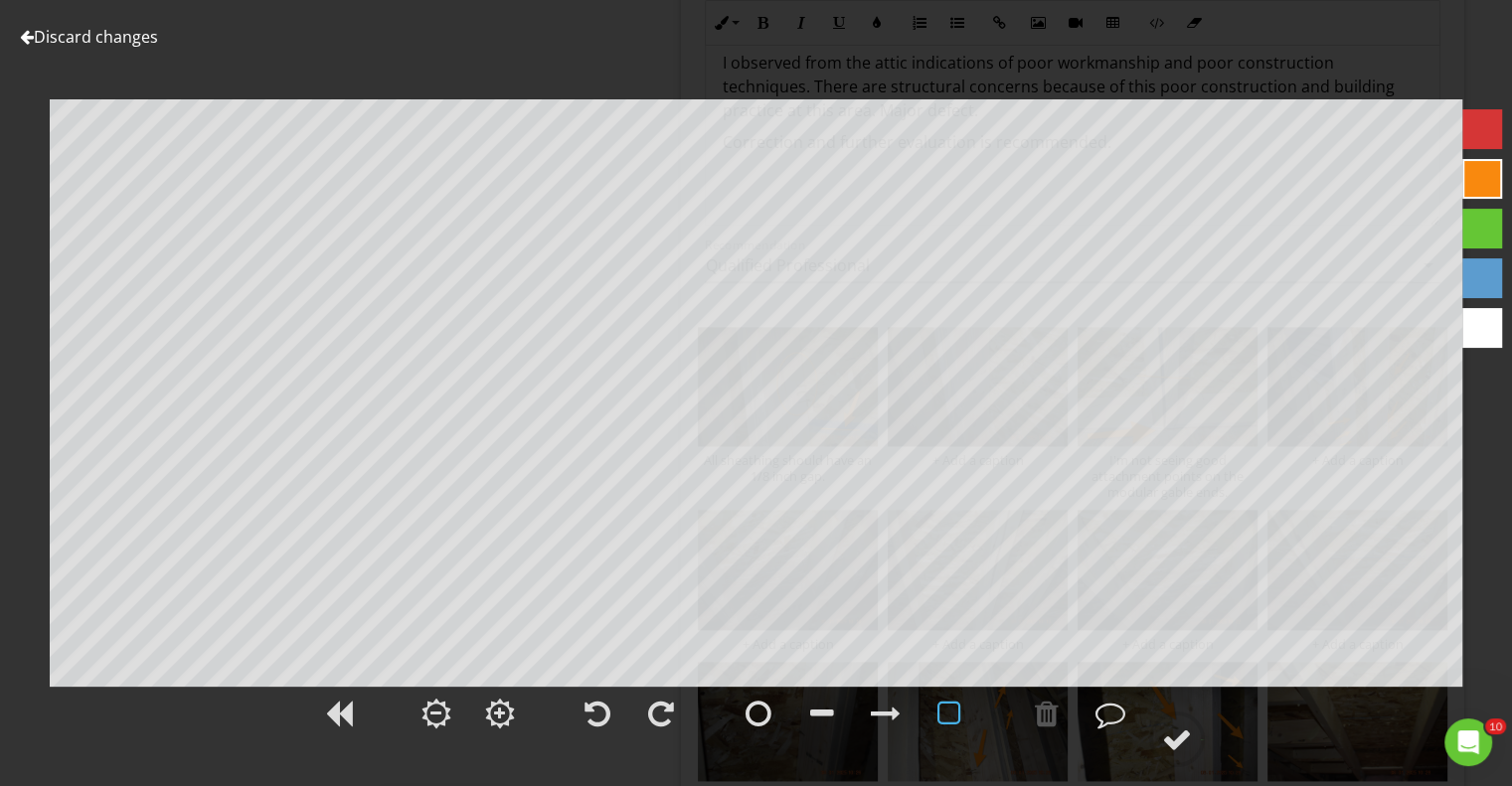 click on "Discard changes
Add Location" at bounding box center [756, 393] 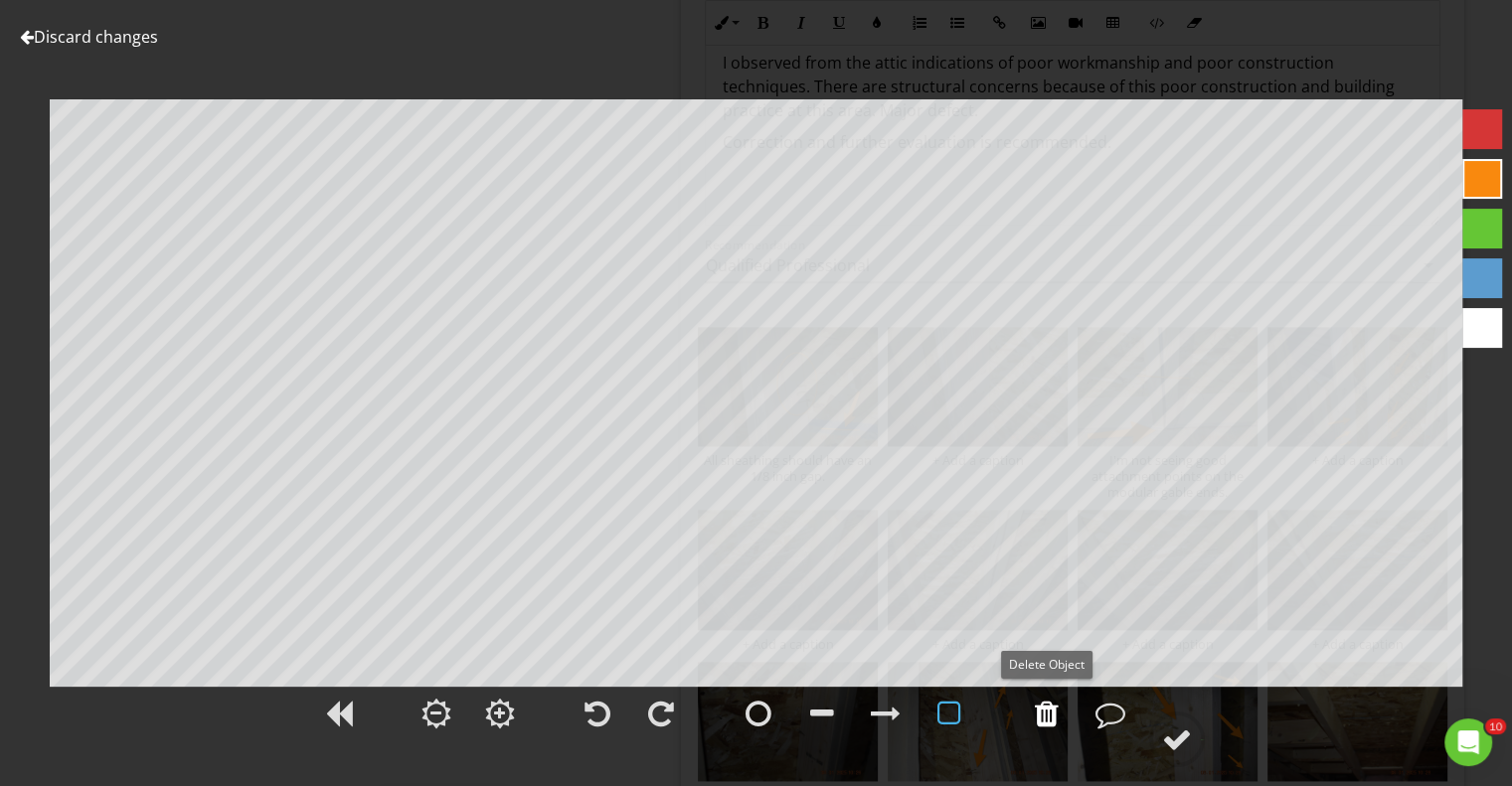 click at bounding box center (1047, 713) 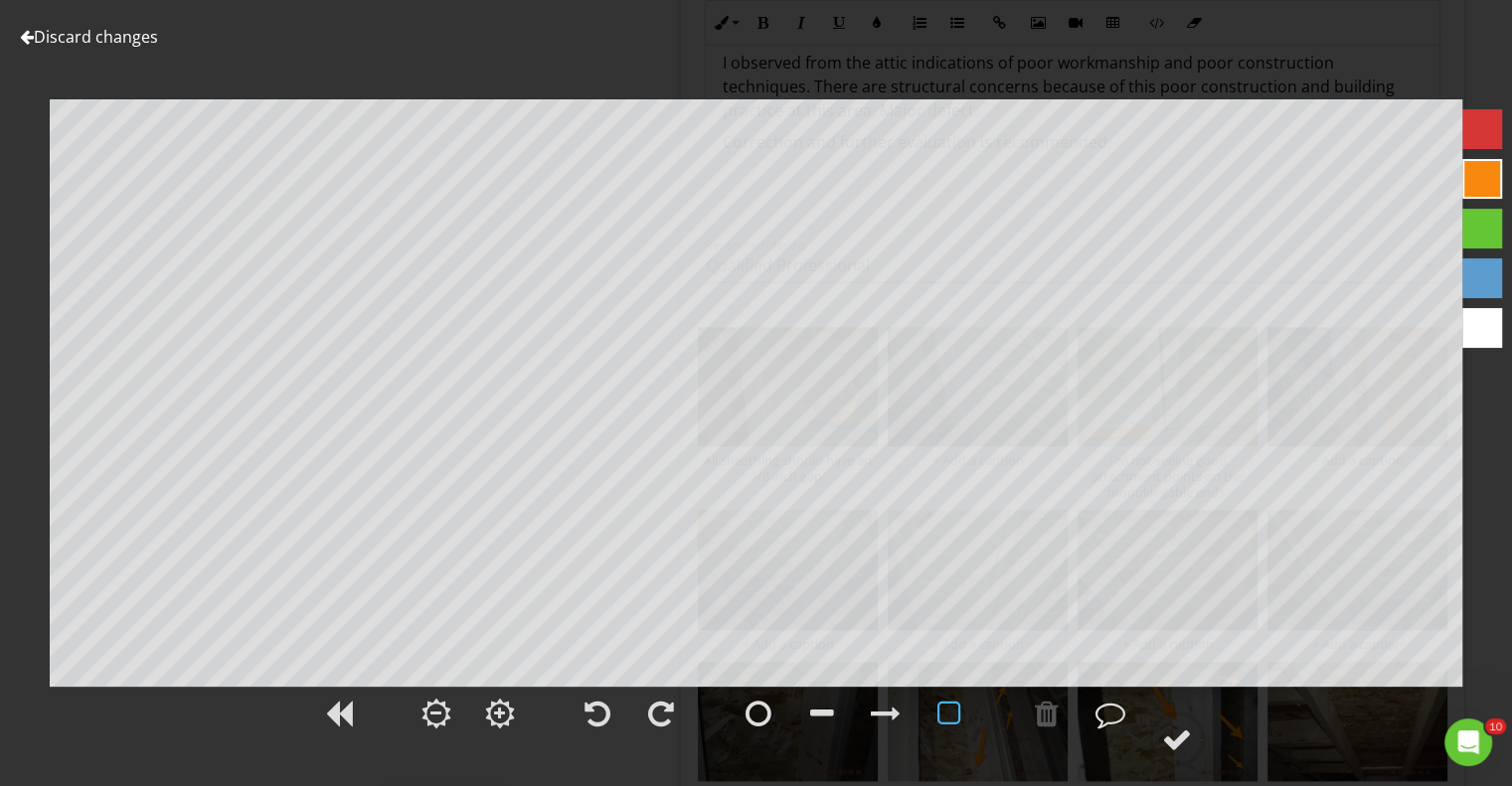 click on "Discard changes
Add Location" at bounding box center (756, 393) 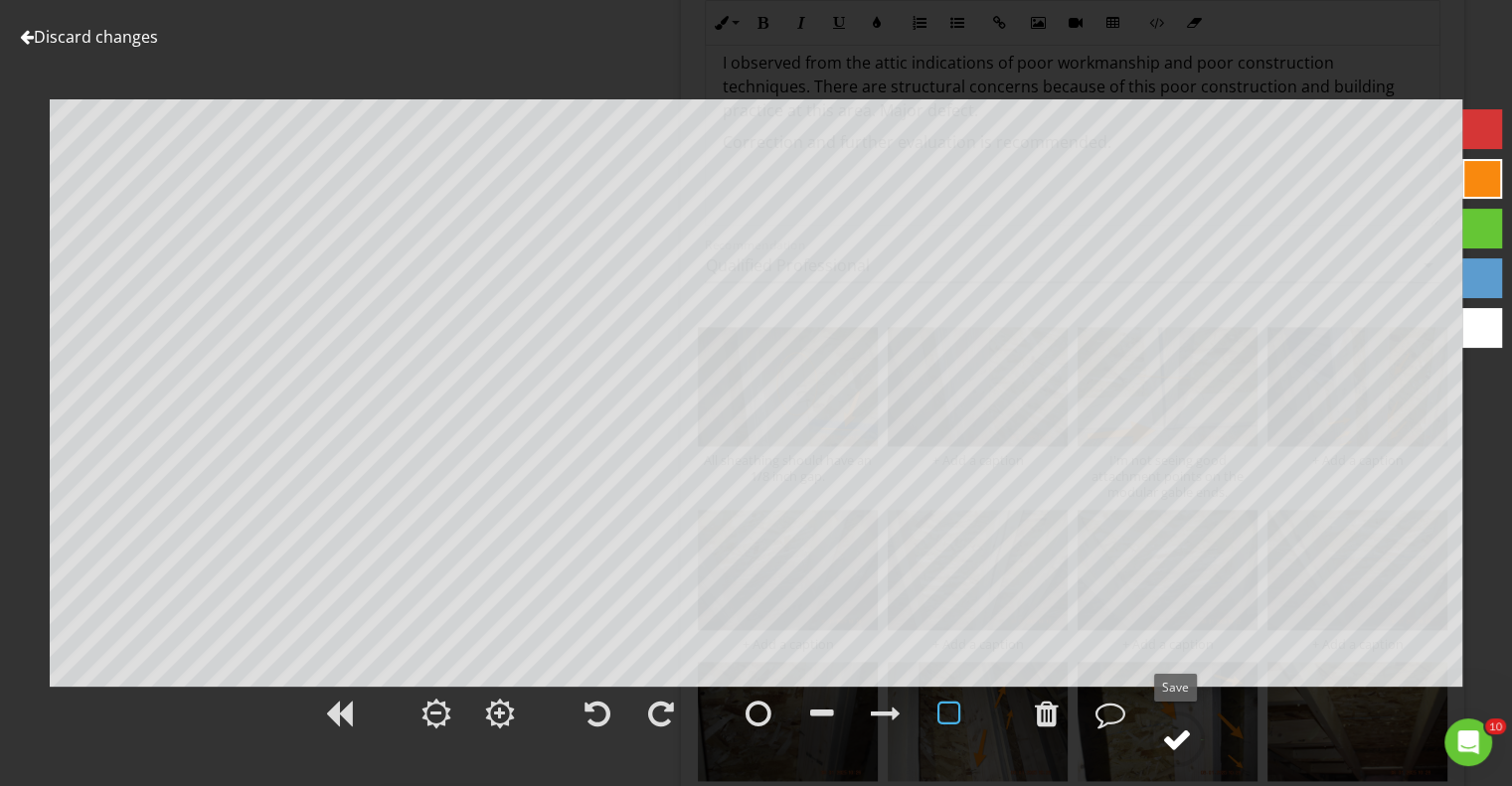 click at bounding box center (1177, 739) 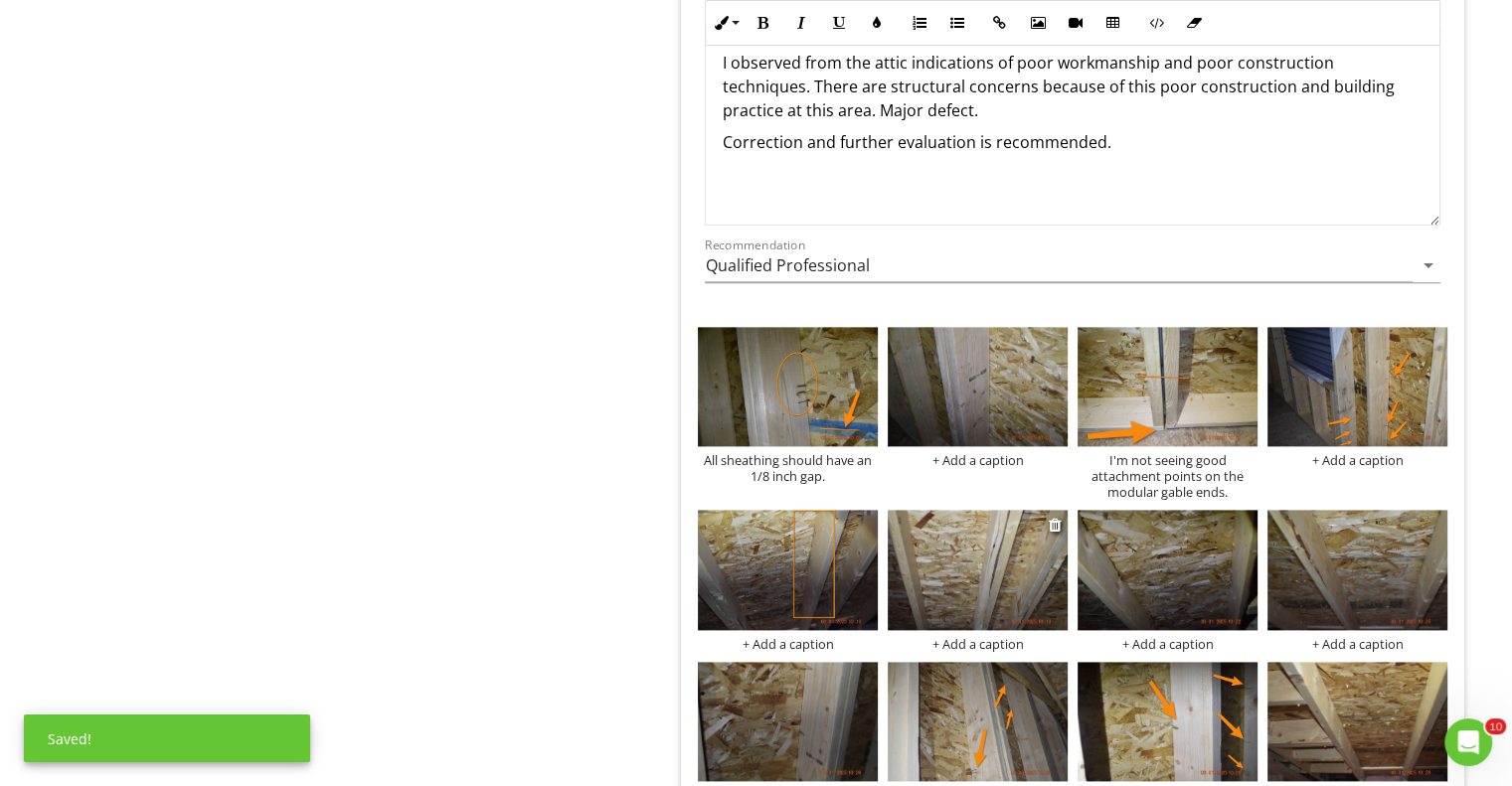 click at bounding box center (977, 569) 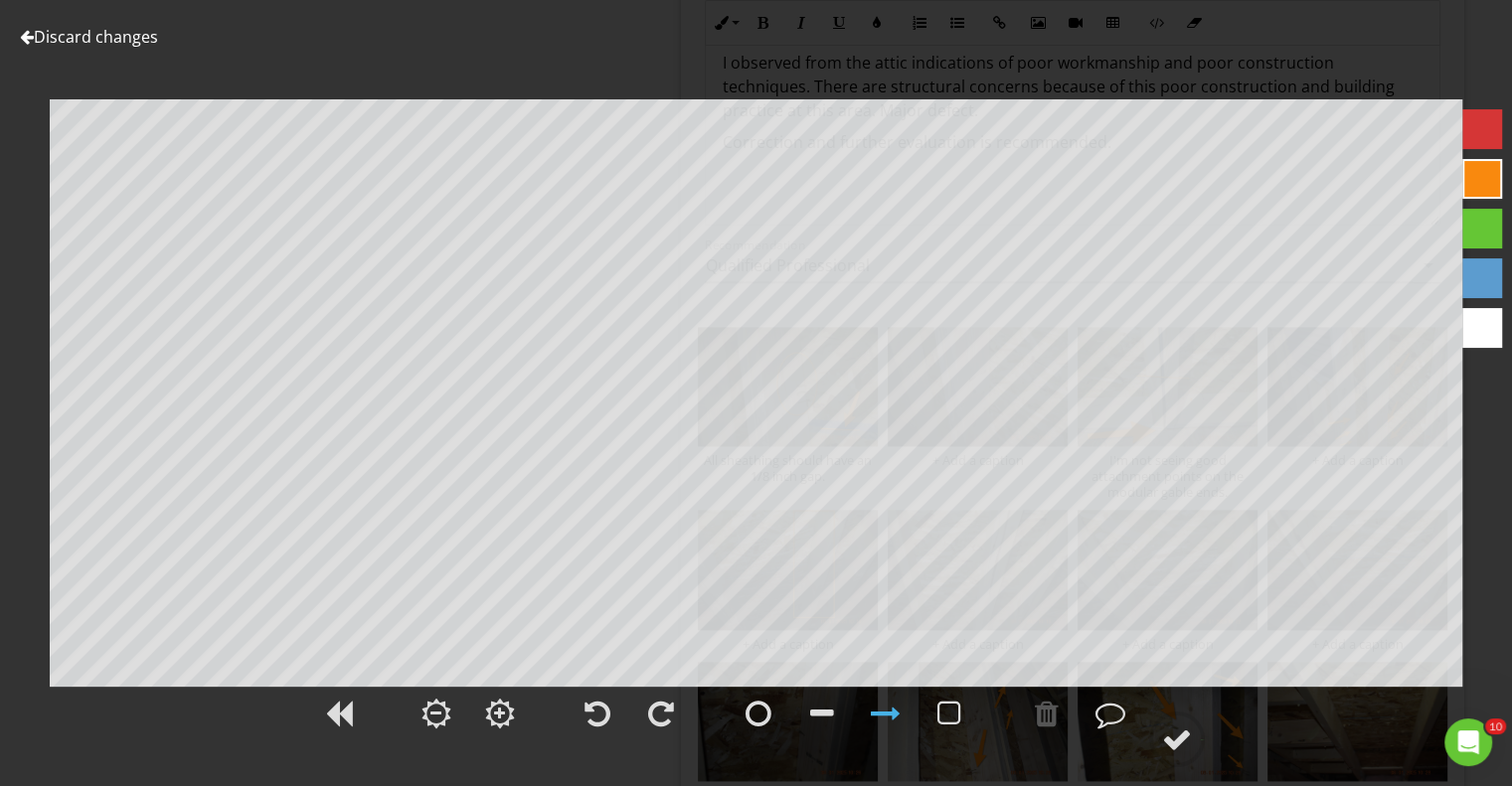 click at bounding box center (27, 37) 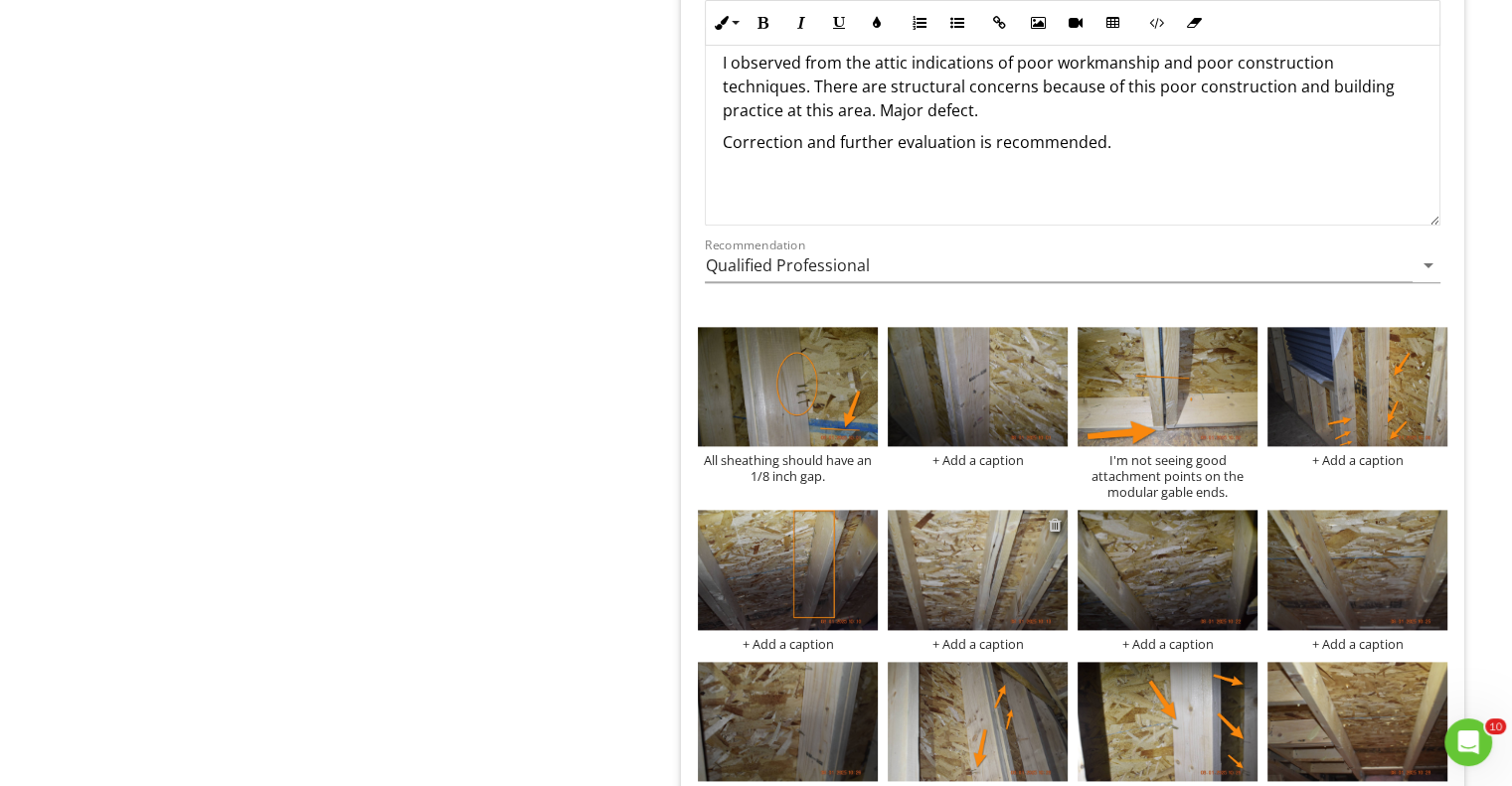 click at bounding box center [1055, 525] 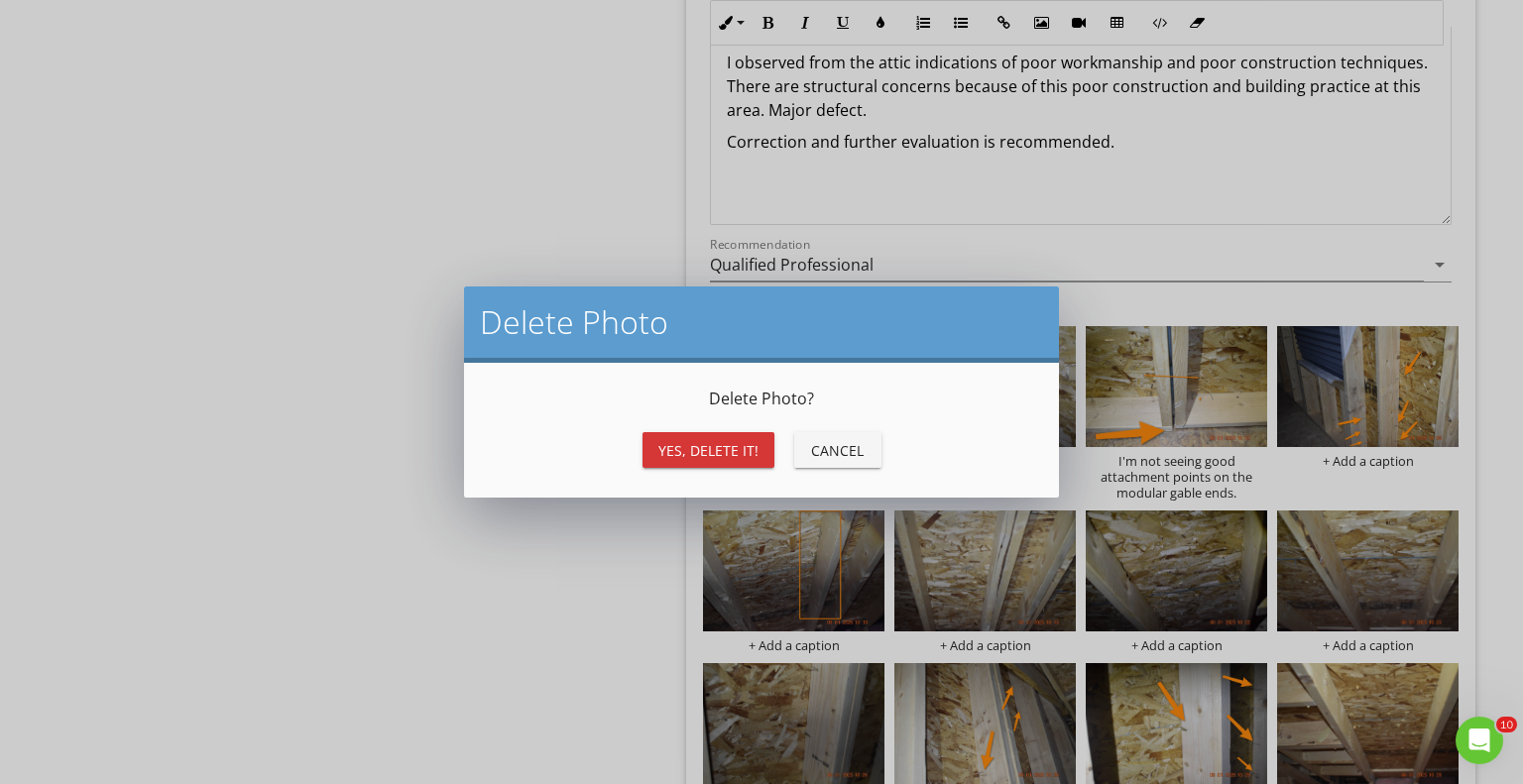 click on "Yes, Delete it!" at bounding box center [708, 450] 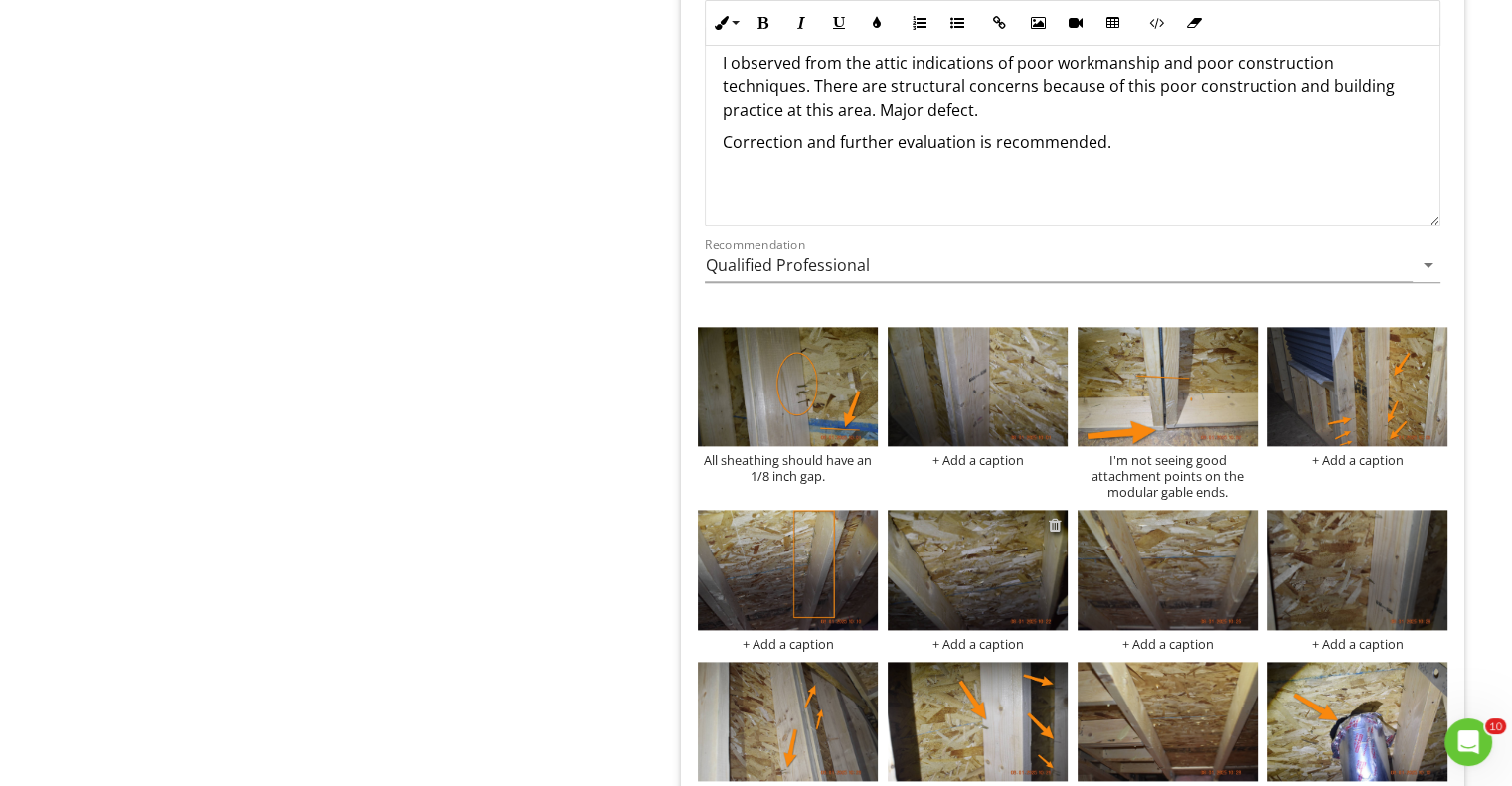 click at bounding box center (1055, 525) 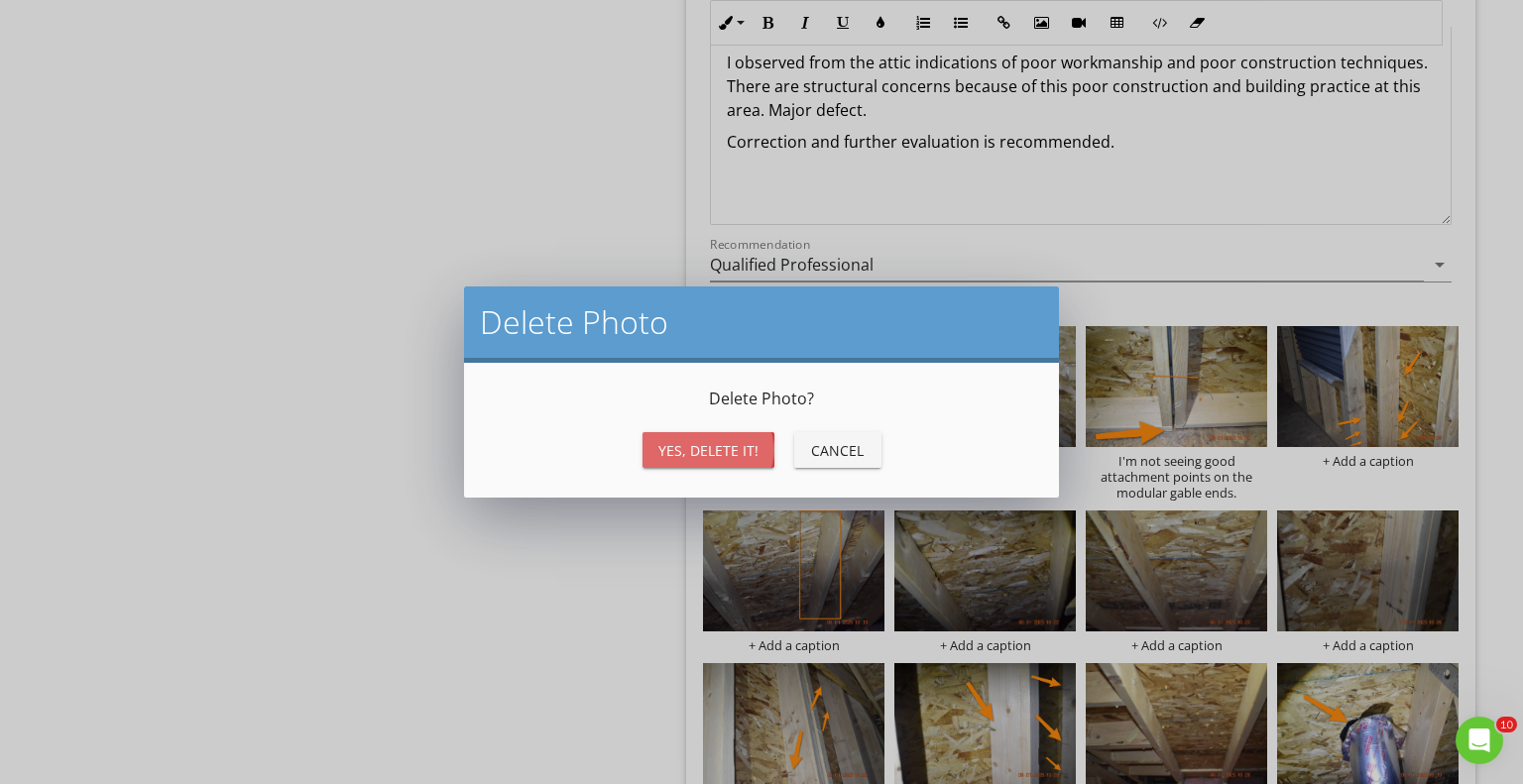 click on "Yes, Delete it!" at bounding box center (708, 450) 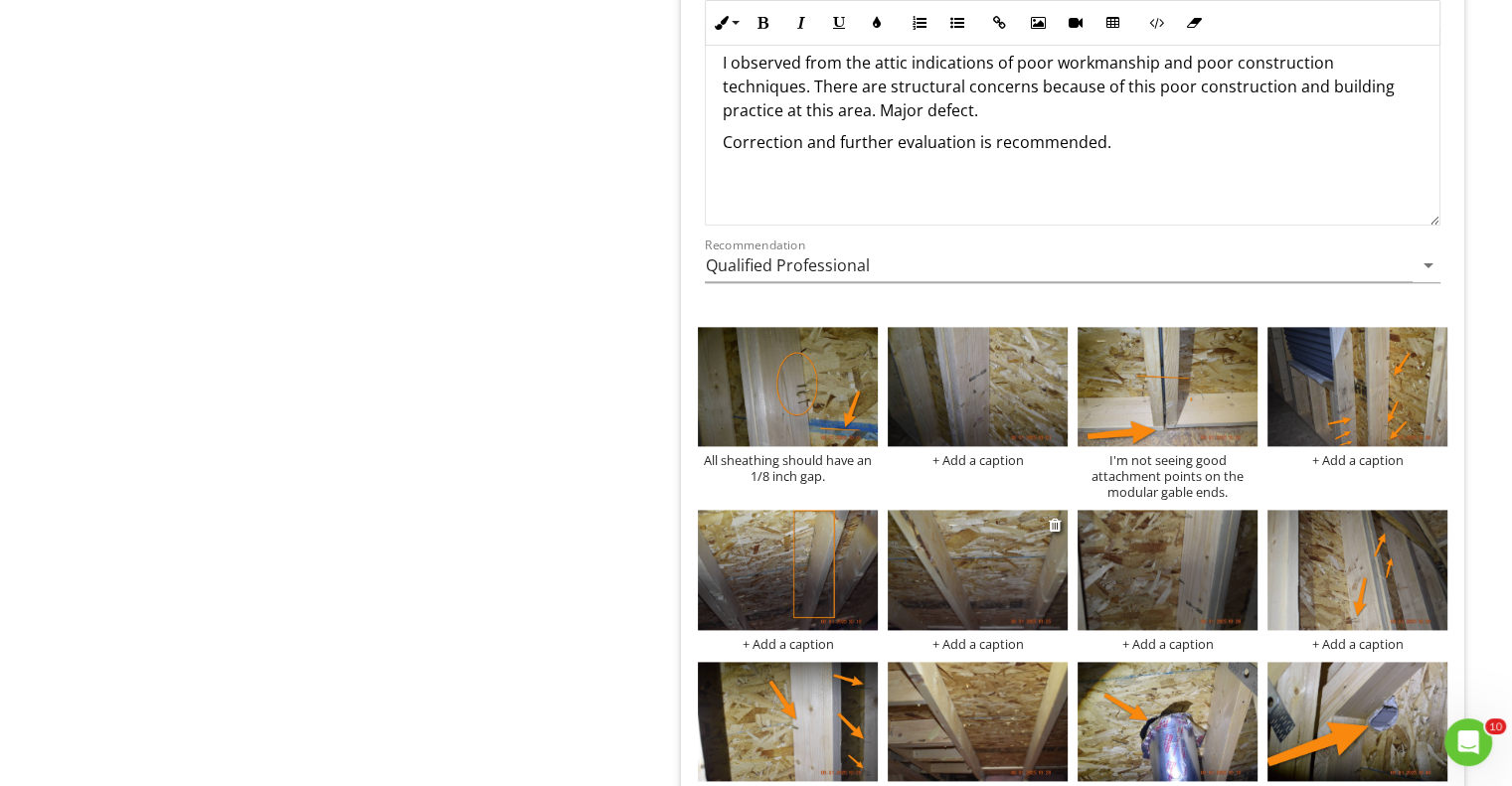 click at bounding box center (977, 569) 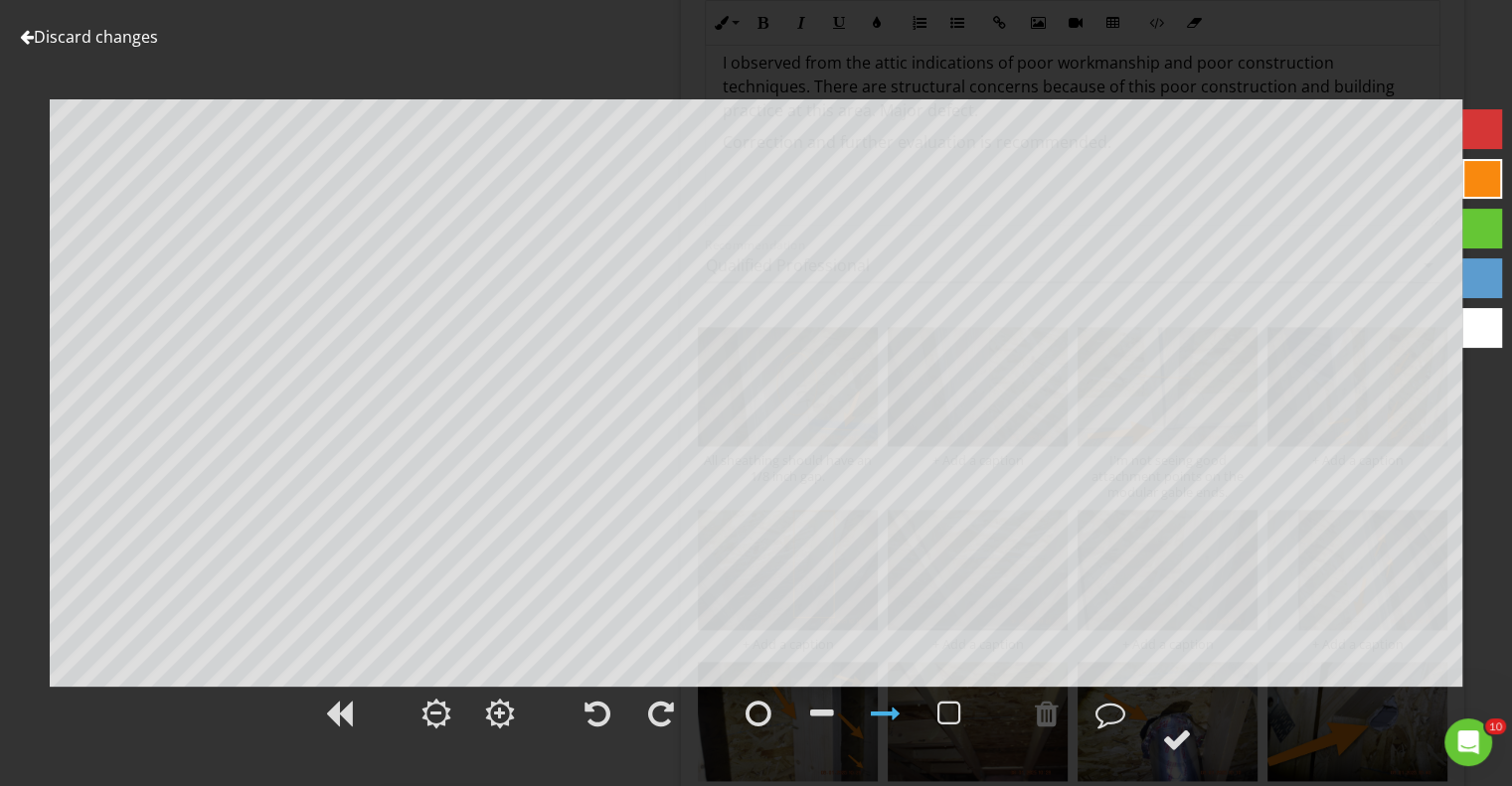 click at bounding box center (27, 37) 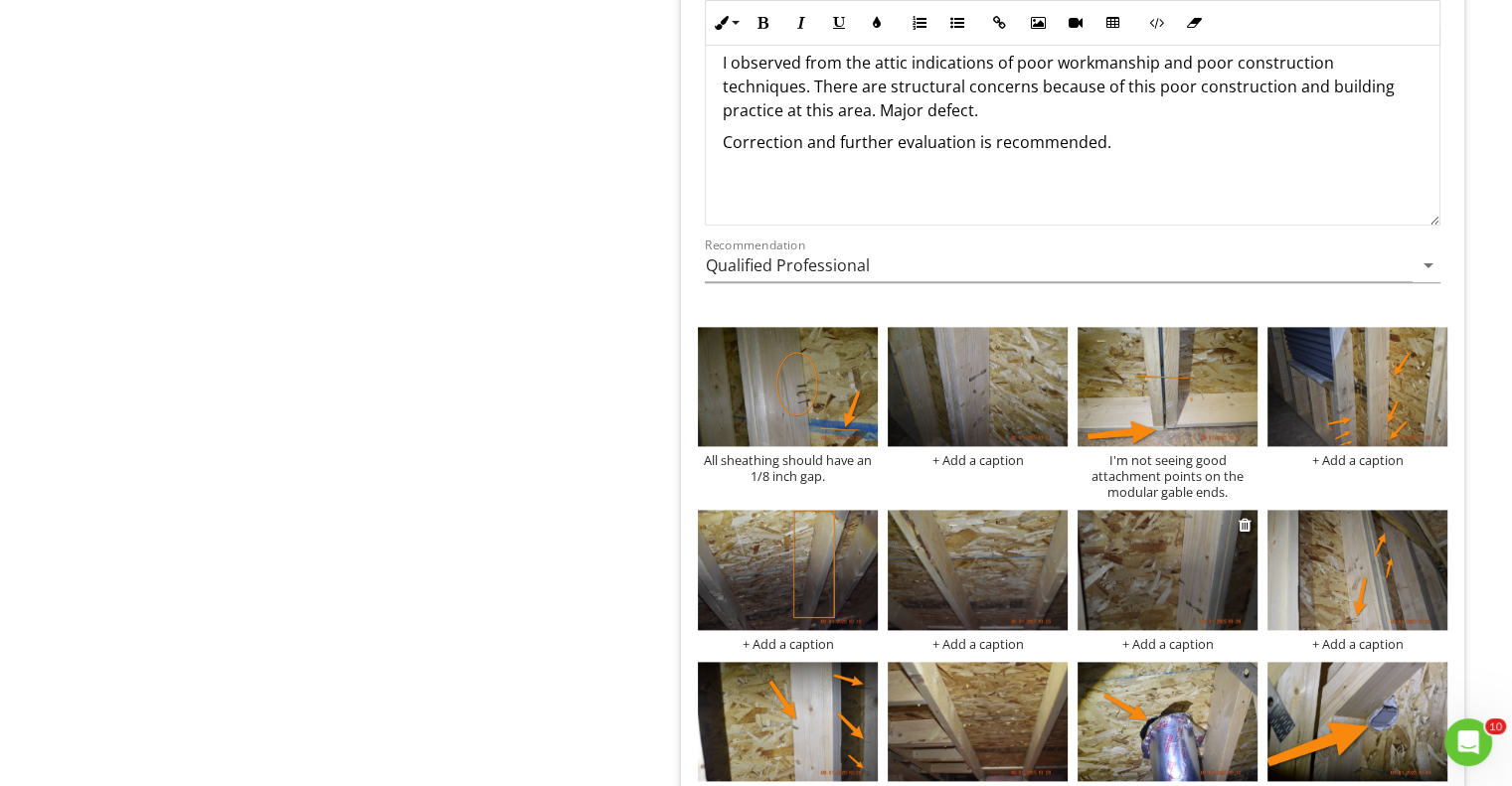click at bounding box center (1167, 569) 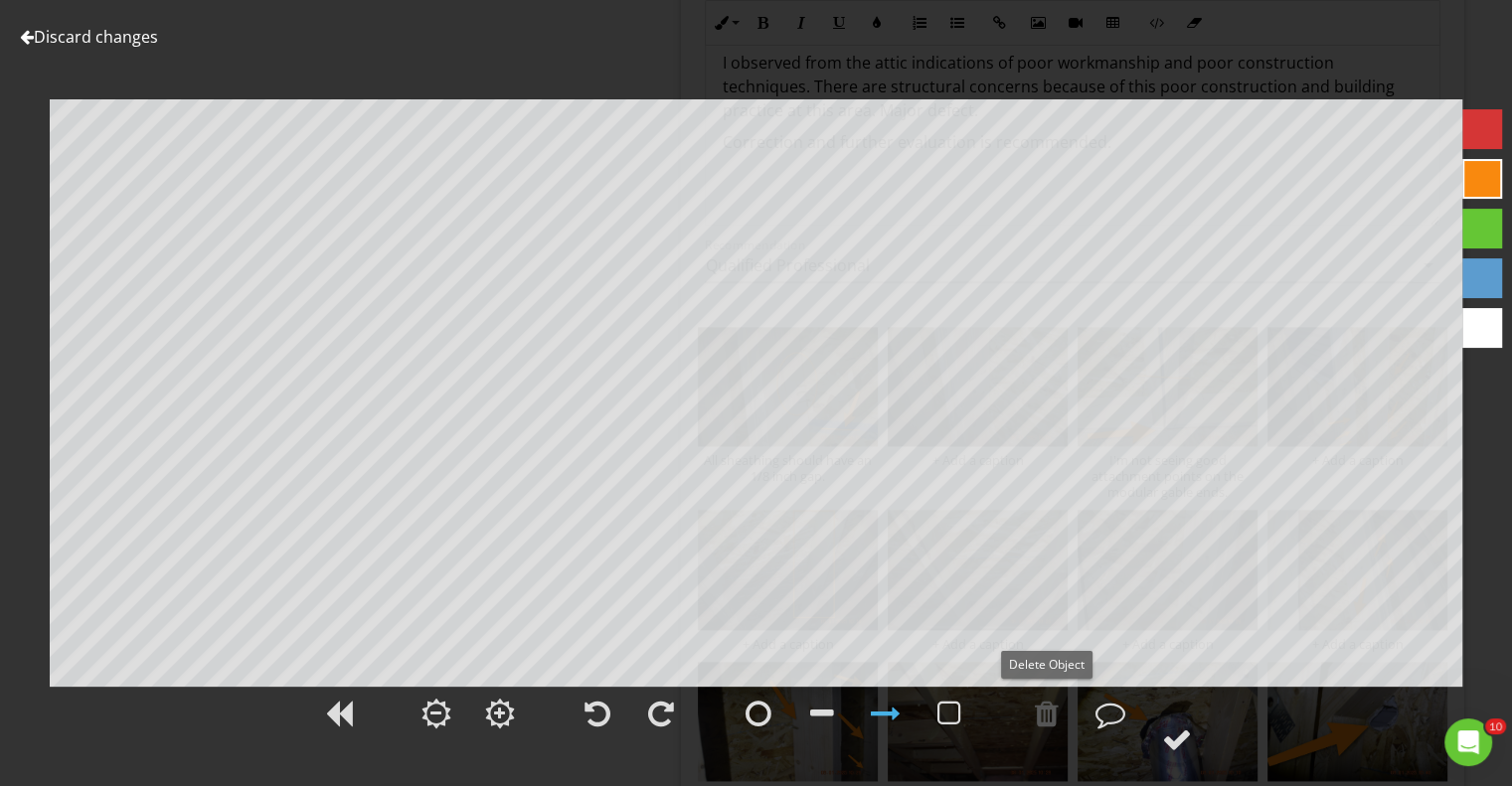 click at bounding box center [1047, 713] 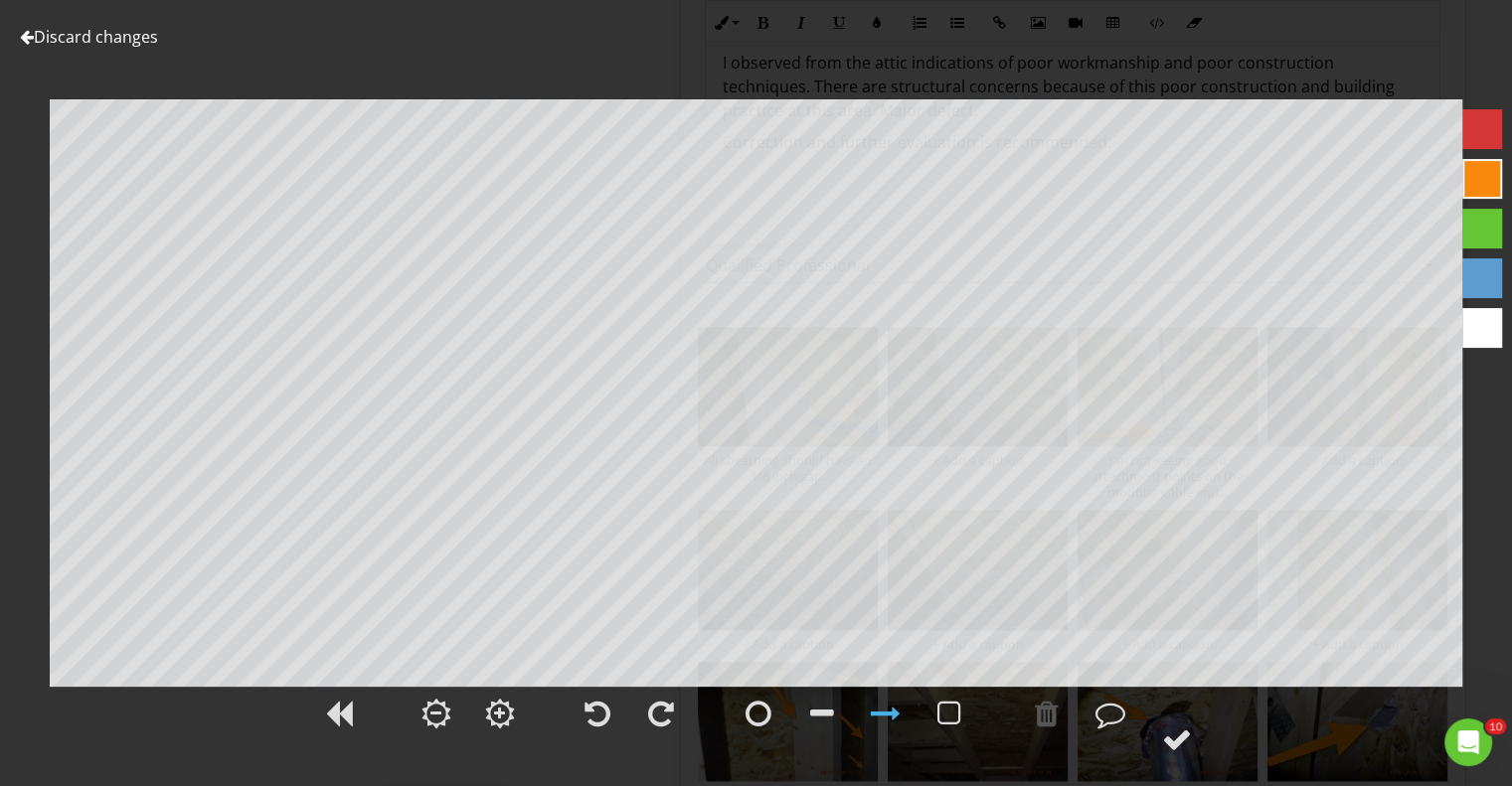 click on "Discard changes" at bounding box center [88, 37] 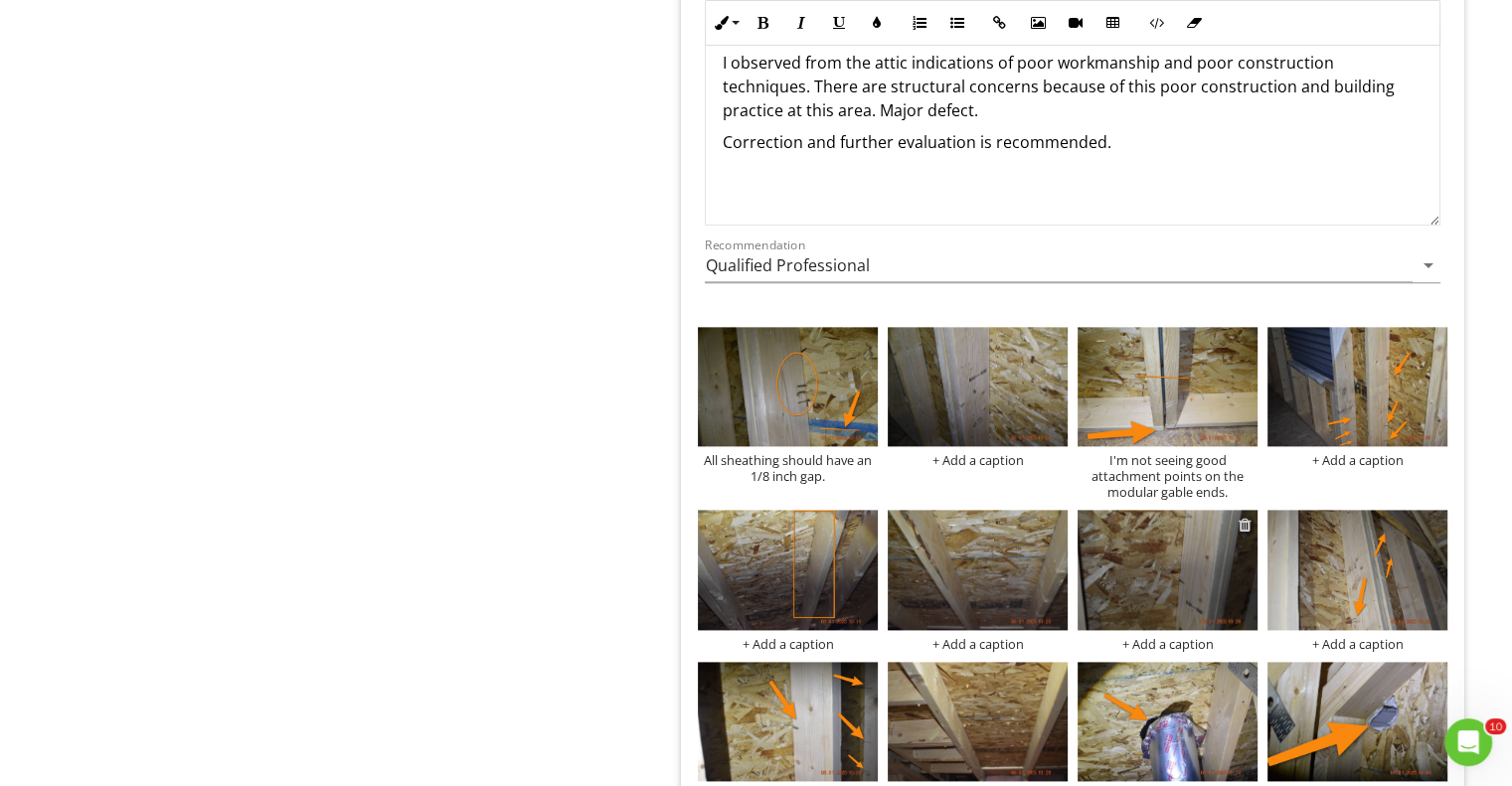 click at bounding box center [1245, 525] 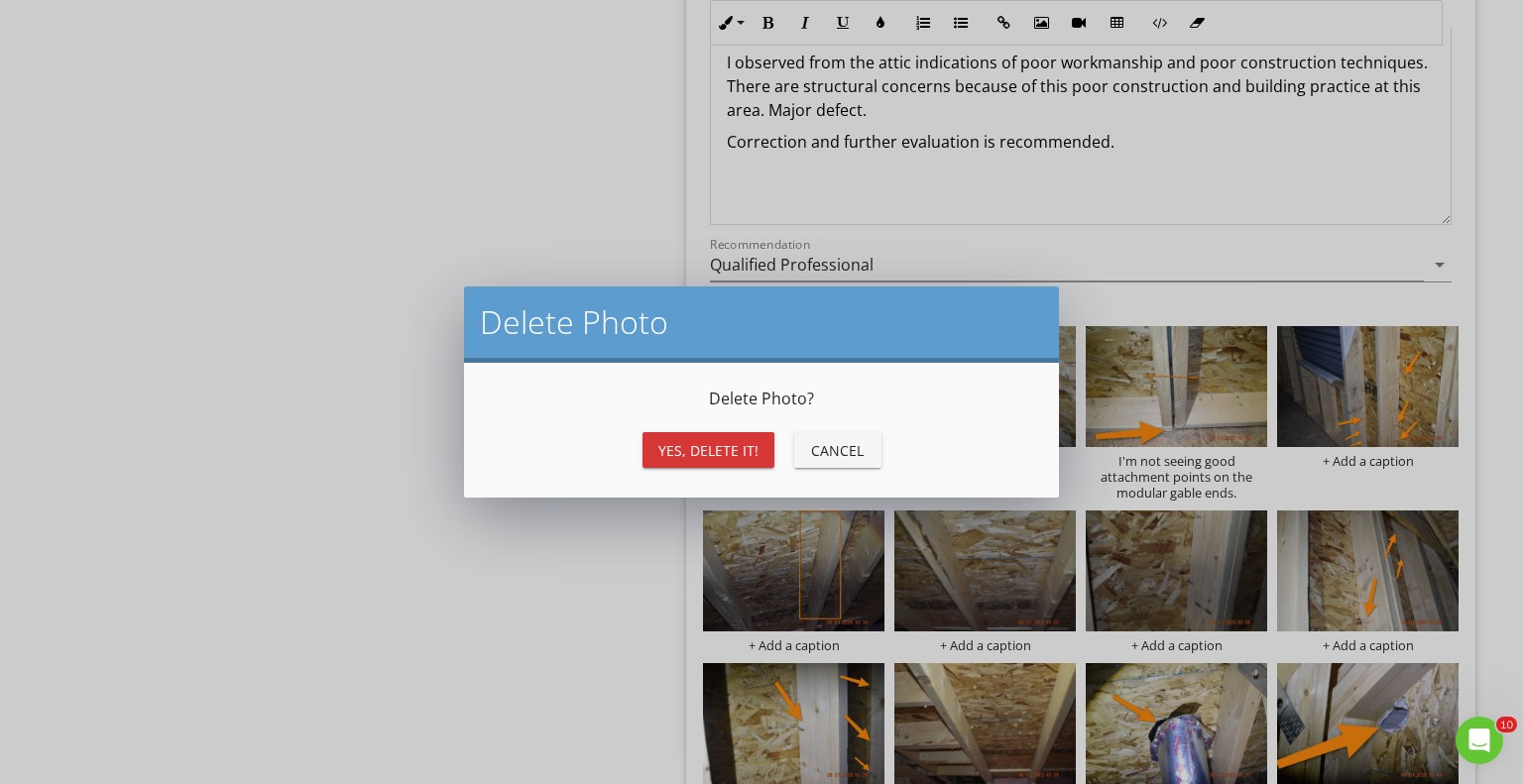 click on "Yes, Delete it!" at bounding box center [708, 450] 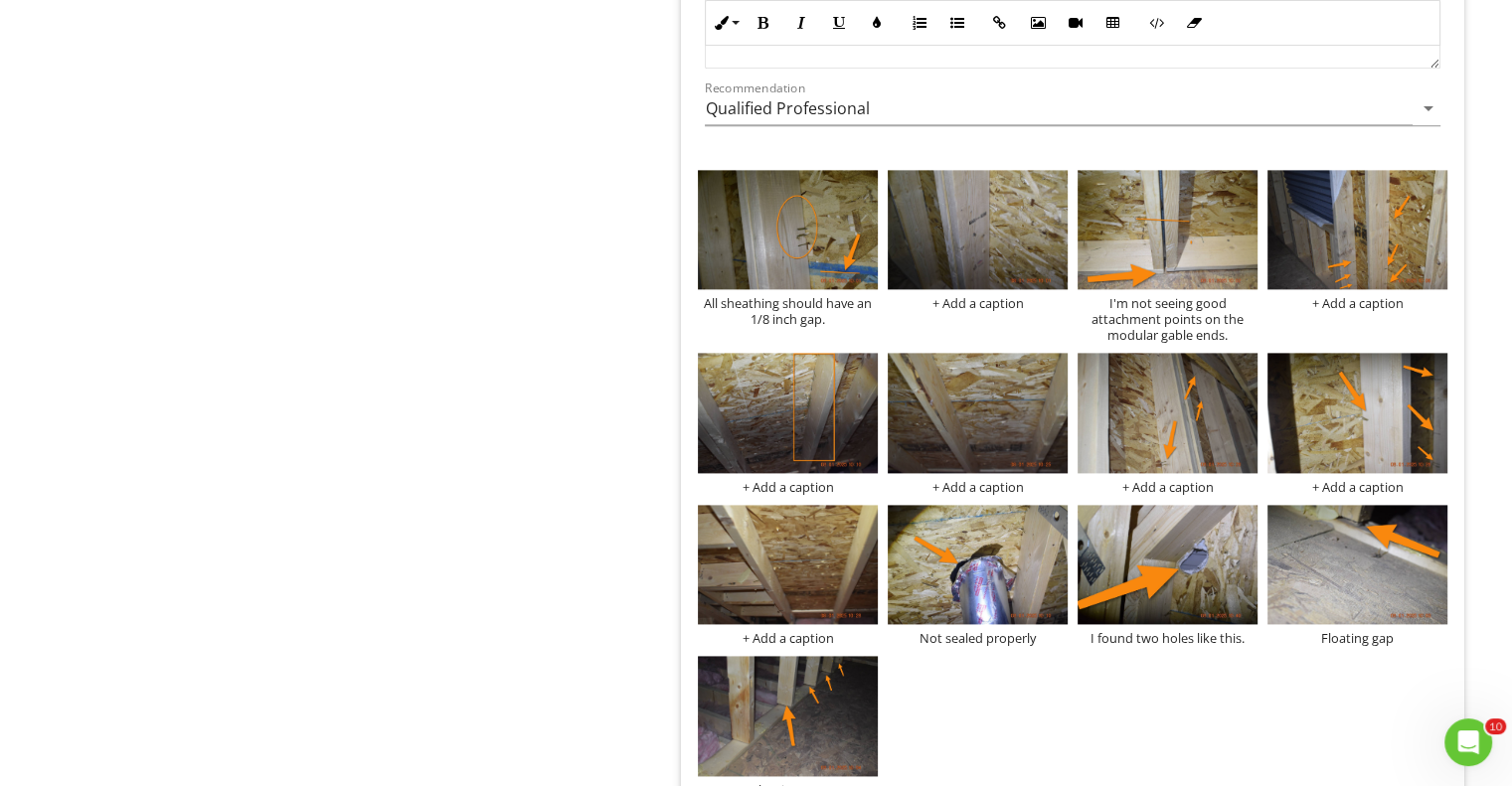 scroll, scrollTop: 2584, scrollLeft: 0, axis: vertical 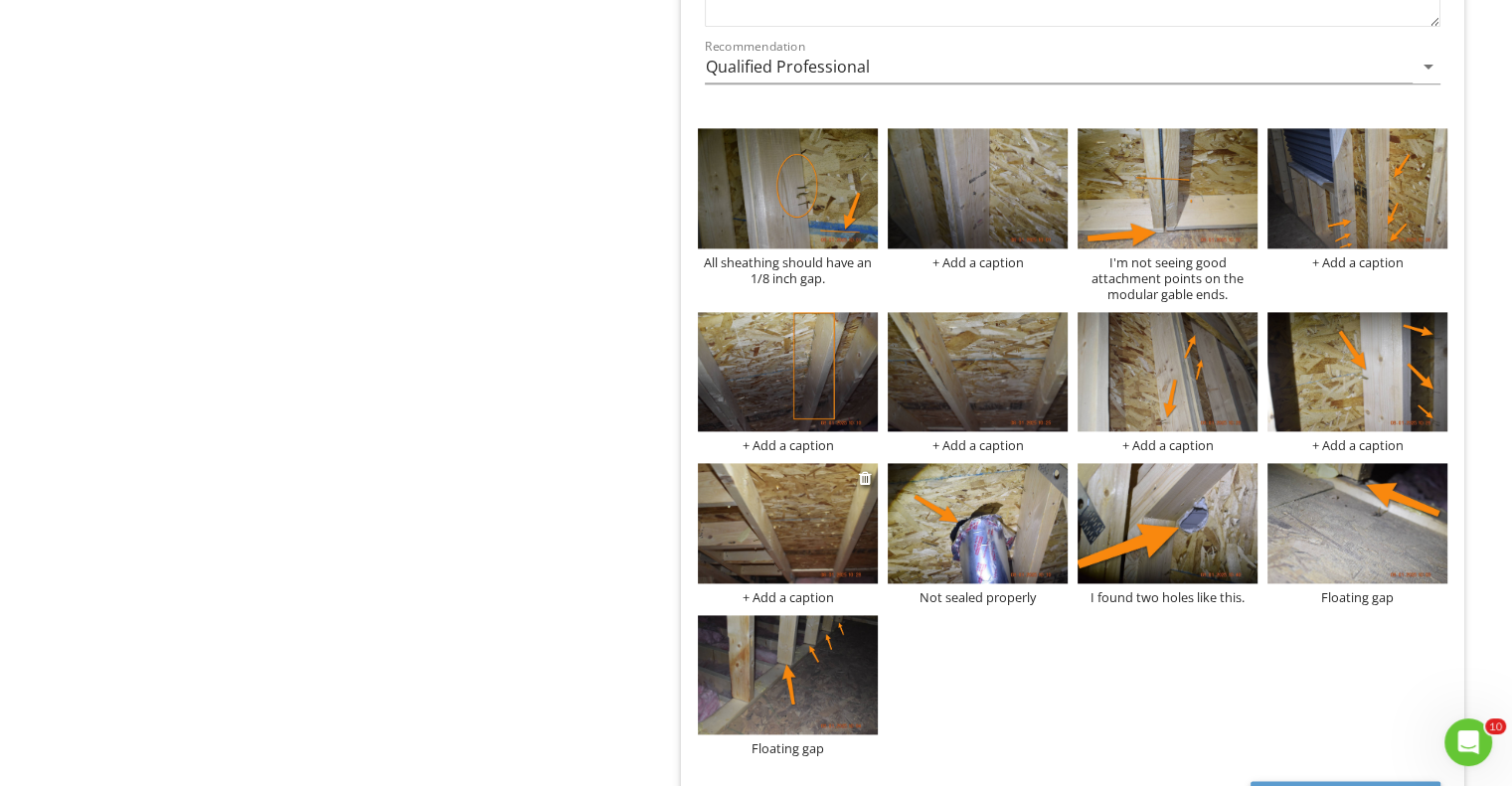 click at bounding box center (787, 523) 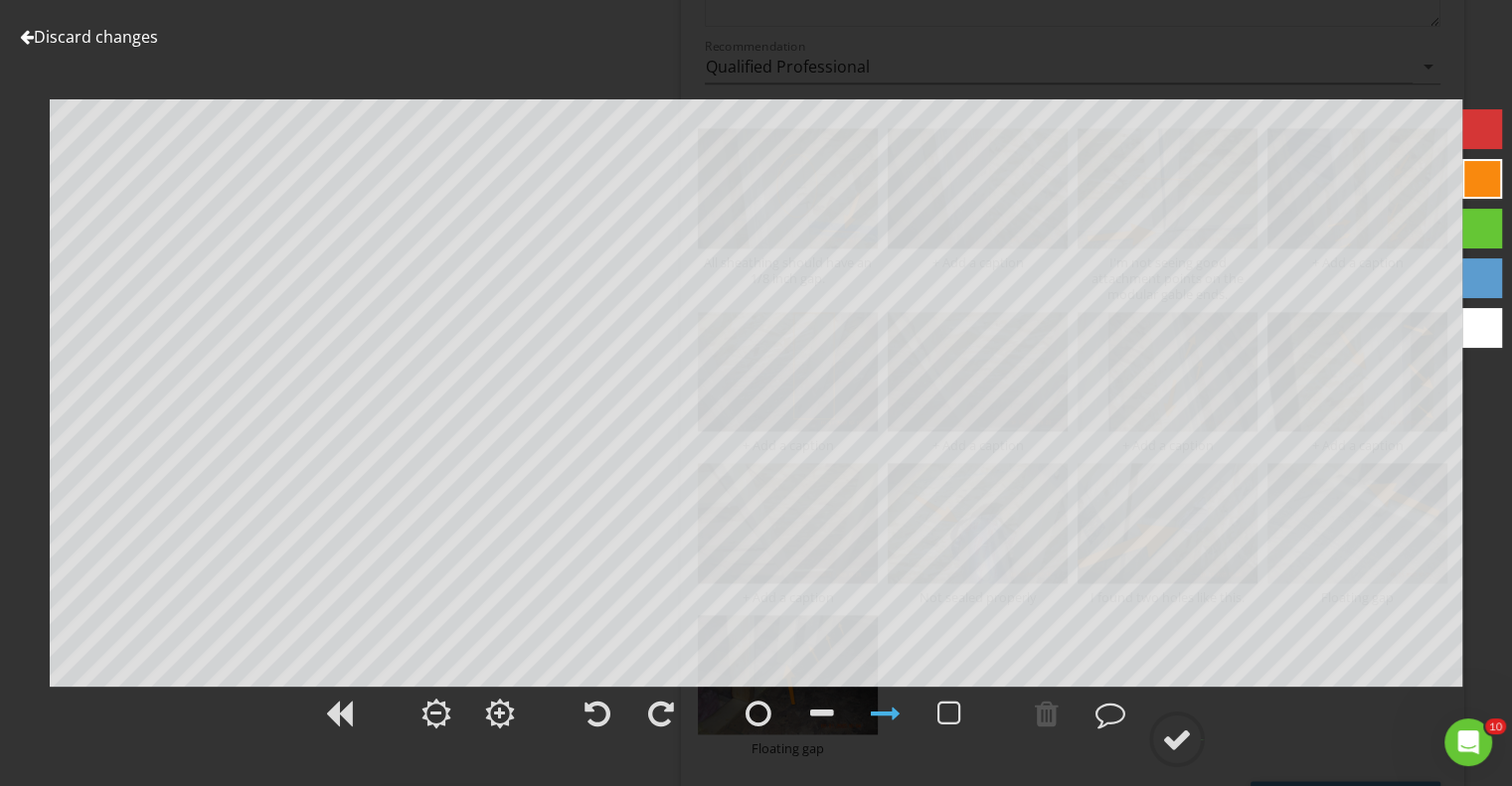 click on "Discard changes" at bounding box center [88, 37] 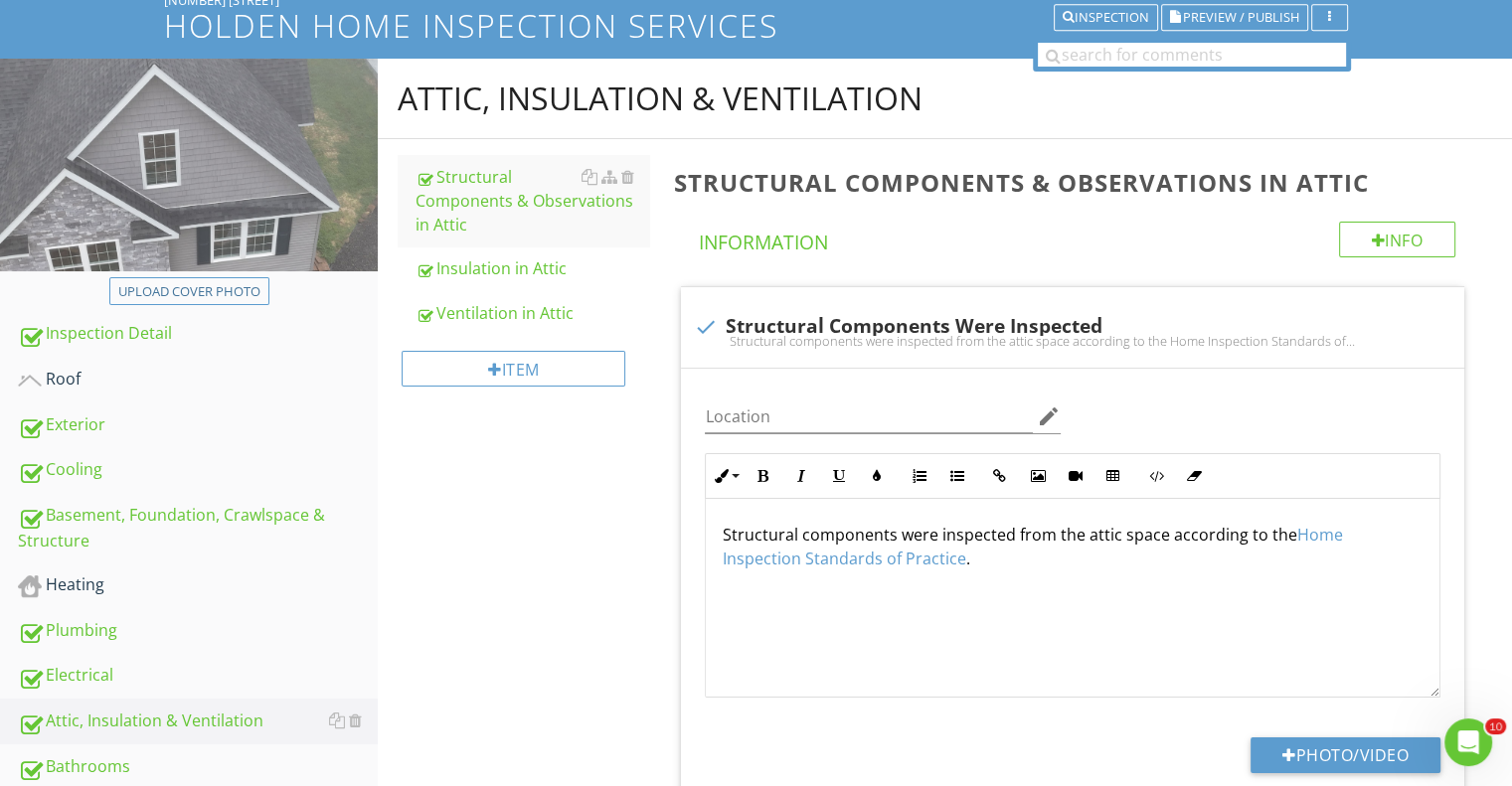 scroll, scrollTop: 324, scrollLeft: 0, axis: vertical 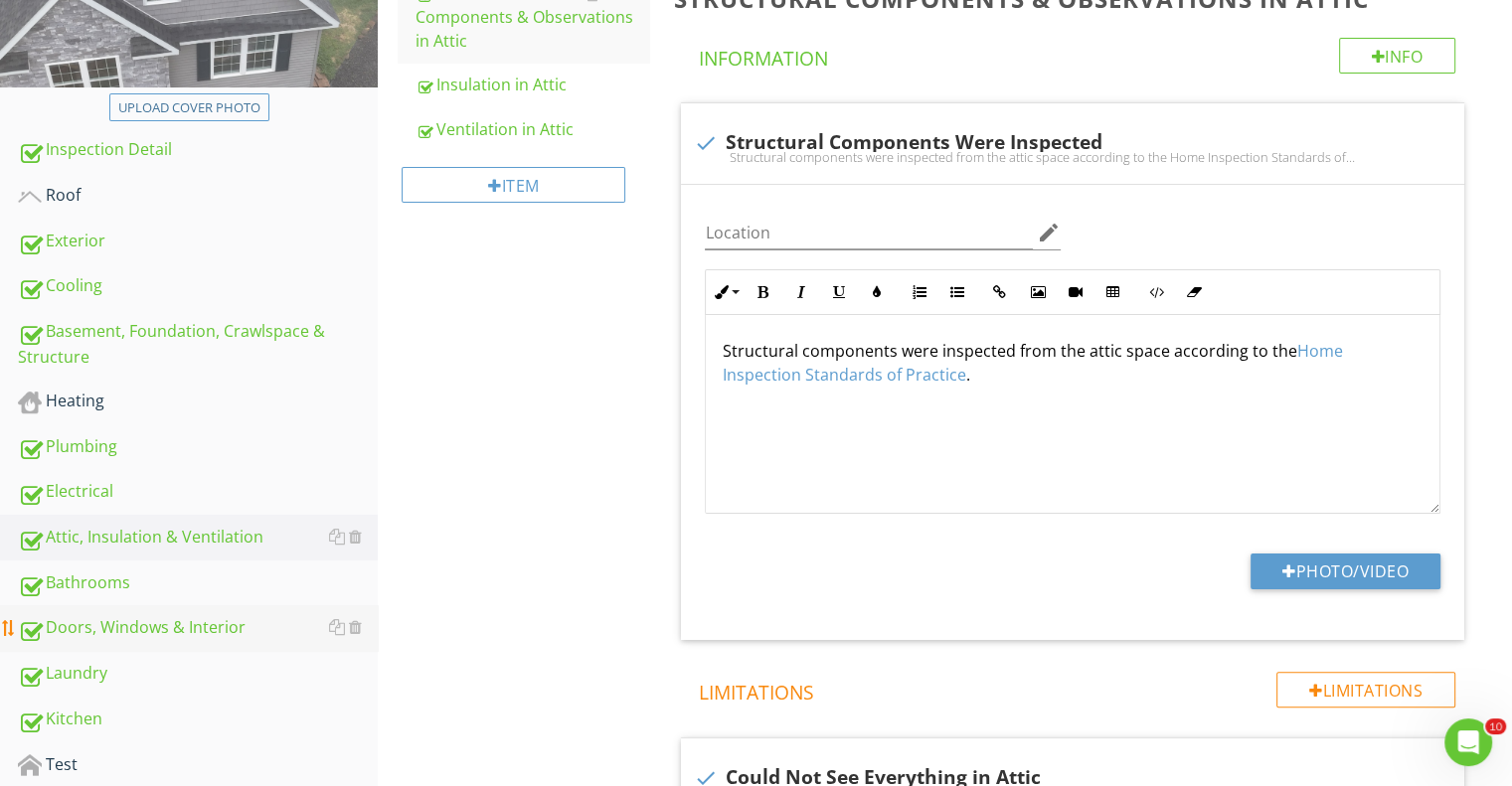 click on "Doors, Windows & Interior" at bounding box center (198, 628) 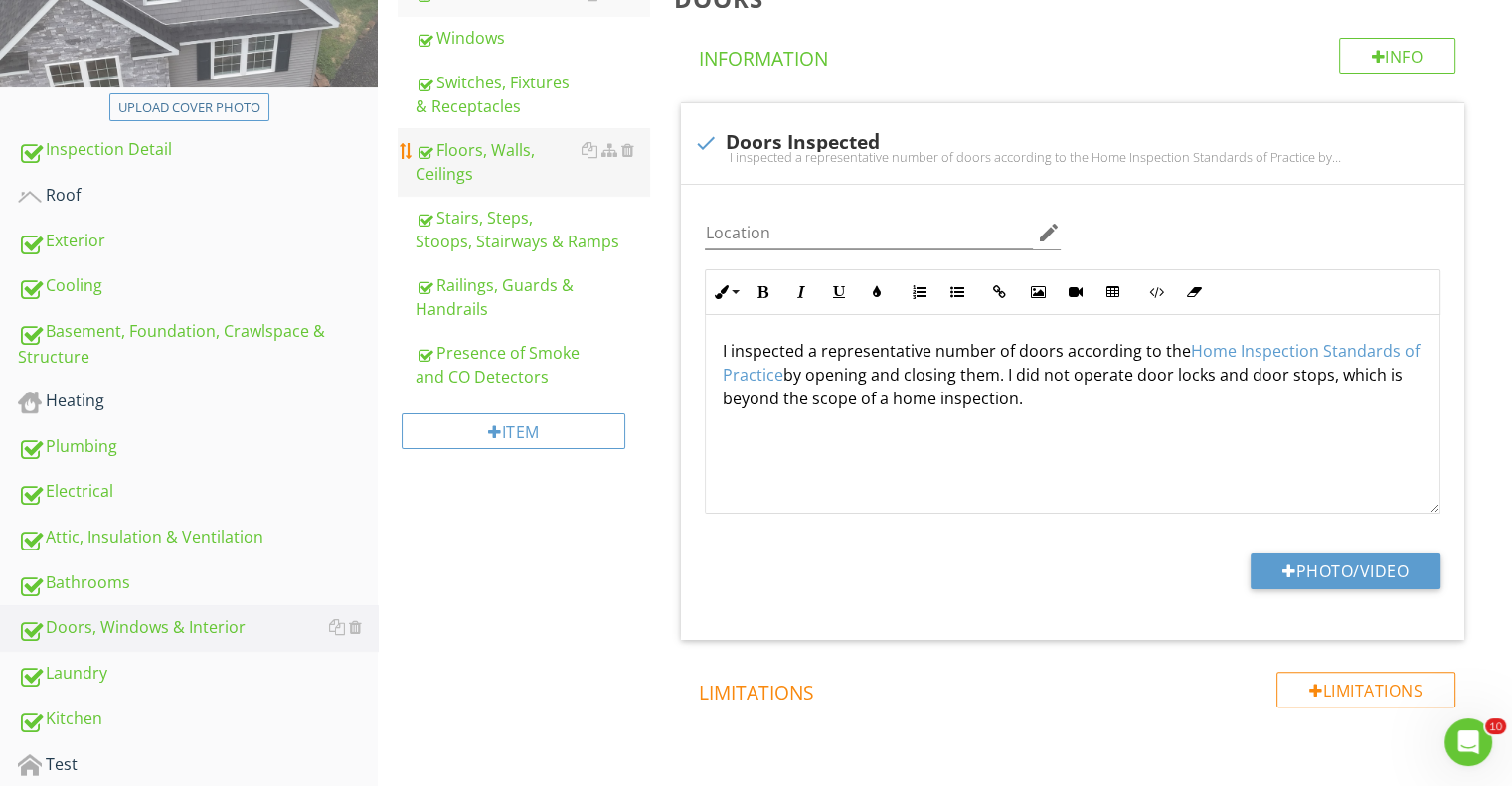 click on "Floors, Walls, Ceilings" at bounding box center [532, 162] 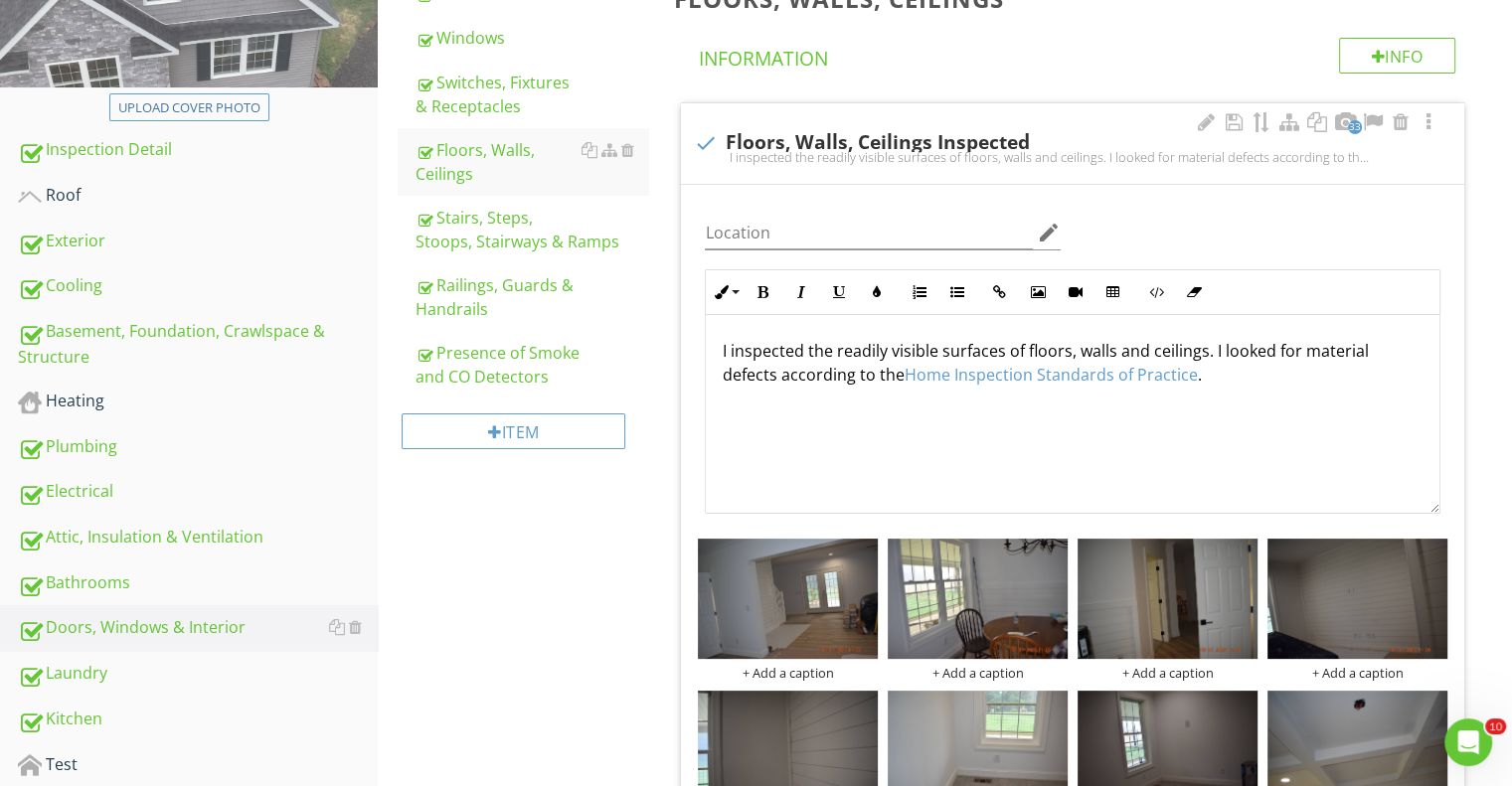 scroll, scrollTop: 0, scrollLeft: 0, axis: both 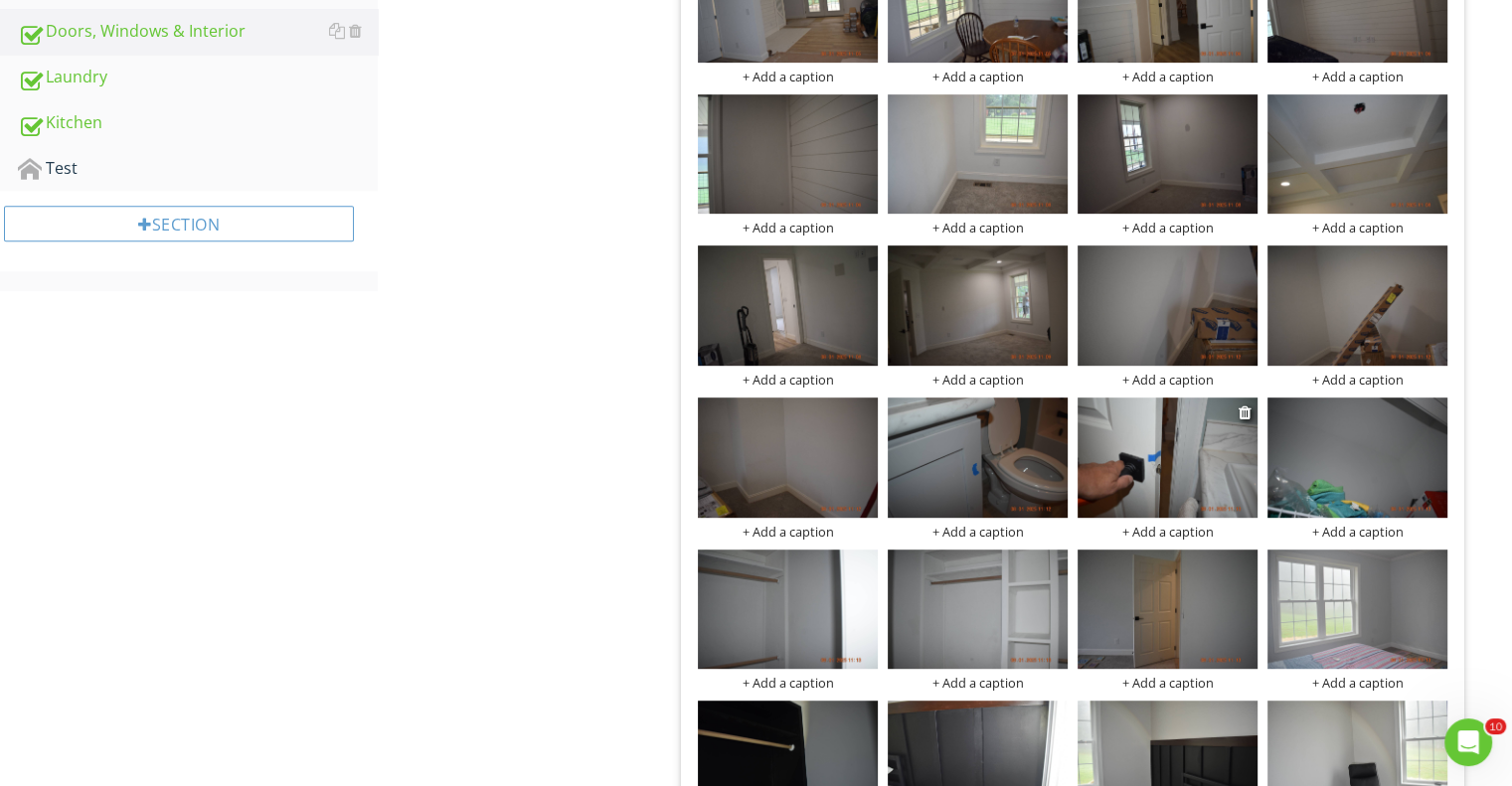 click at bounding box center (1167, 457) 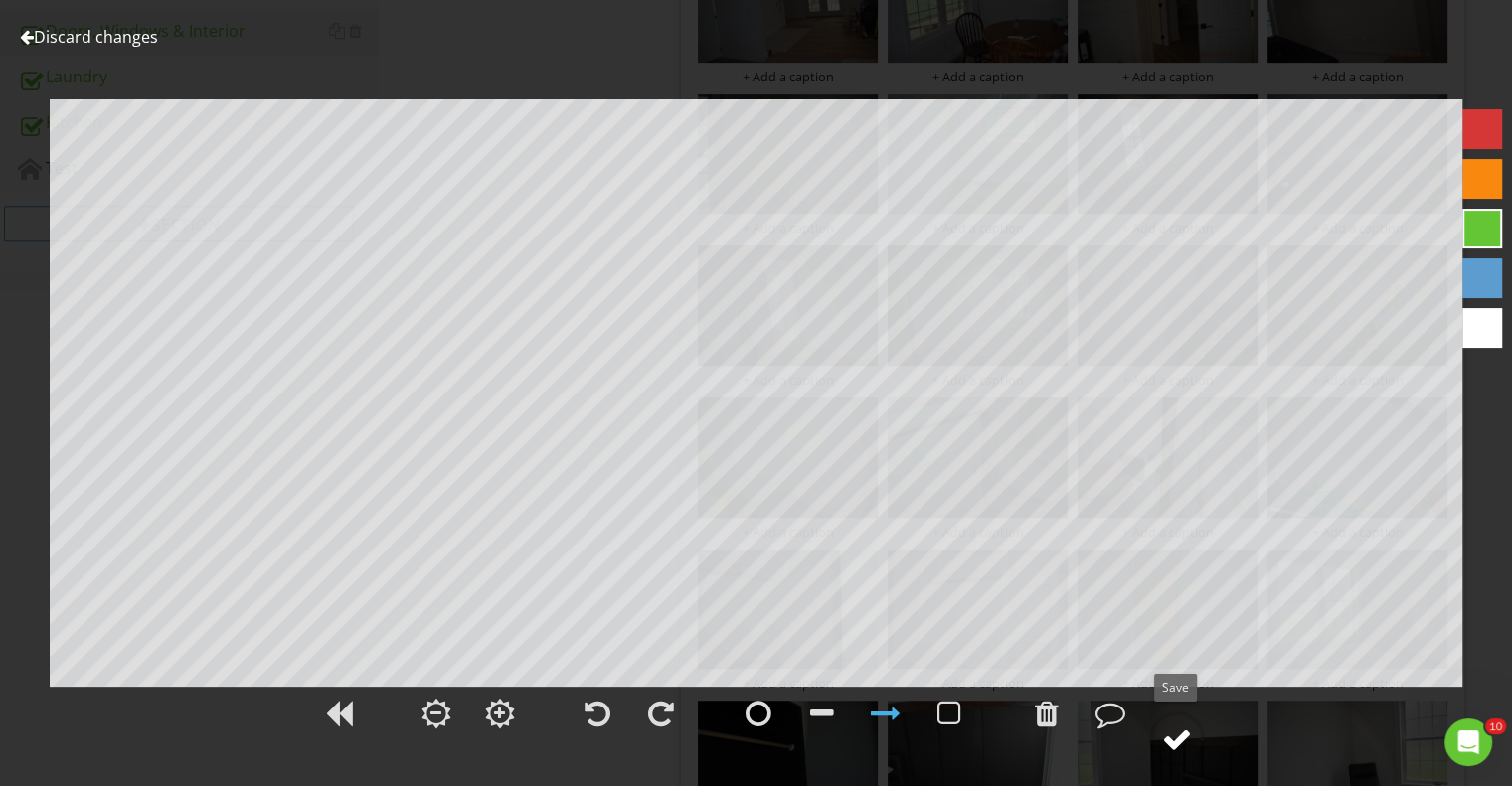 click at bounding box center (1177, 739) 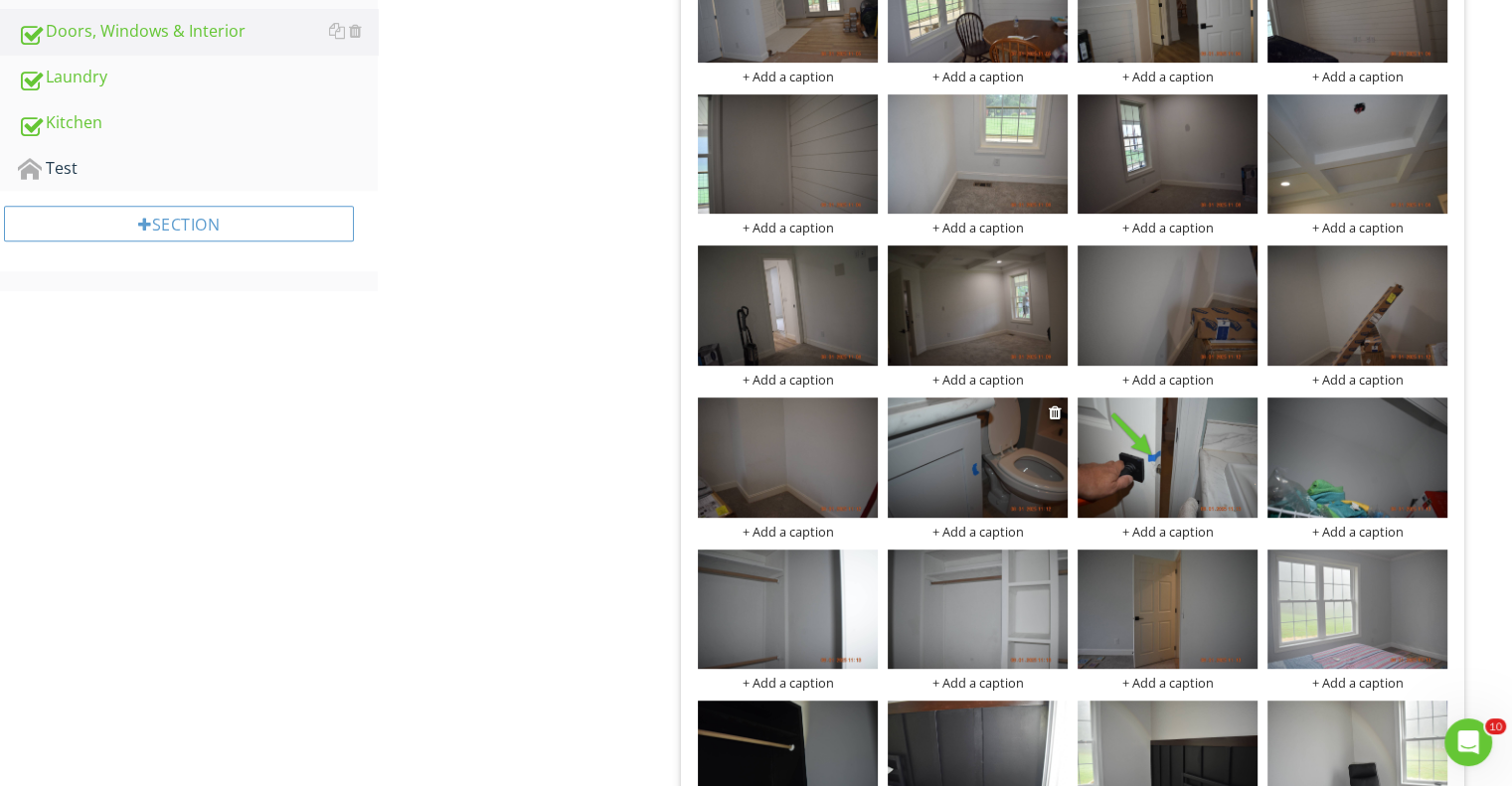 click at bounding box center [977, 457] 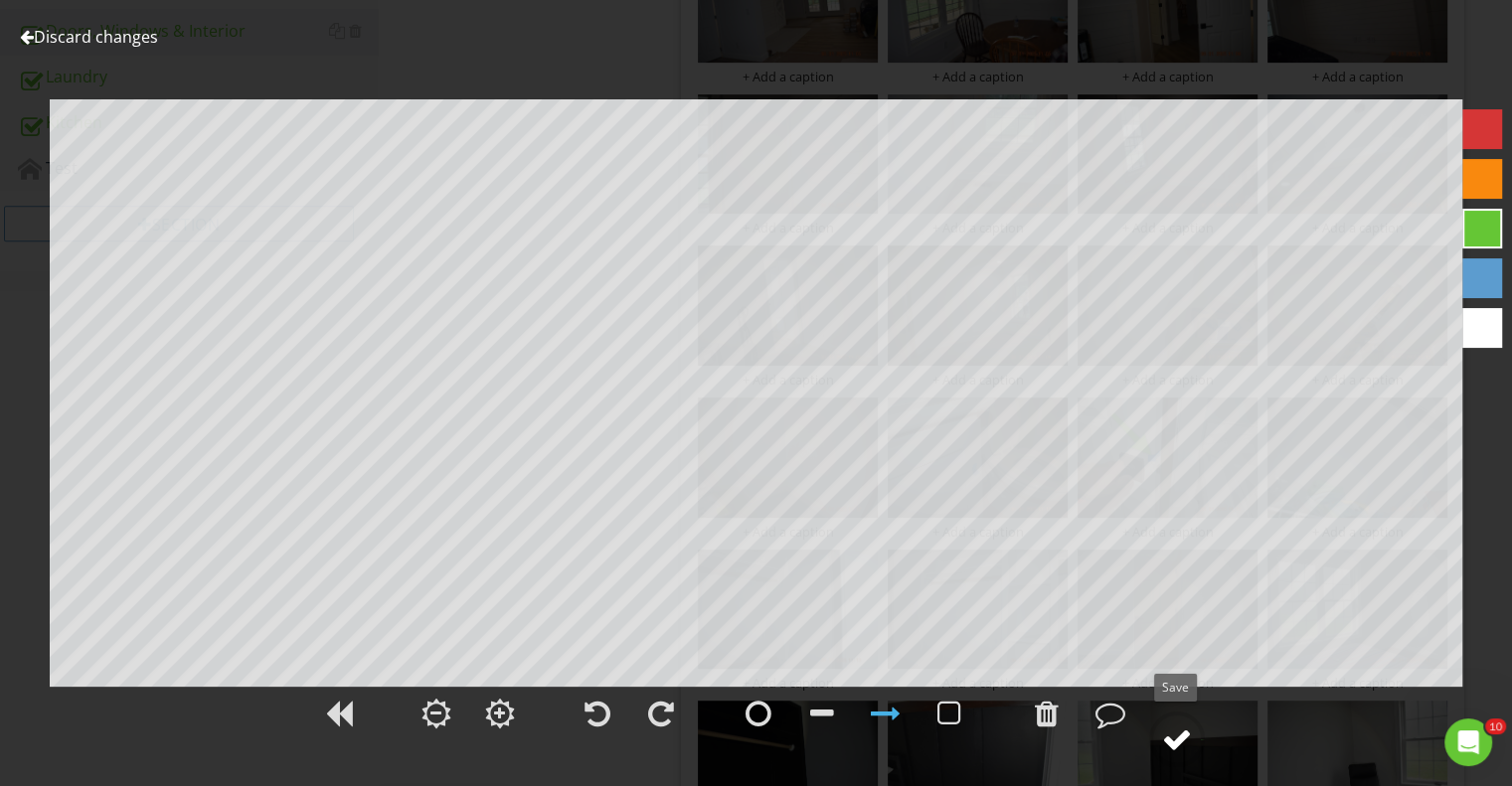 click at bounding box center (1177, 739) 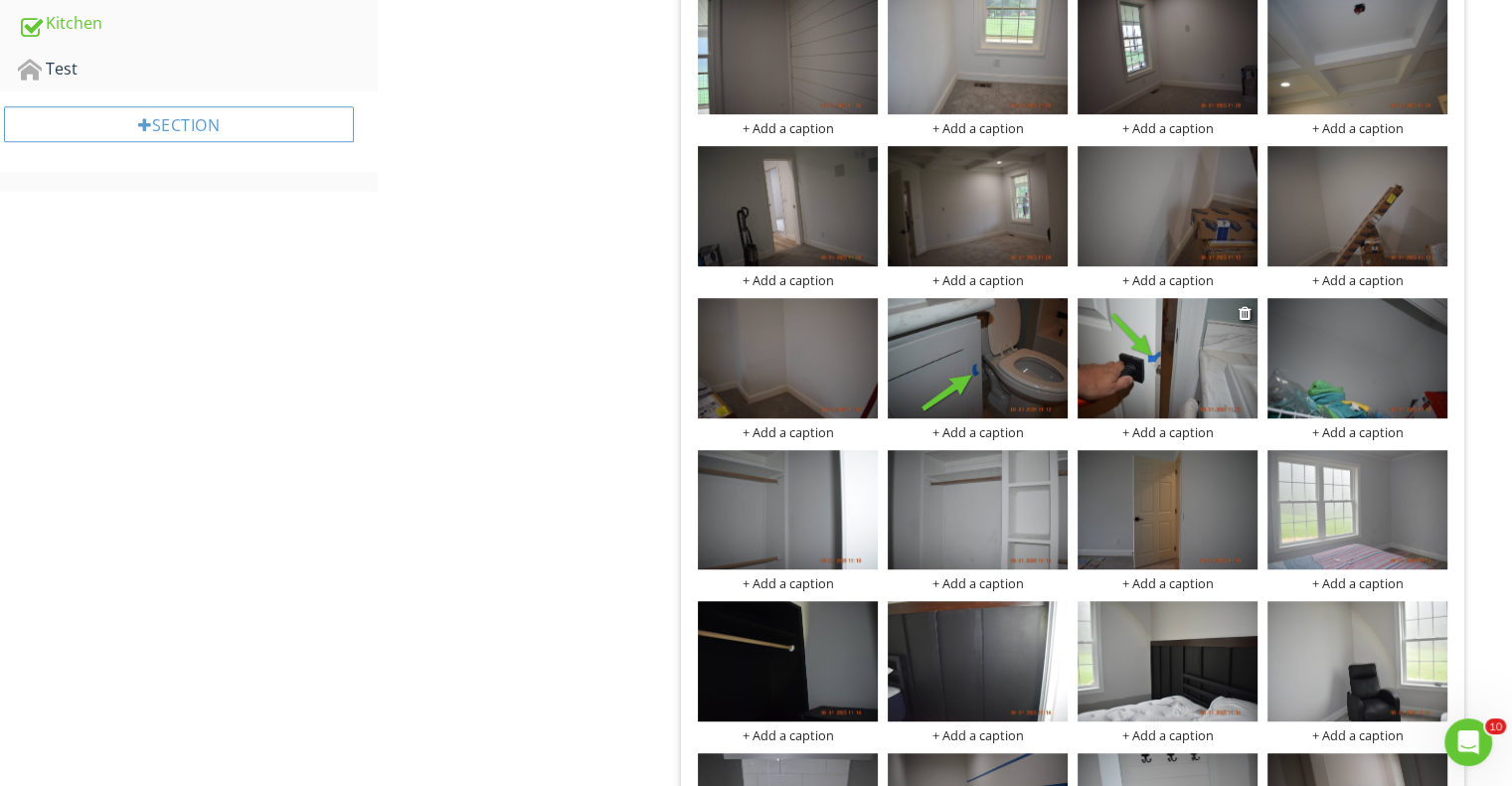 scroll, scrollTop: 1516, scrollLeft: 0, axis: vertical 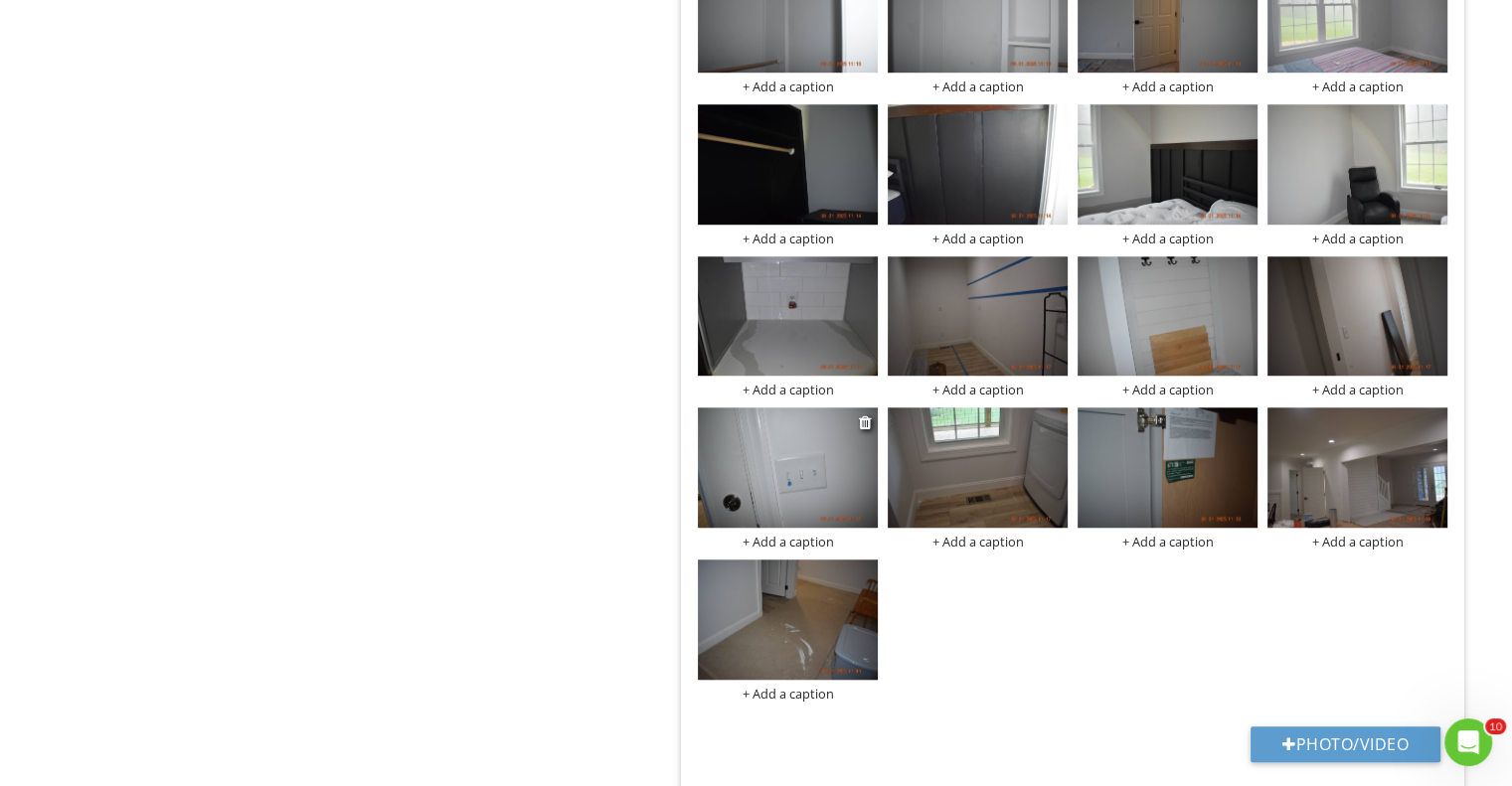 click at bounding box center [787, 467] 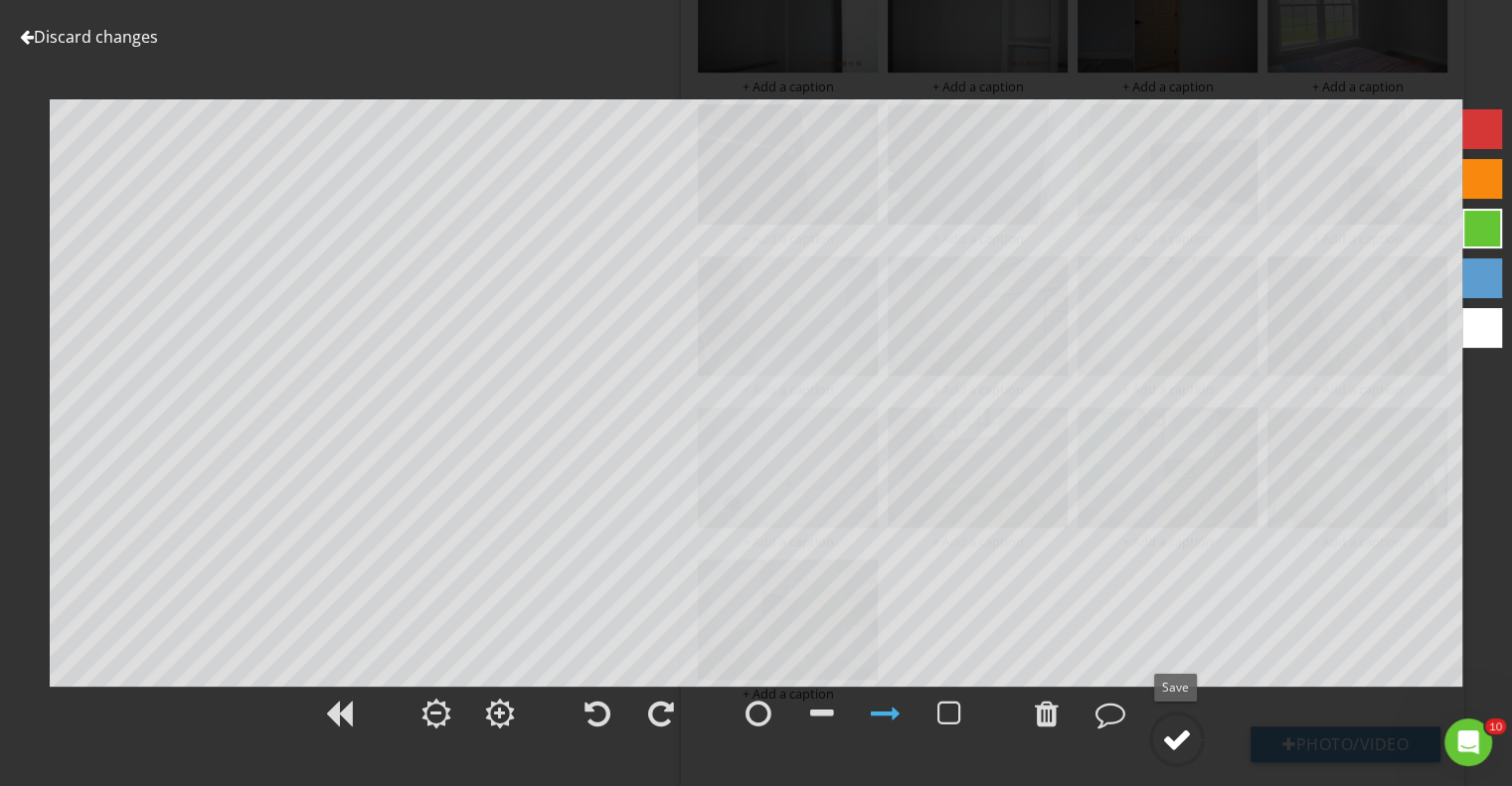 click at bounding box center (1177, 739) 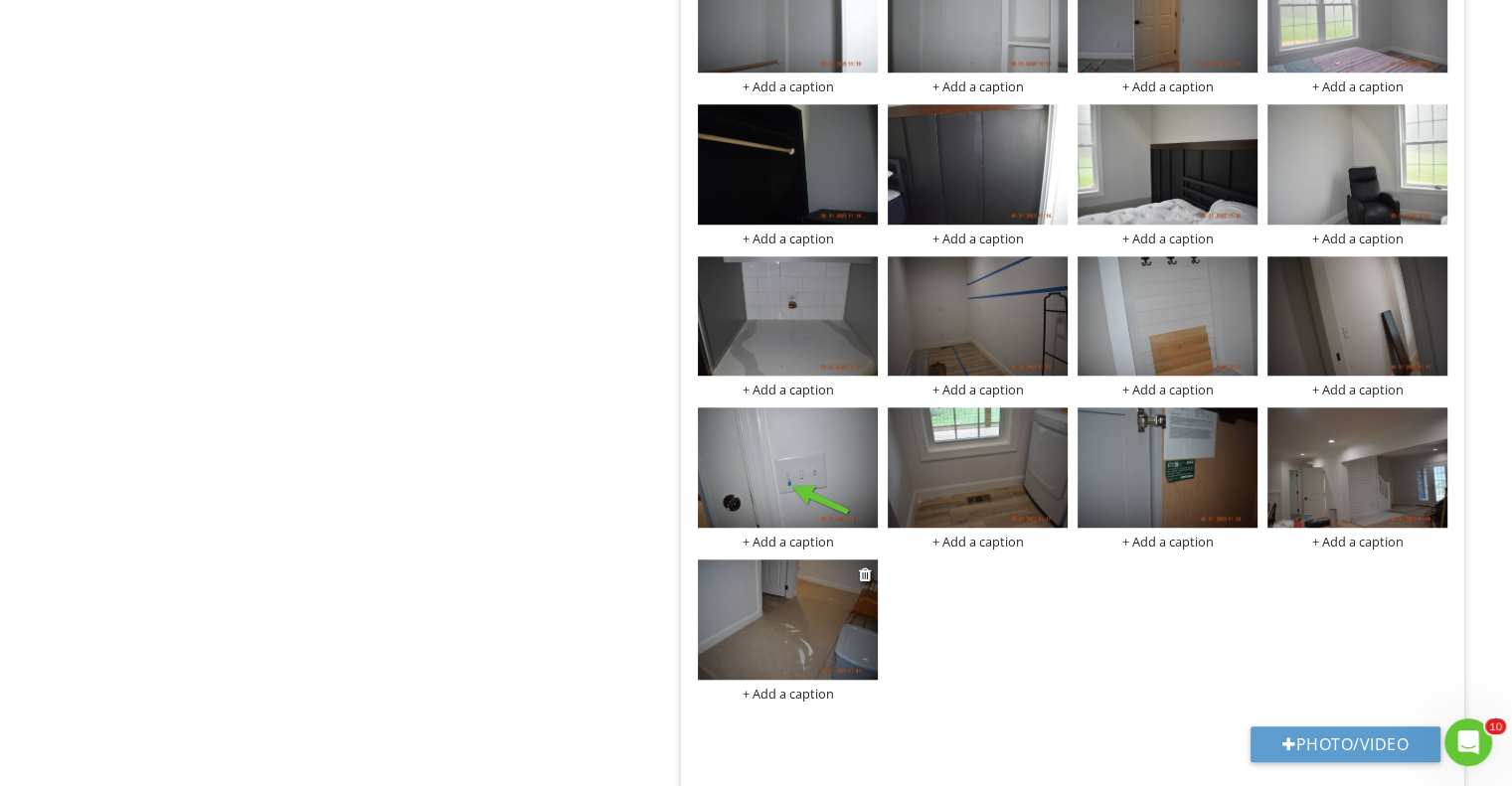 click at bounding box center (787, 619) 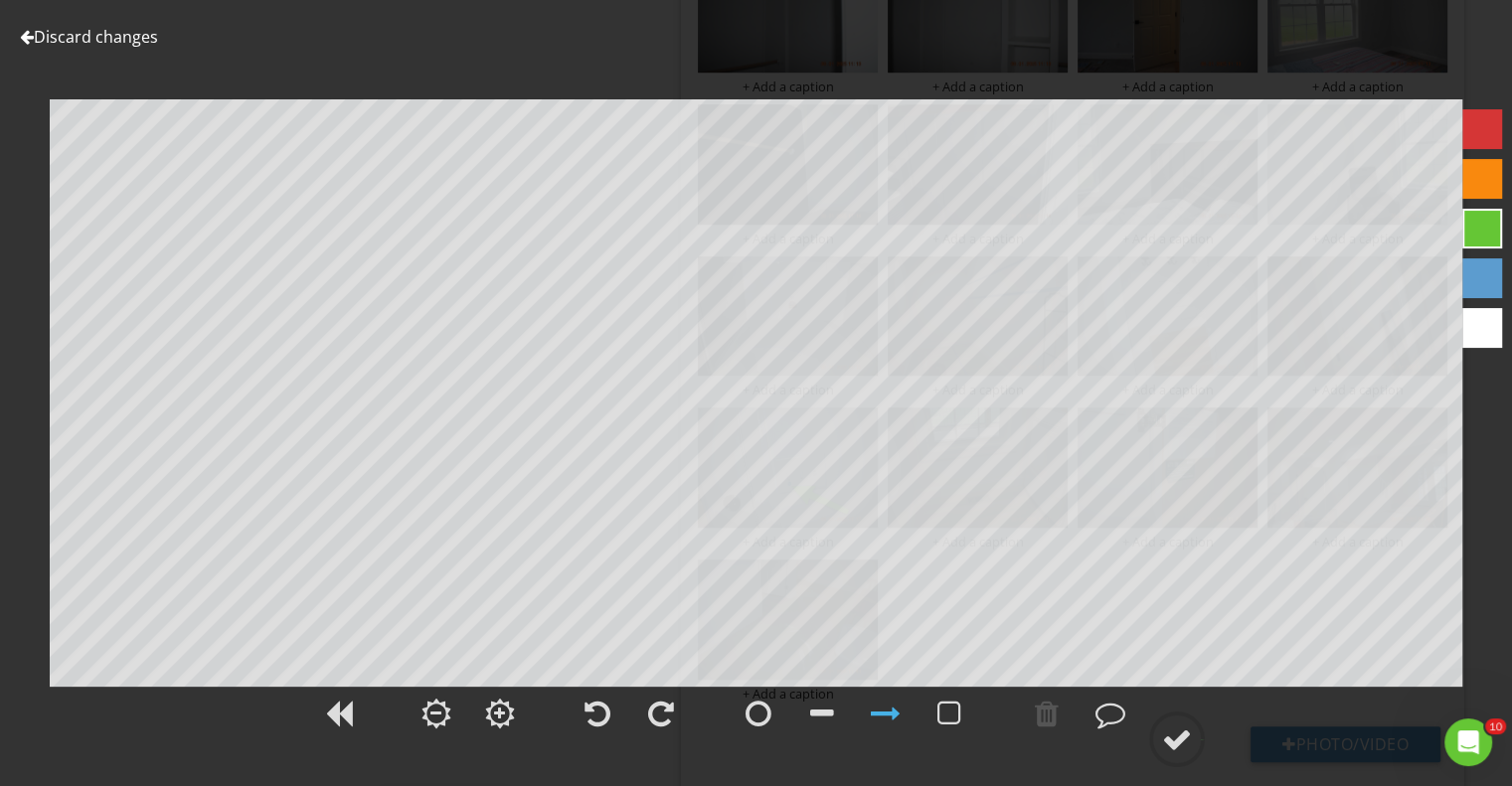 click at bounding box center [27, 37] 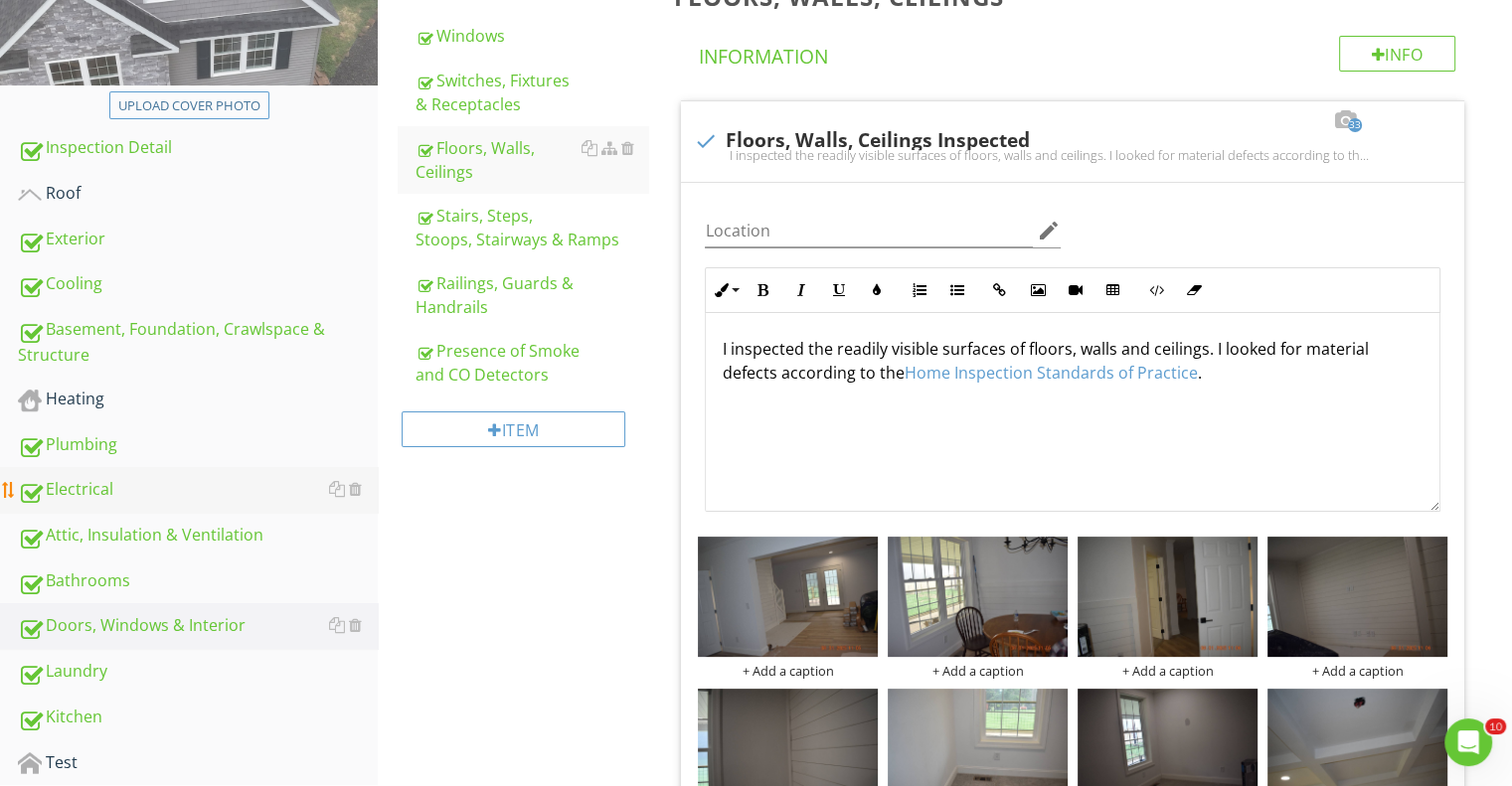scroll, scrollTop: 324, scrollLeft: 0, axis: vertical 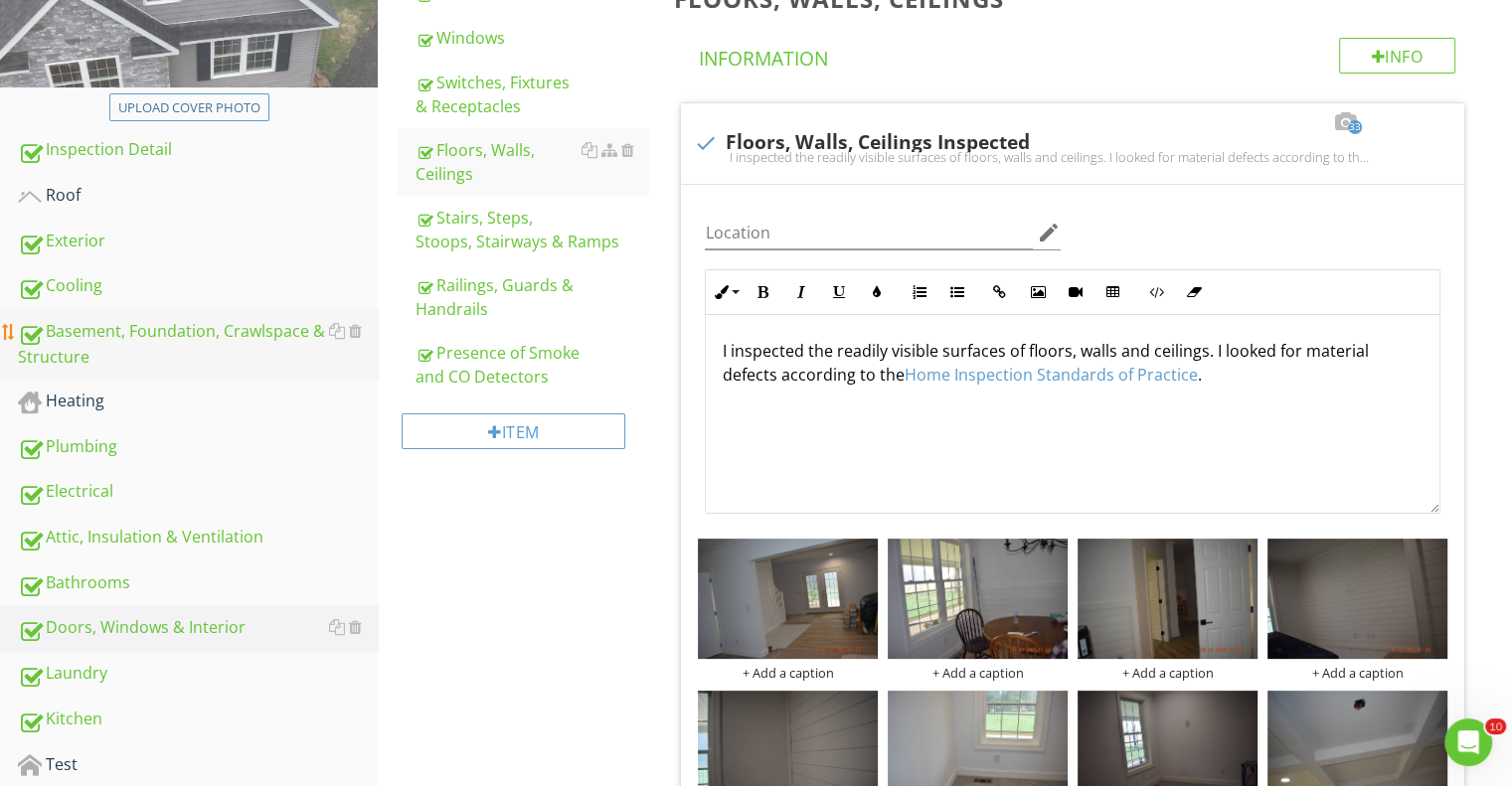 click on "Basement, Foundation, Crawlspace & Structure" at bounding box center [198, 344] 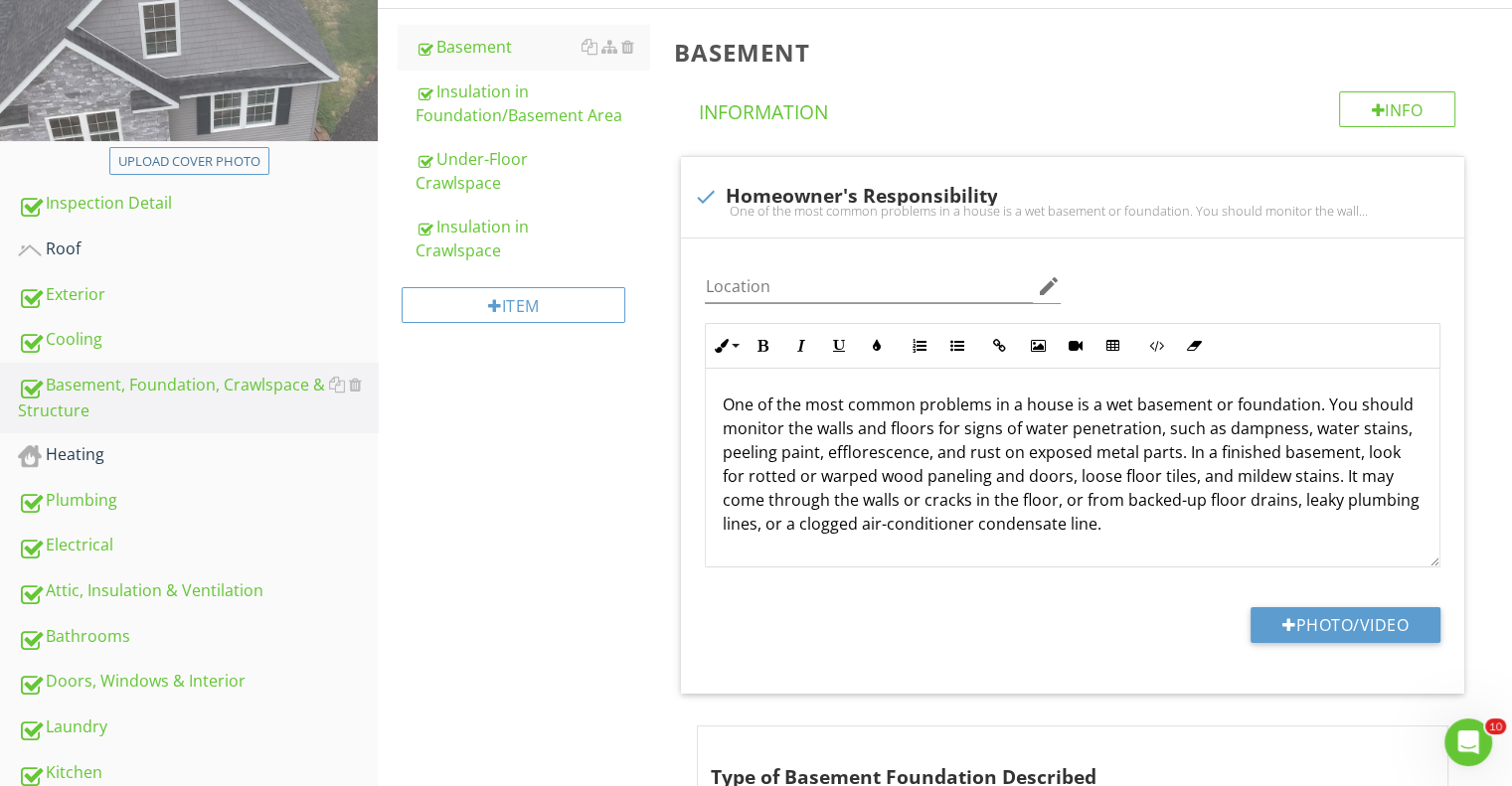 scroll, scrollTop: 125, scrollLeft: 0, axis: vertical 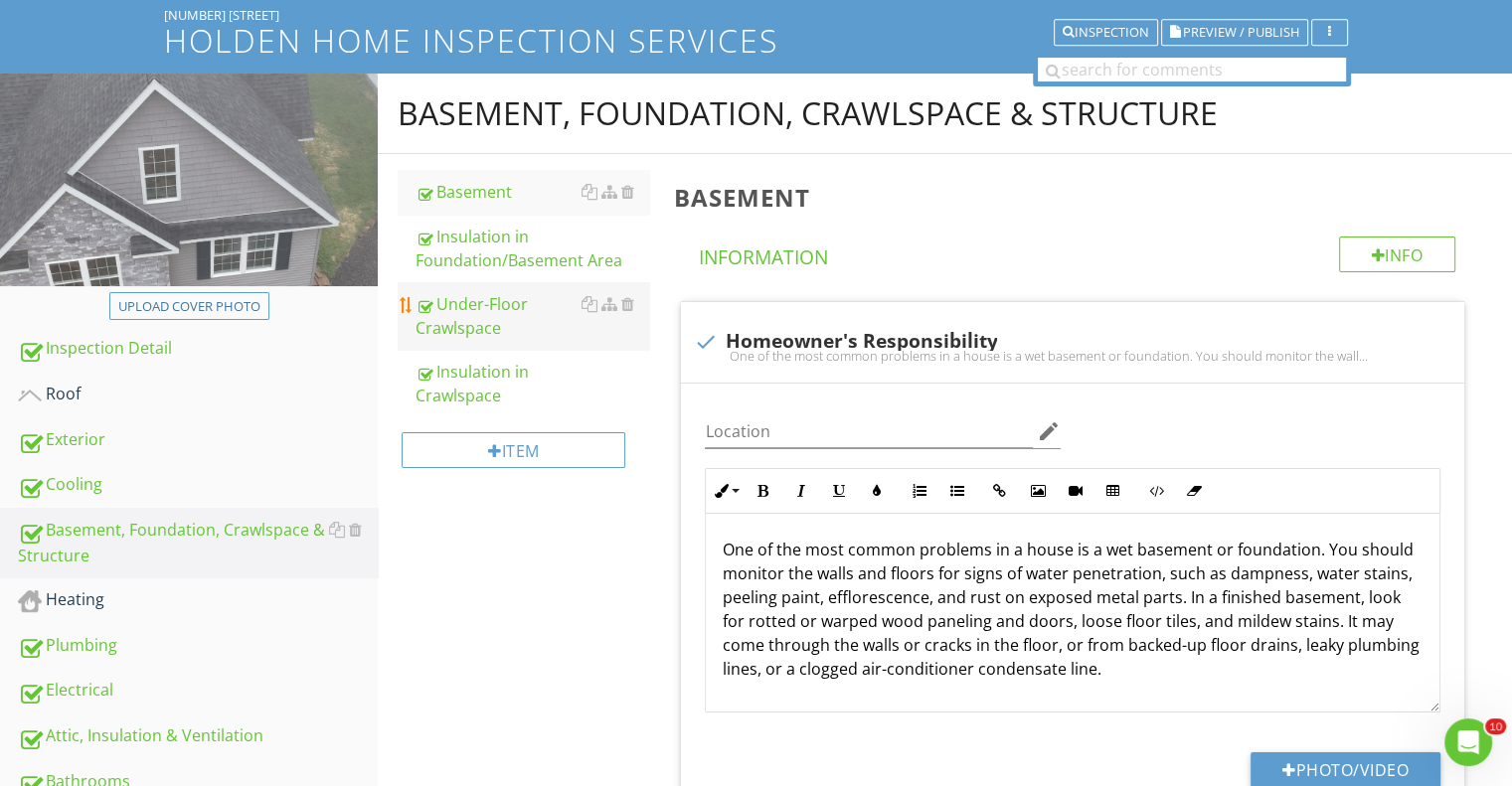 click on "Under-Floor Crawlspace" at bounding box center (532, 316) 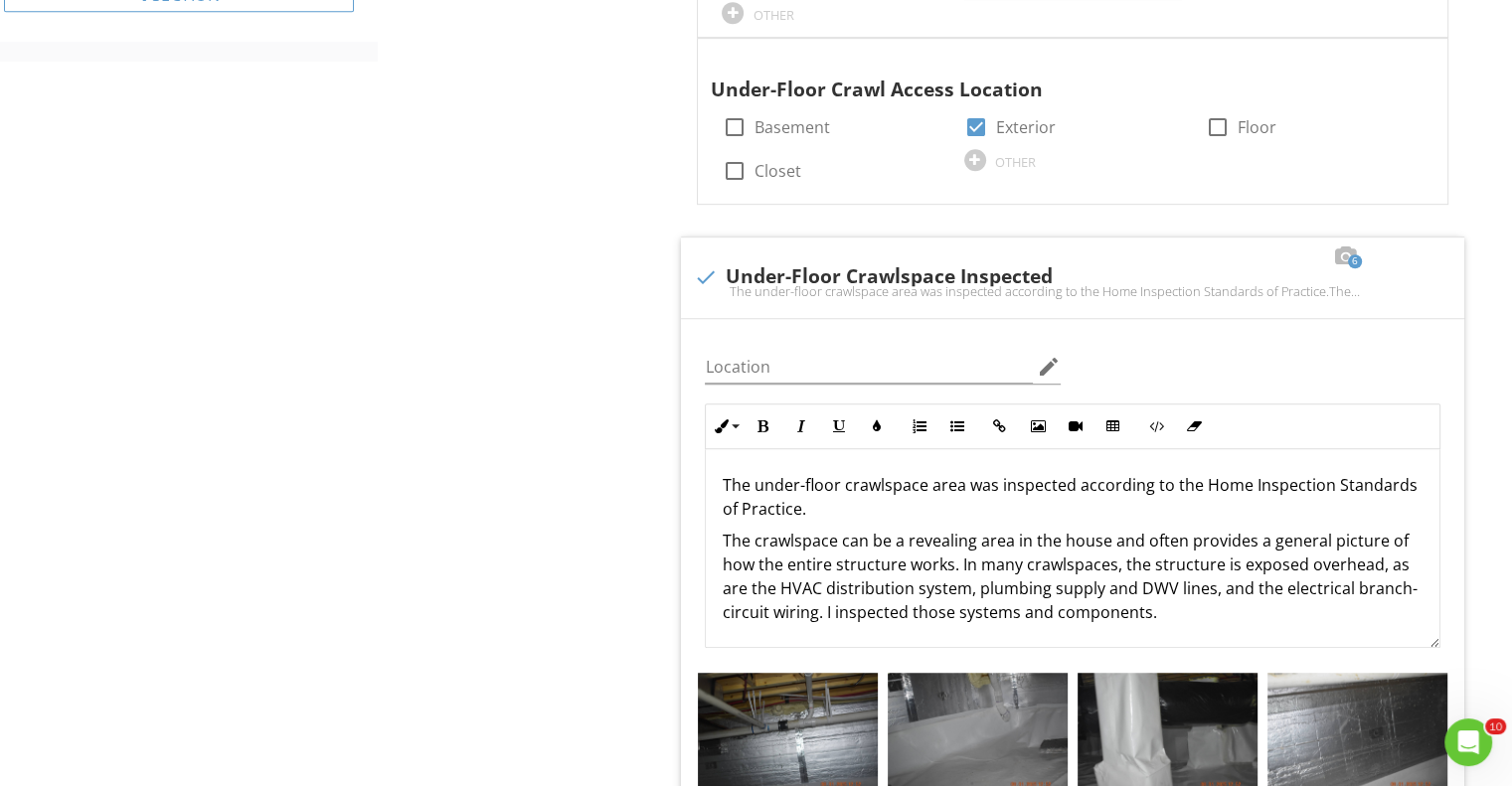 scroll, scrollTop: 1218, scrollLeft: 0, axis: vertical 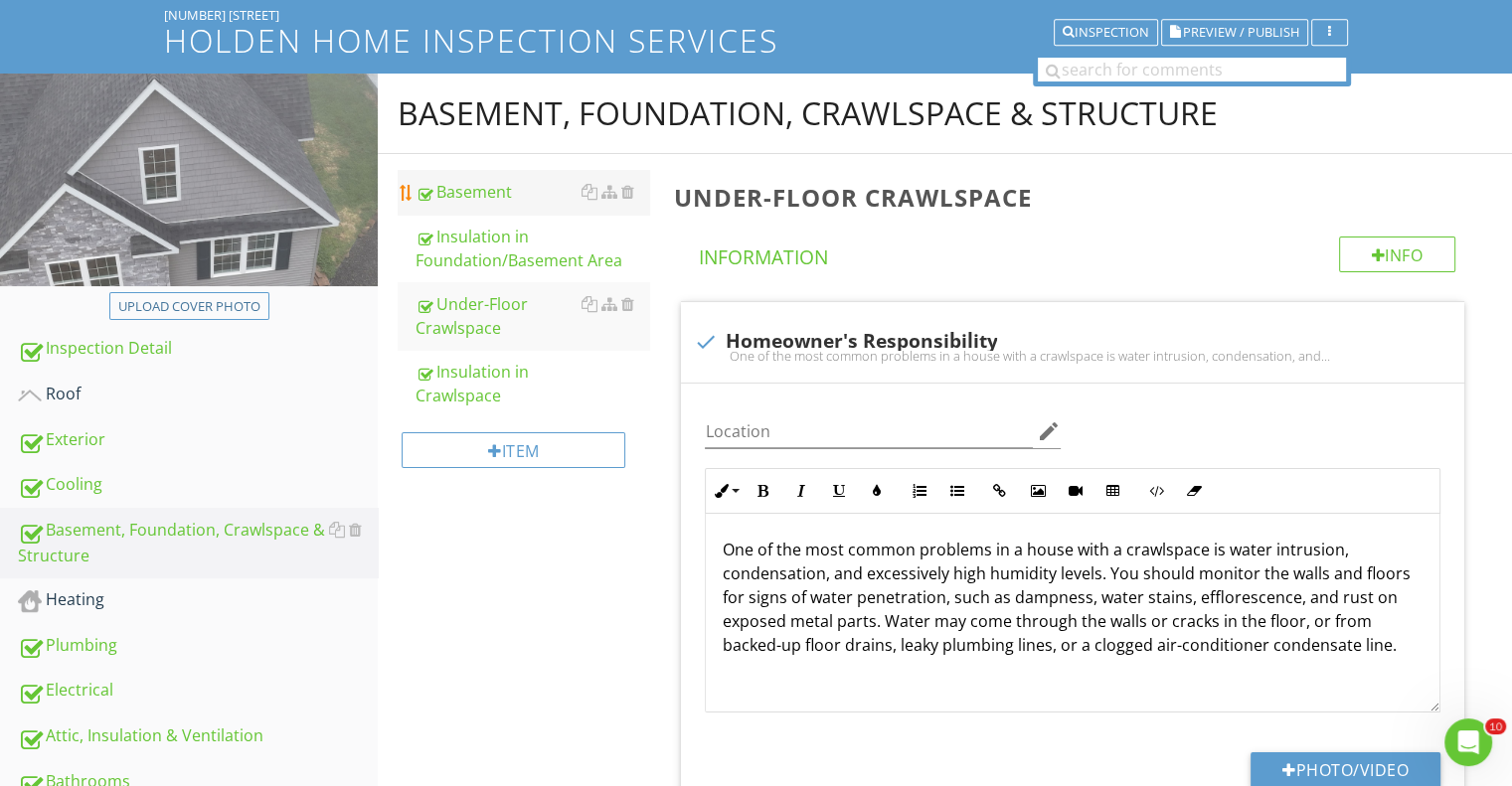 click on "Basement" at bounding box center [532, 192] 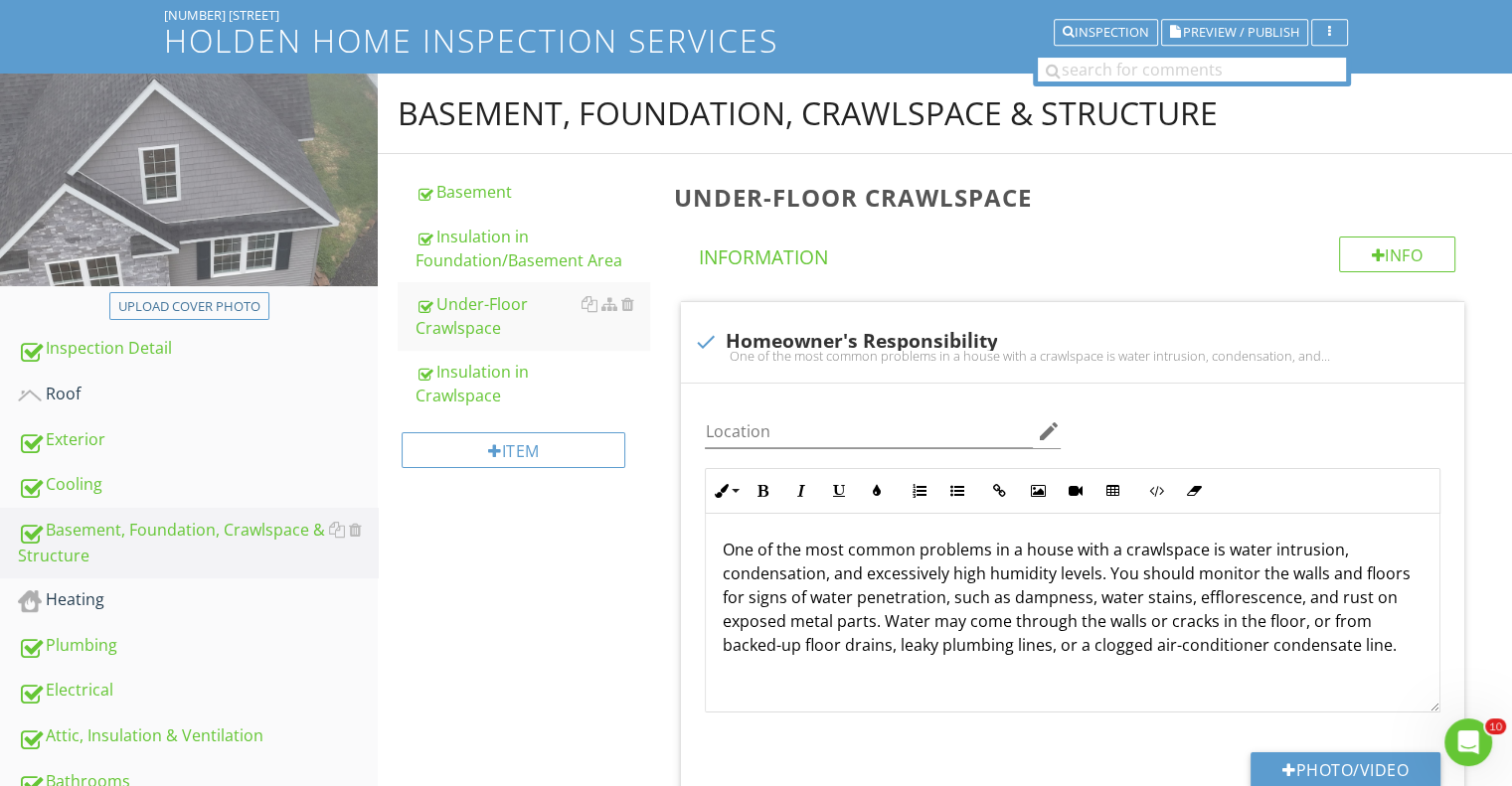 type on "<p>Structural components were inspected according to the <a fr-original-style="" href="http://www.nachi.org/sop" rel="noopener noreferrer" style="color: rgb(92, 156, 207);" target="_blank">Home Inspection Standards of Practice</a>, including readily observed floor joists.&nbsp;</p>" 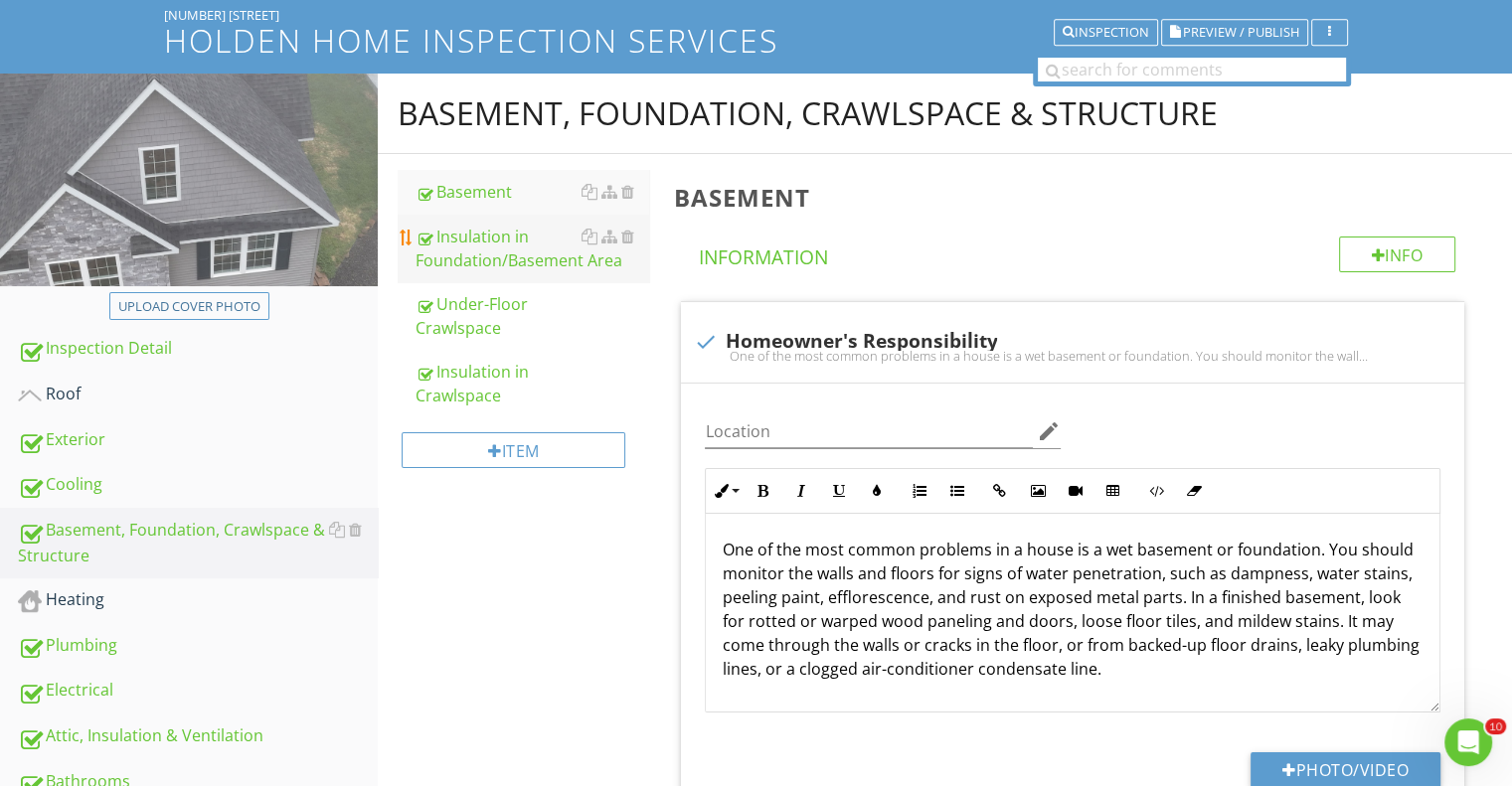click on "Insulation in Foundation/Basement Area" at bounding box center [532, 248] 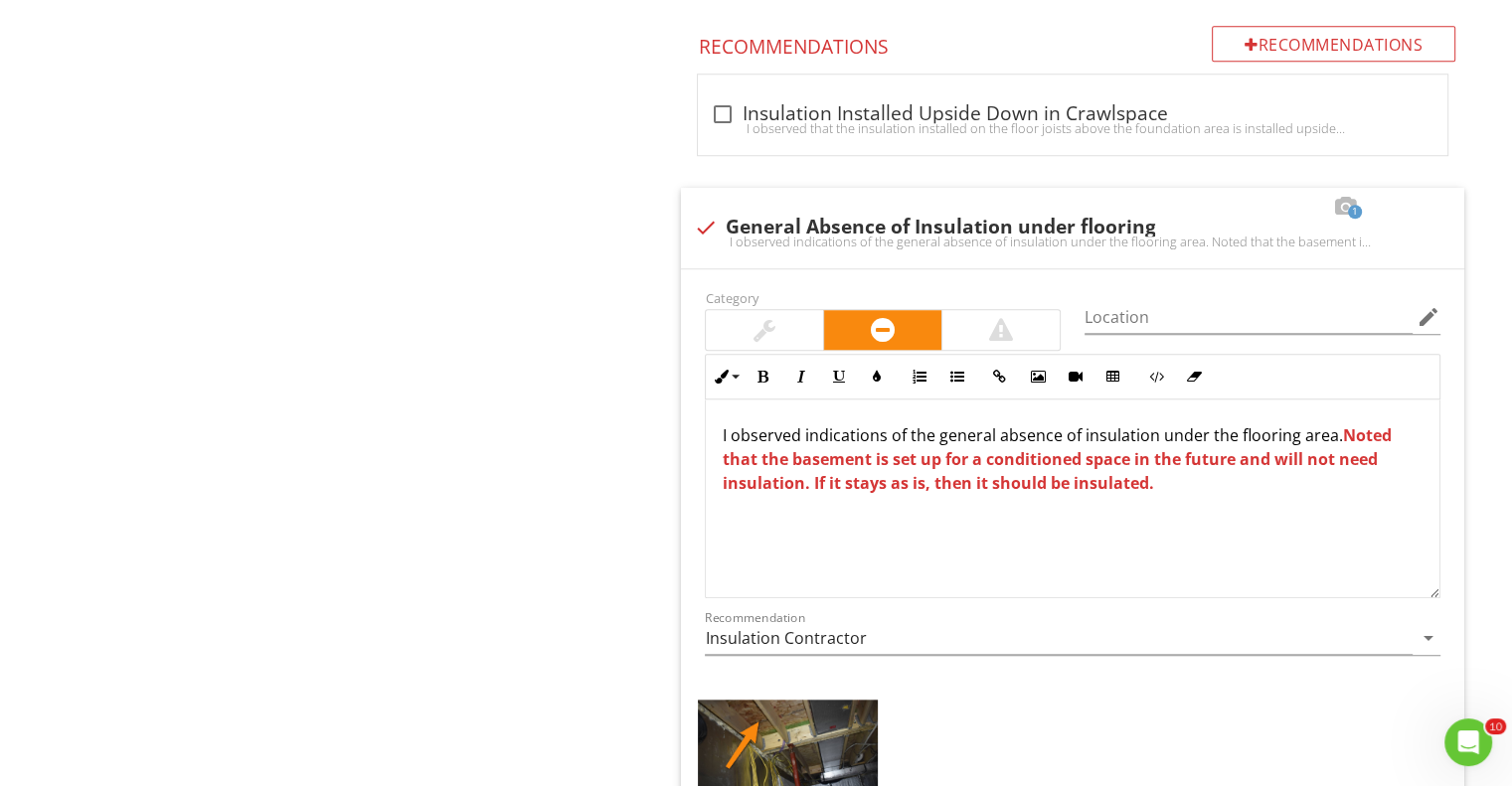scroll, scrollTop: 1715, scrollLeft: 0, axis: vertical 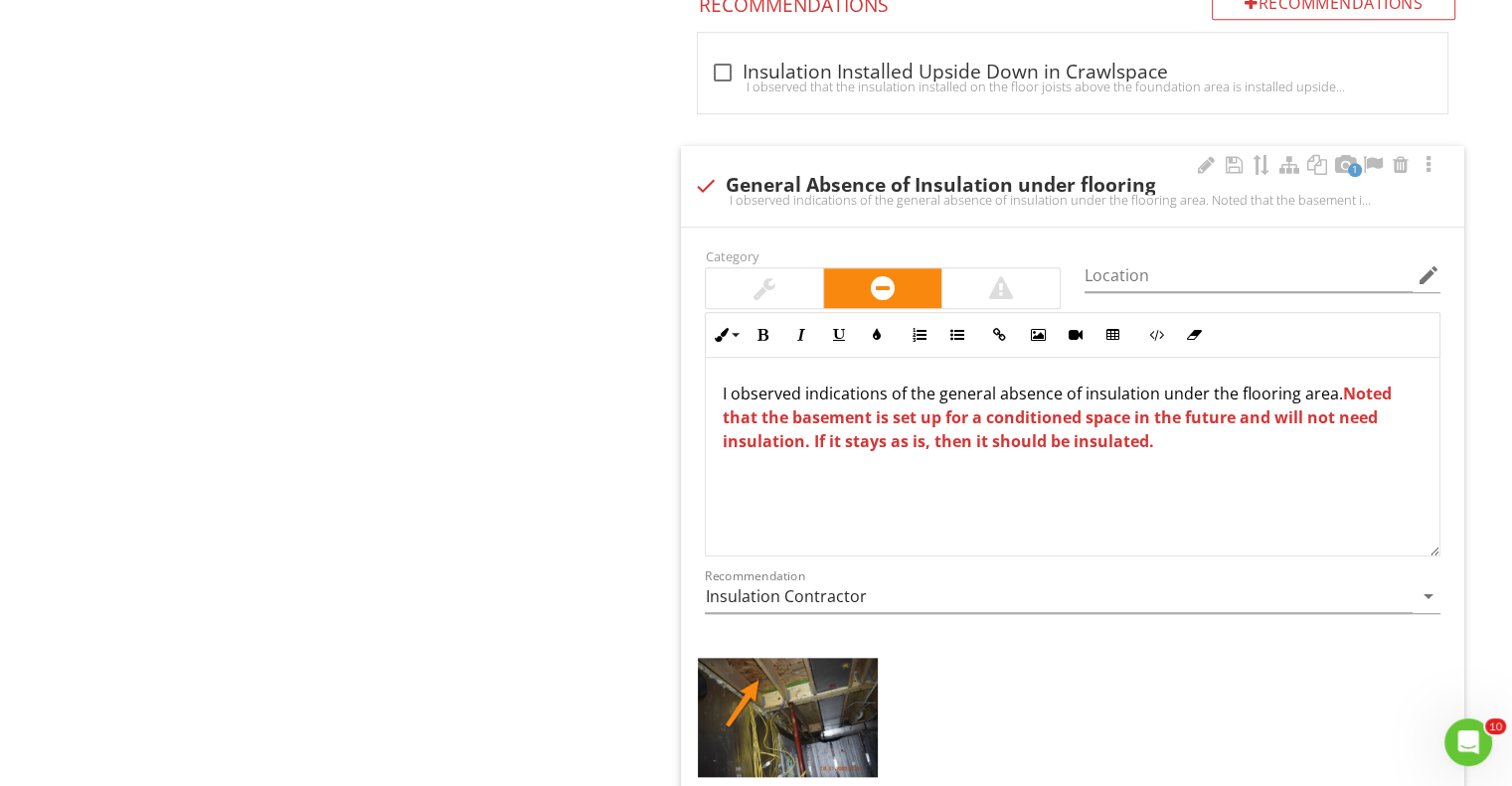 click on "I observed indications of the general absence of insulation under the flooring area.  Noted that the basement is set up for a conditioned space in the future and will not need insulation. If it stays as is, then it should be insulated." at bounding box center [1073, 417] 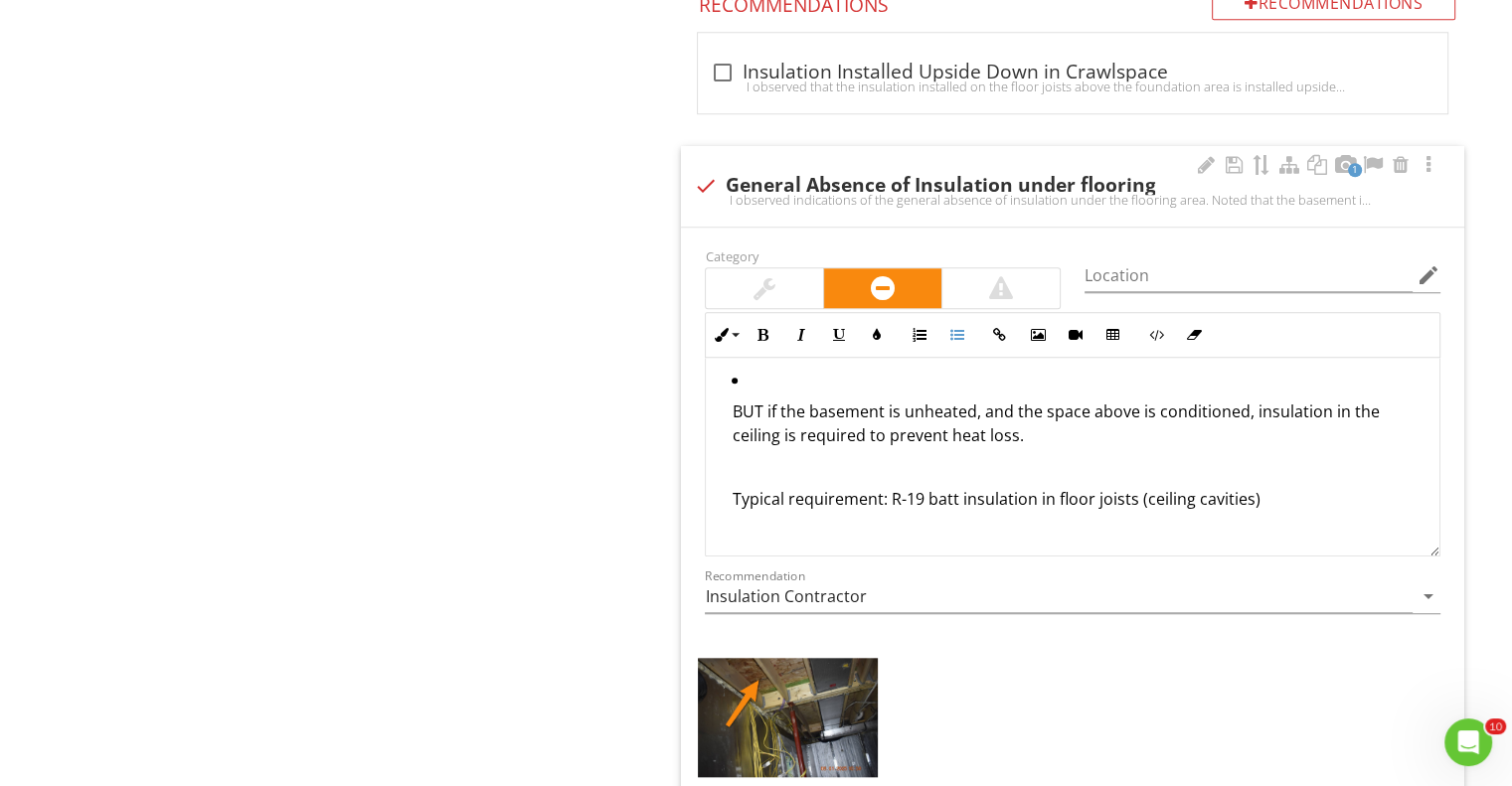 scroll, scrollTop: 346, scrollLeft: 0, axis: vertical 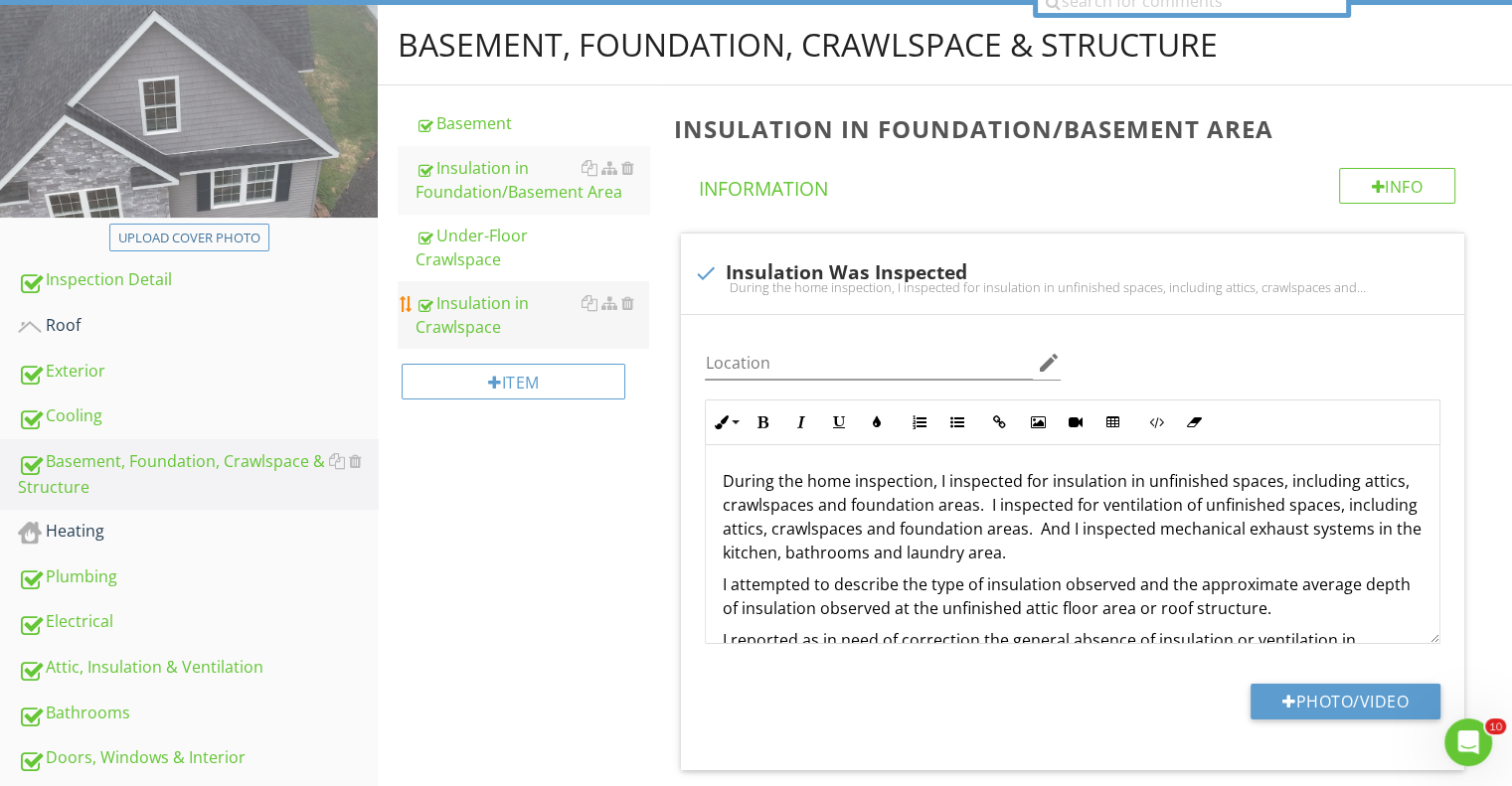 click on "Insulation in Crawlspace" at bounding box center [532, 315] 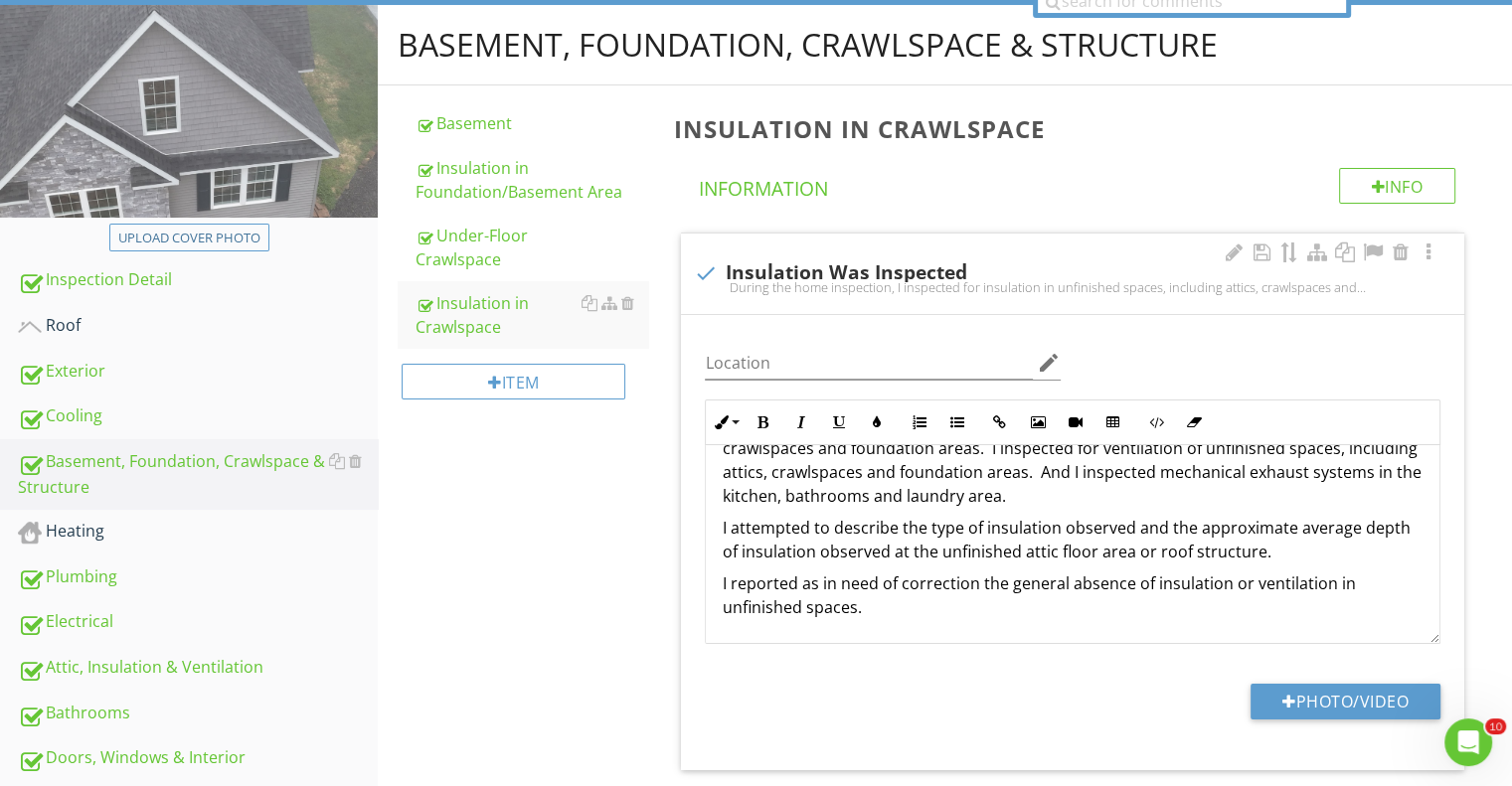 scroll, scrollTop: 87, scrollLeft: 0, axis: vertical 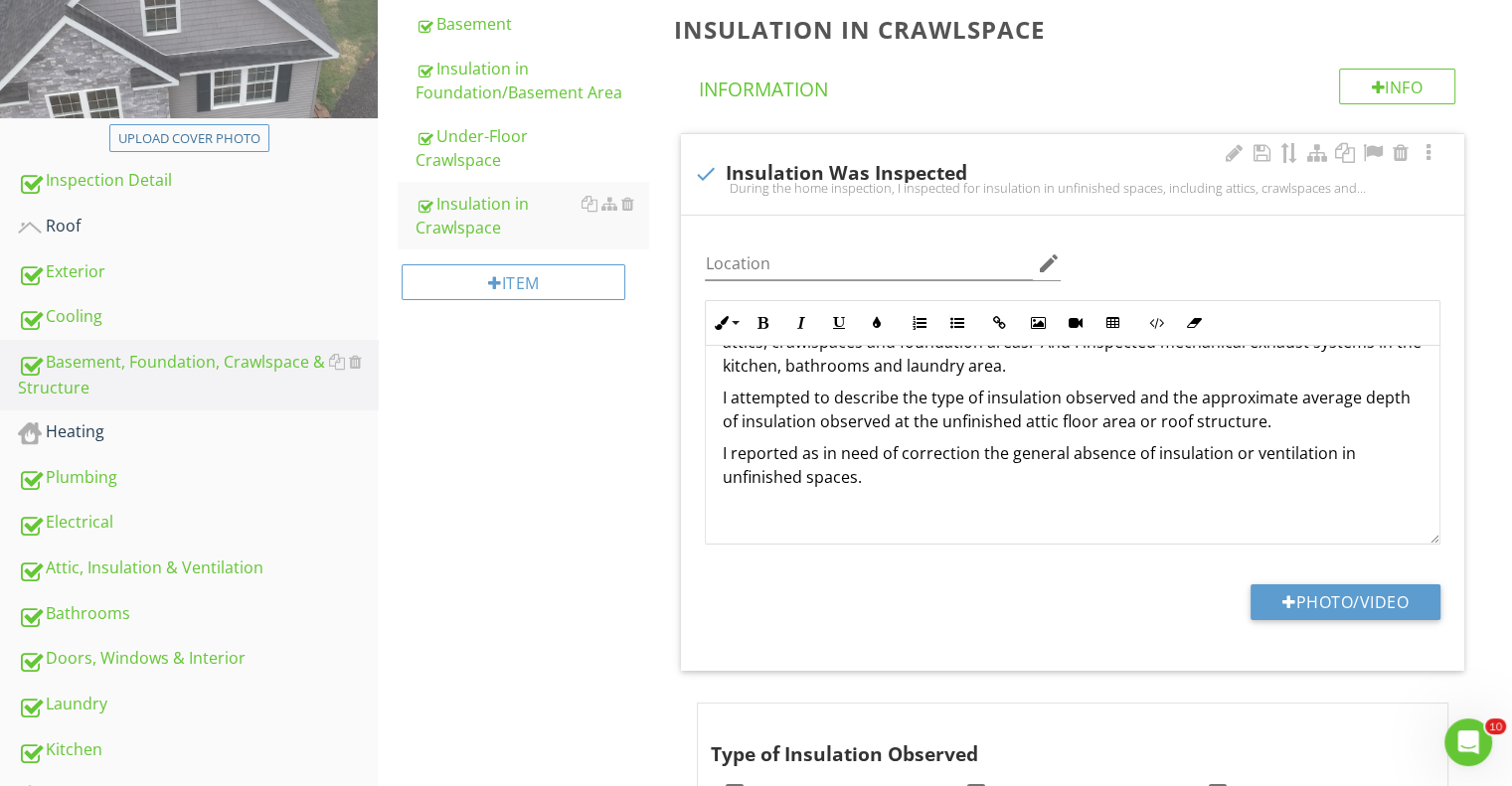 click on "I reported as in need of correction the general absence of insulation or ventilation in unfinished spaces." at bounding box center [1073, 465] 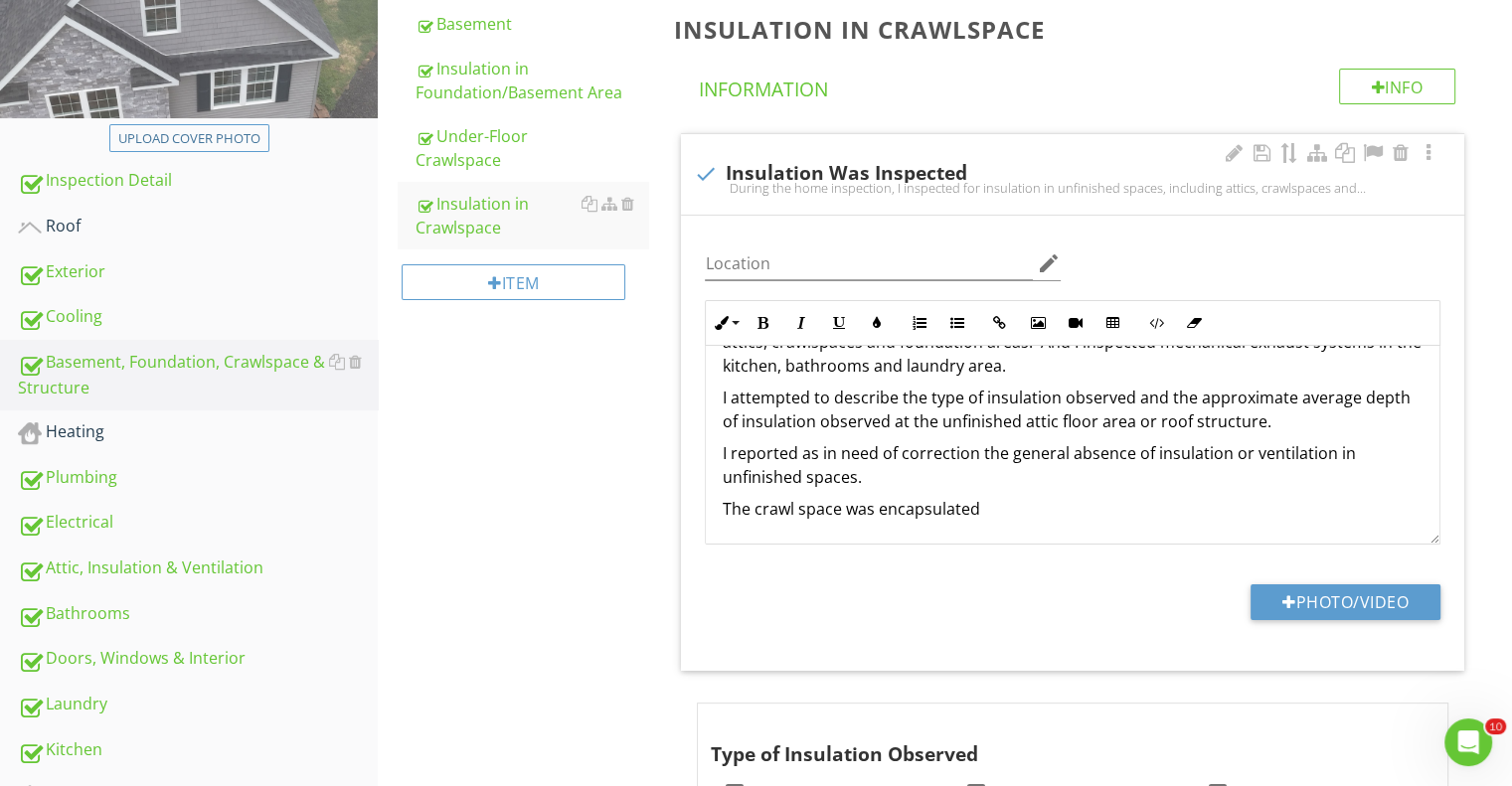 click on "The crawl space was encapsulated" at bounding box center [1073, 509] 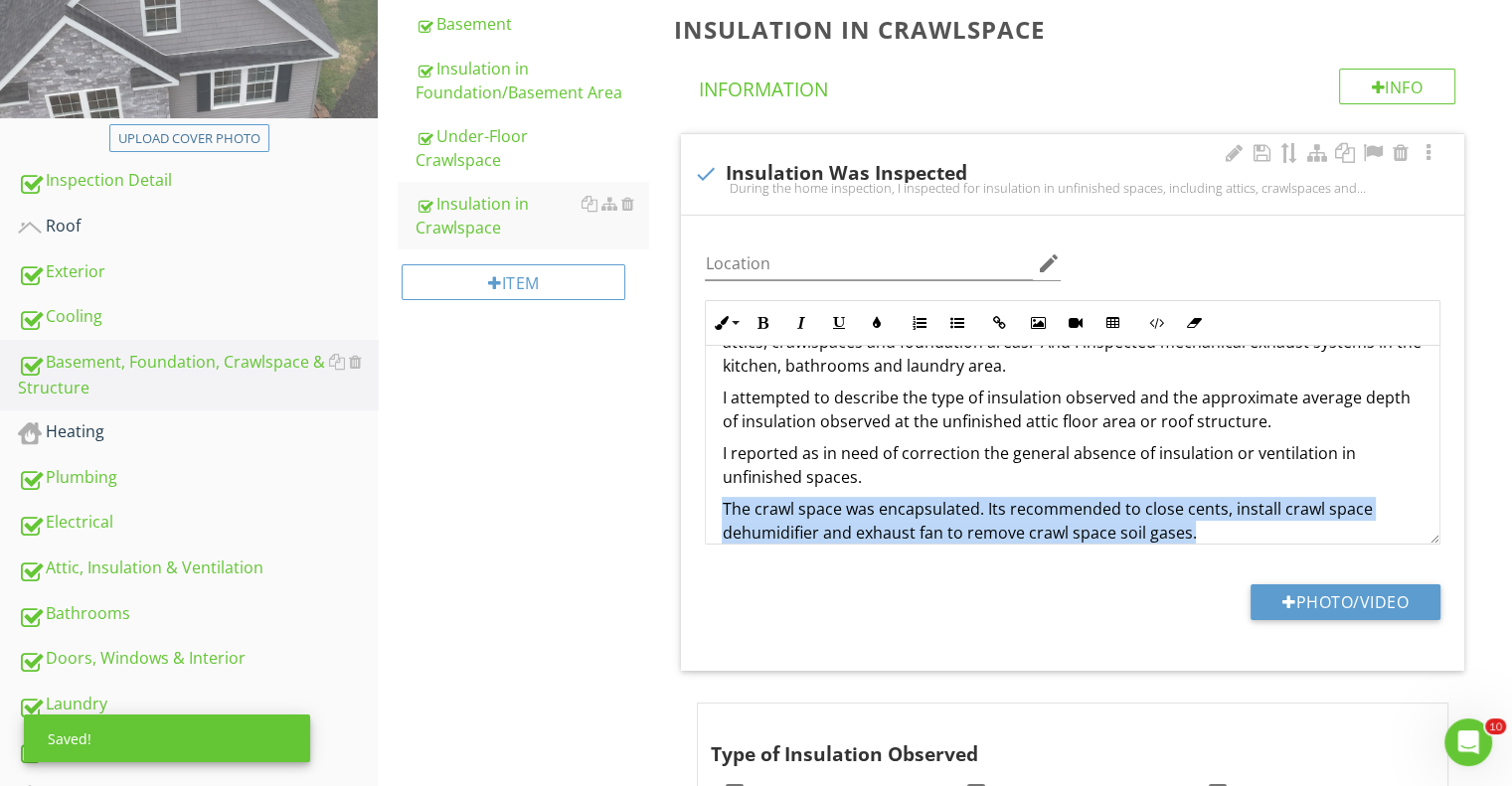 scroll, scrollTop: 143, scrollLeft: 0, axis: vertical 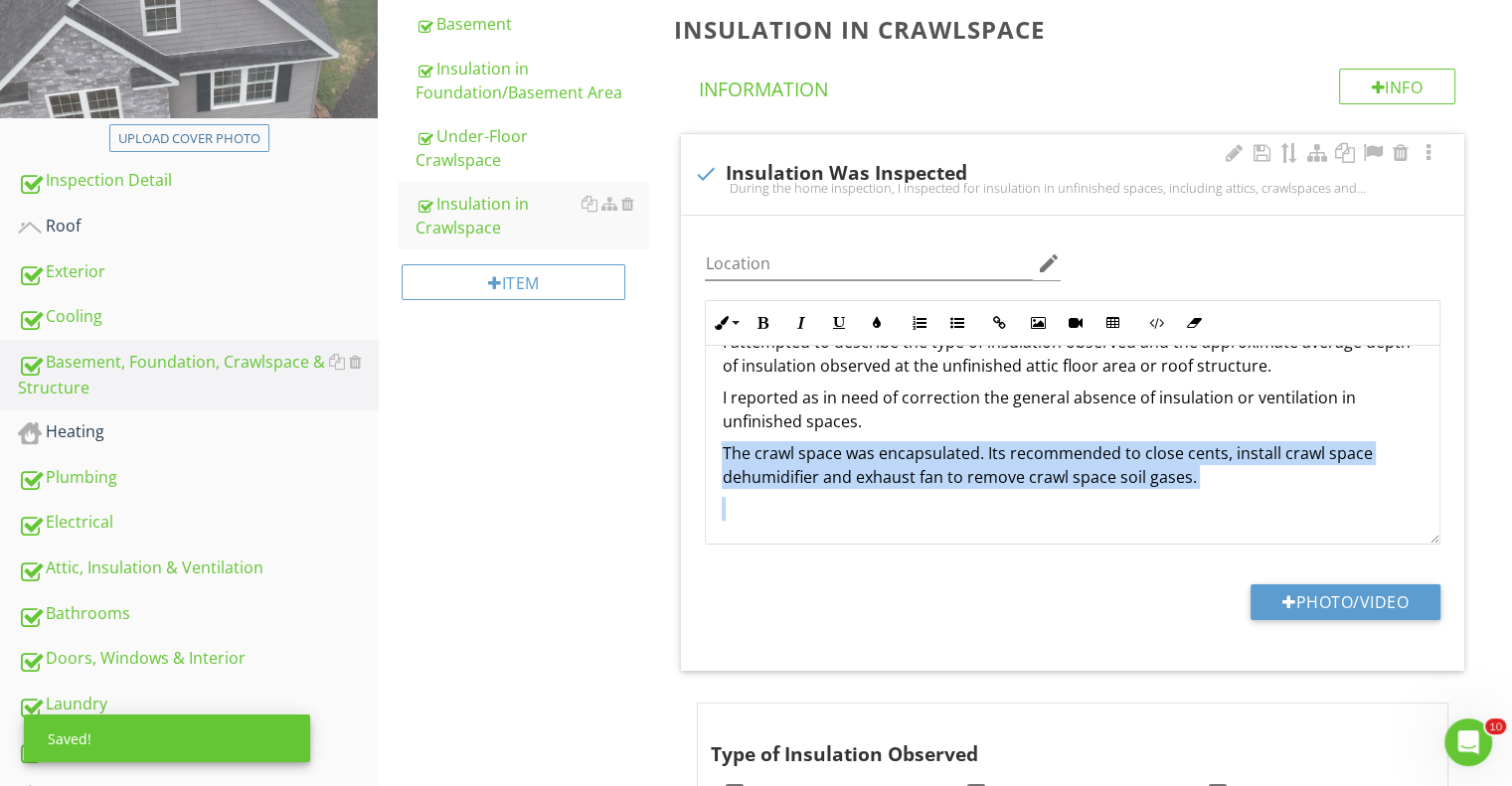 drag, startPoint x: 724, startPoint y: 505, endPoint x: 1246, endPoint y: 534, distance: 522.80493 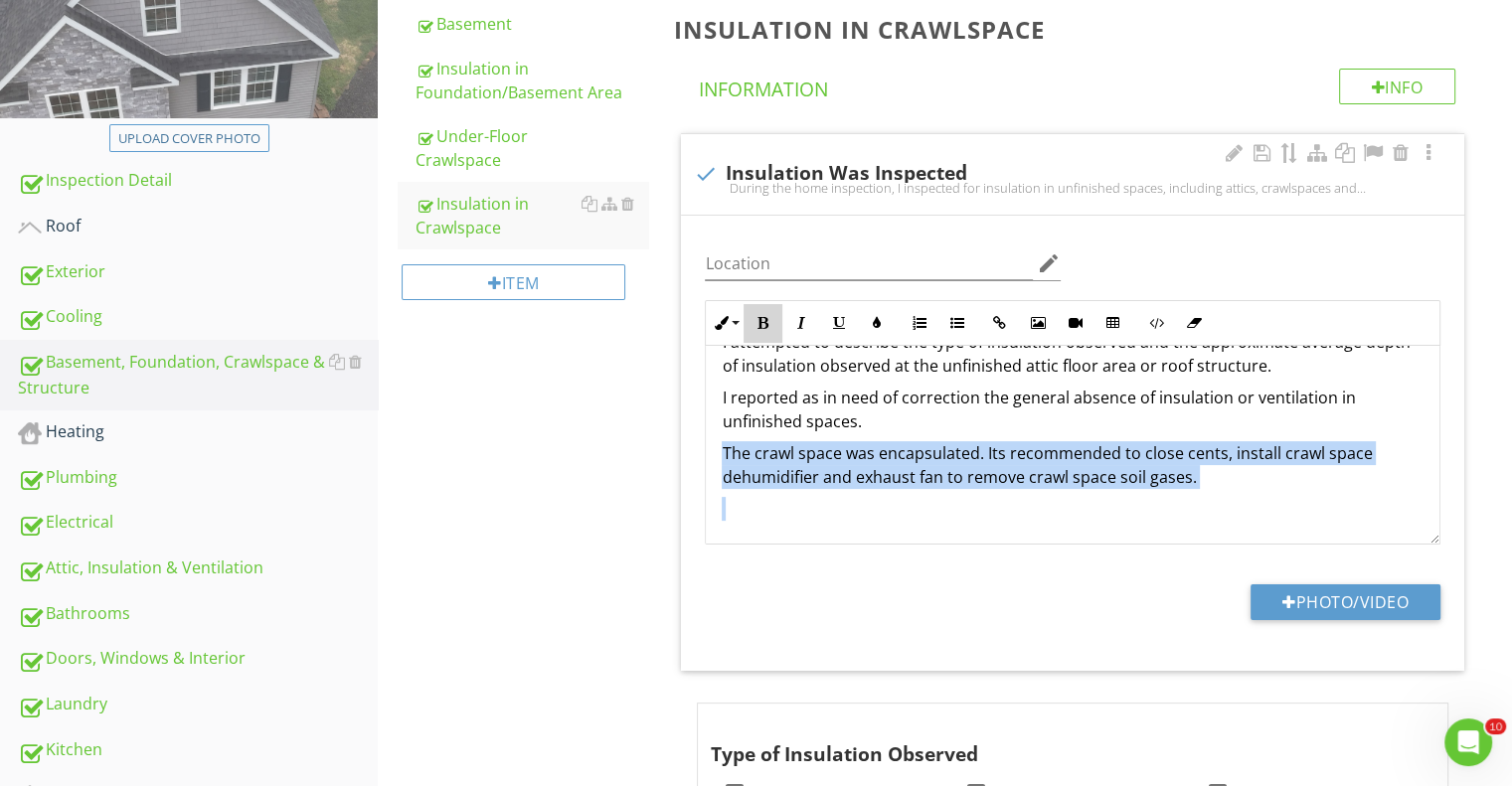 click at bounding box center (762, 323) 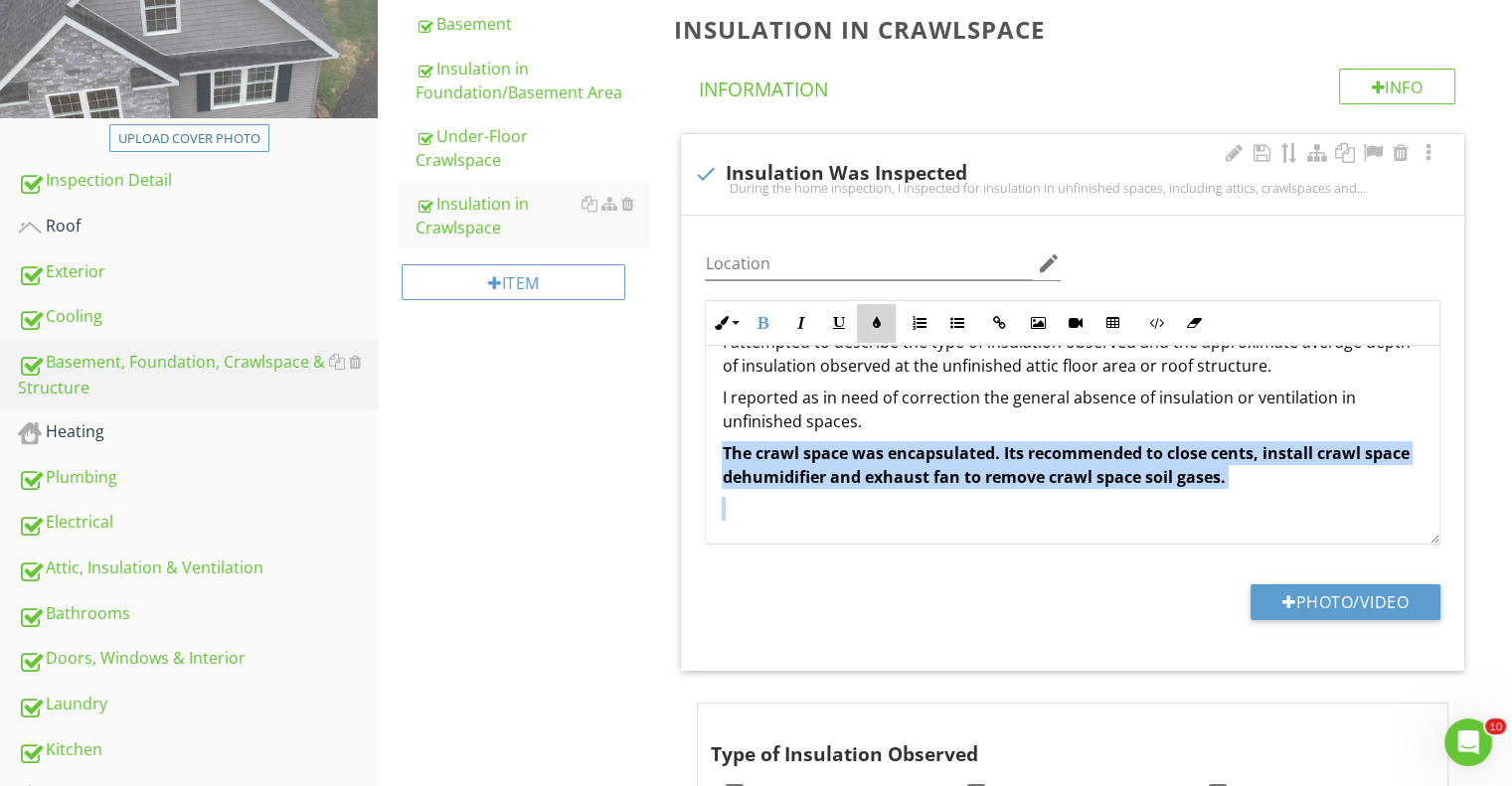 click at bounding box center [876, 323] 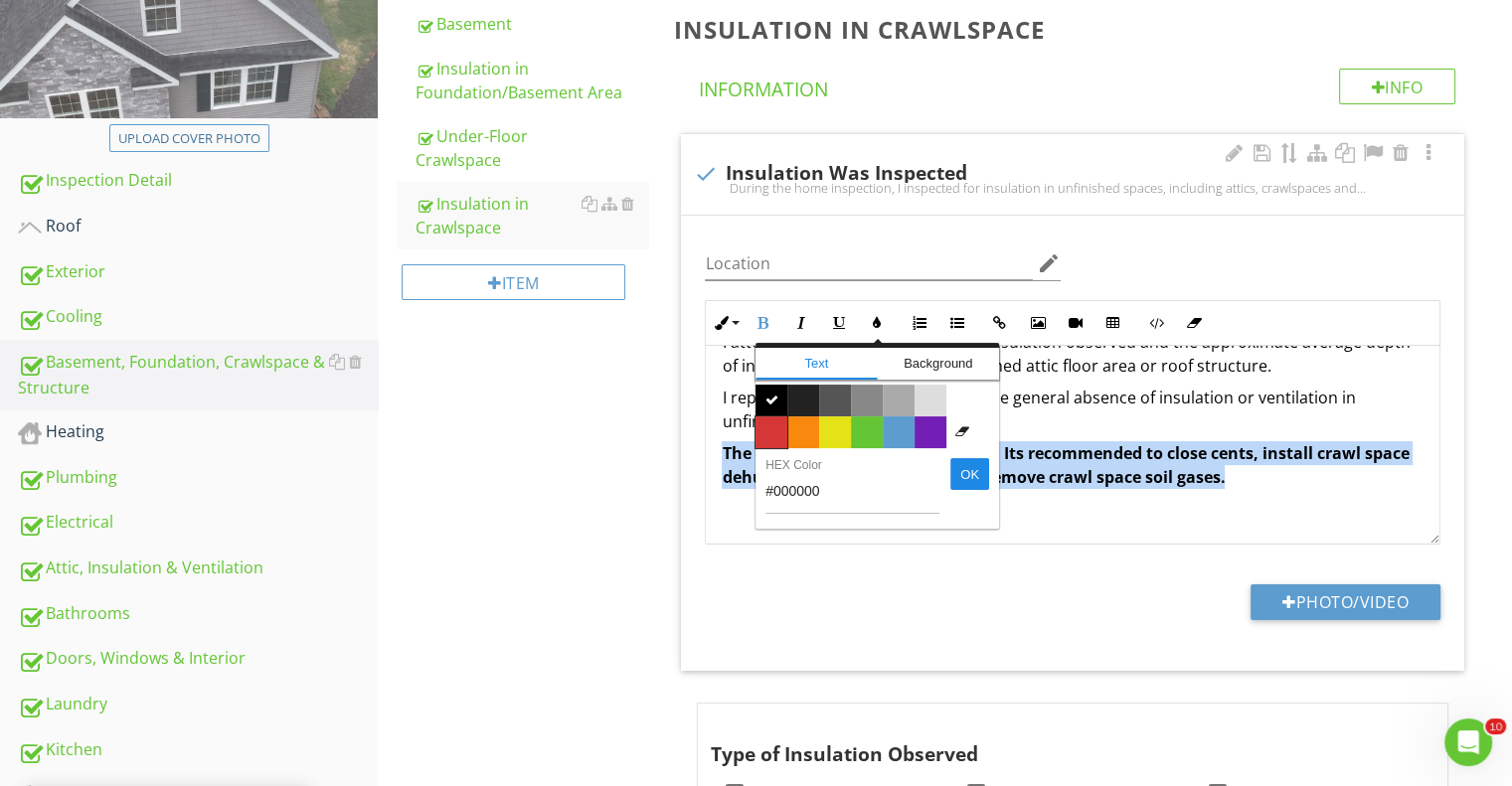 click on "Color #d53636" at bounding box center (771, 432) 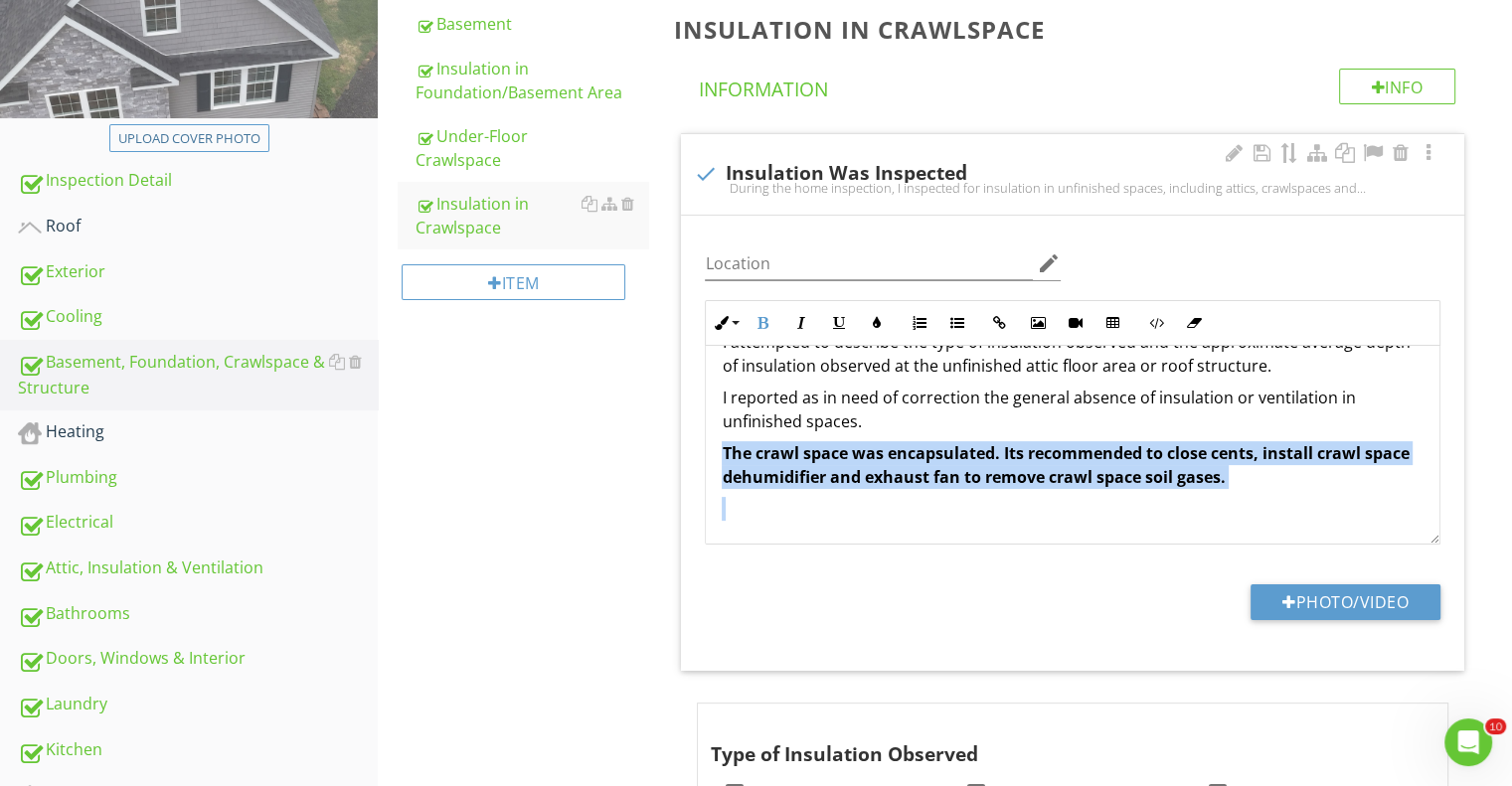 click on "During the home inspection, I inspected for insulation in unfinished spaces, including attics, crawlspaces and foundation areas.  I inspected for ventilation of unfinished spaces, including attics, crawlspaces and foundation areas.  And I inspected mechanical exhaust systems in the kitchen, bathrooms and laundry area. I attempted to describe the type of insulation observed and the approximate average depth of insulation observed at the unfinished attic floor area or roof structure. I reported as in need of correction the general absence of insulation or ventilation in unfinished spaces. The crawl space was encapsulated. Its recommended to close cents, install crawl space dehumidifier and exhaust fan to remove crawl space soil gases." at bounding box center (1073, 374) 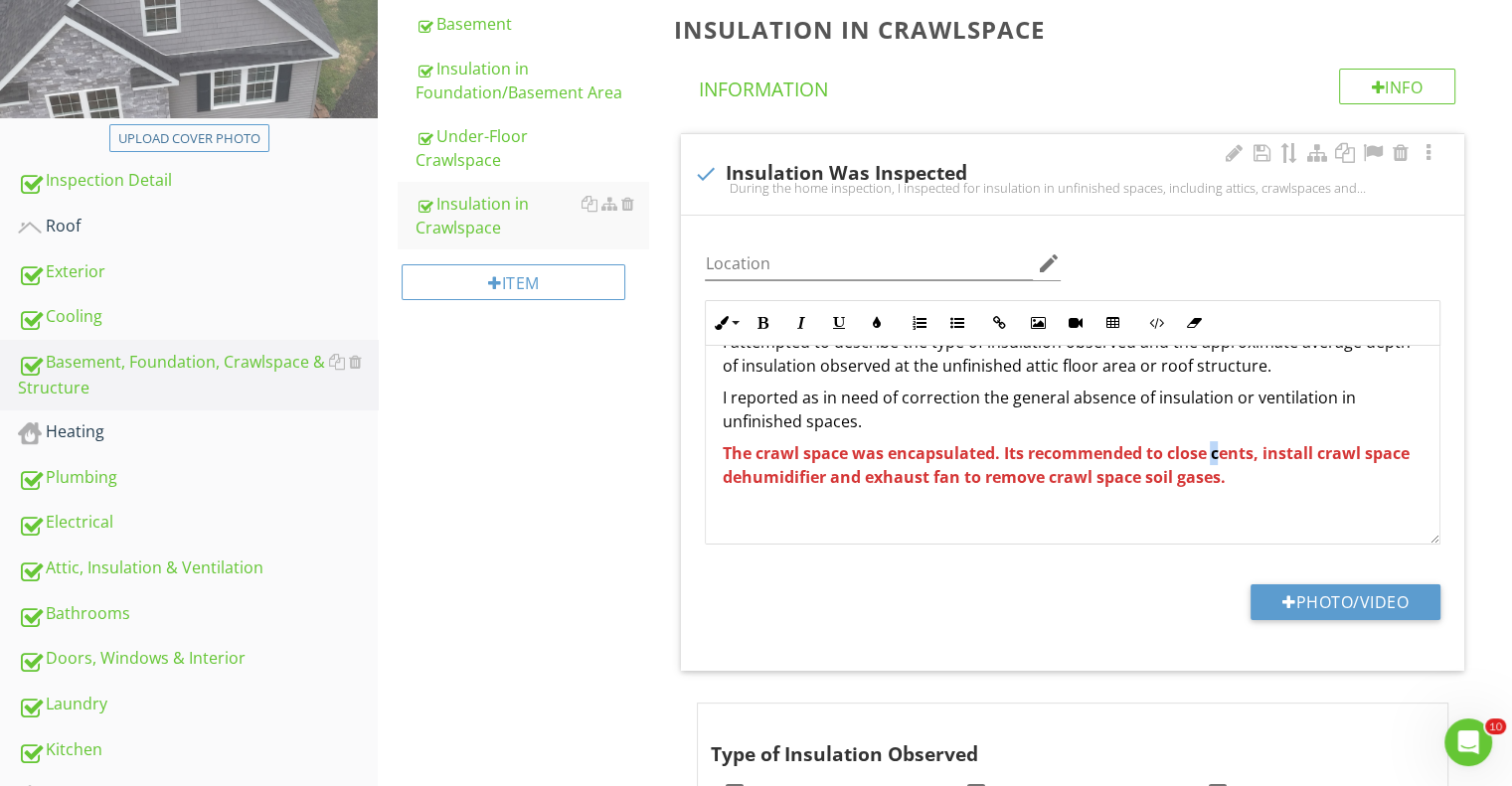 click on "The crawl space was encapsulated. Its recommended to close cents, install crawl space dehumidifier and exhaust fan to remove crawl space soil gases." at bounding box center [1065, 465] 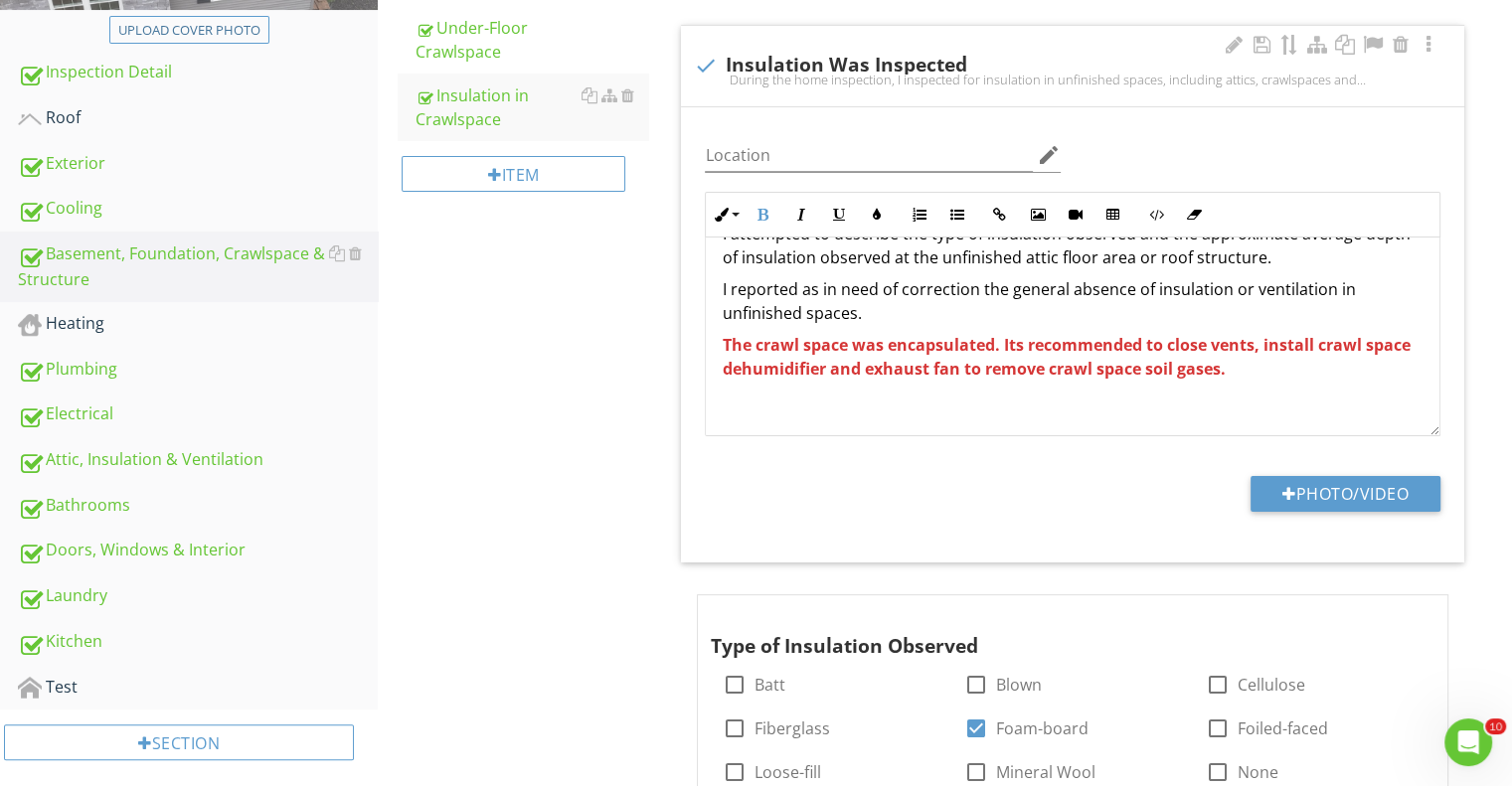 scroll, scrollTop: 293, scrollLeft: 0, axis: vertical 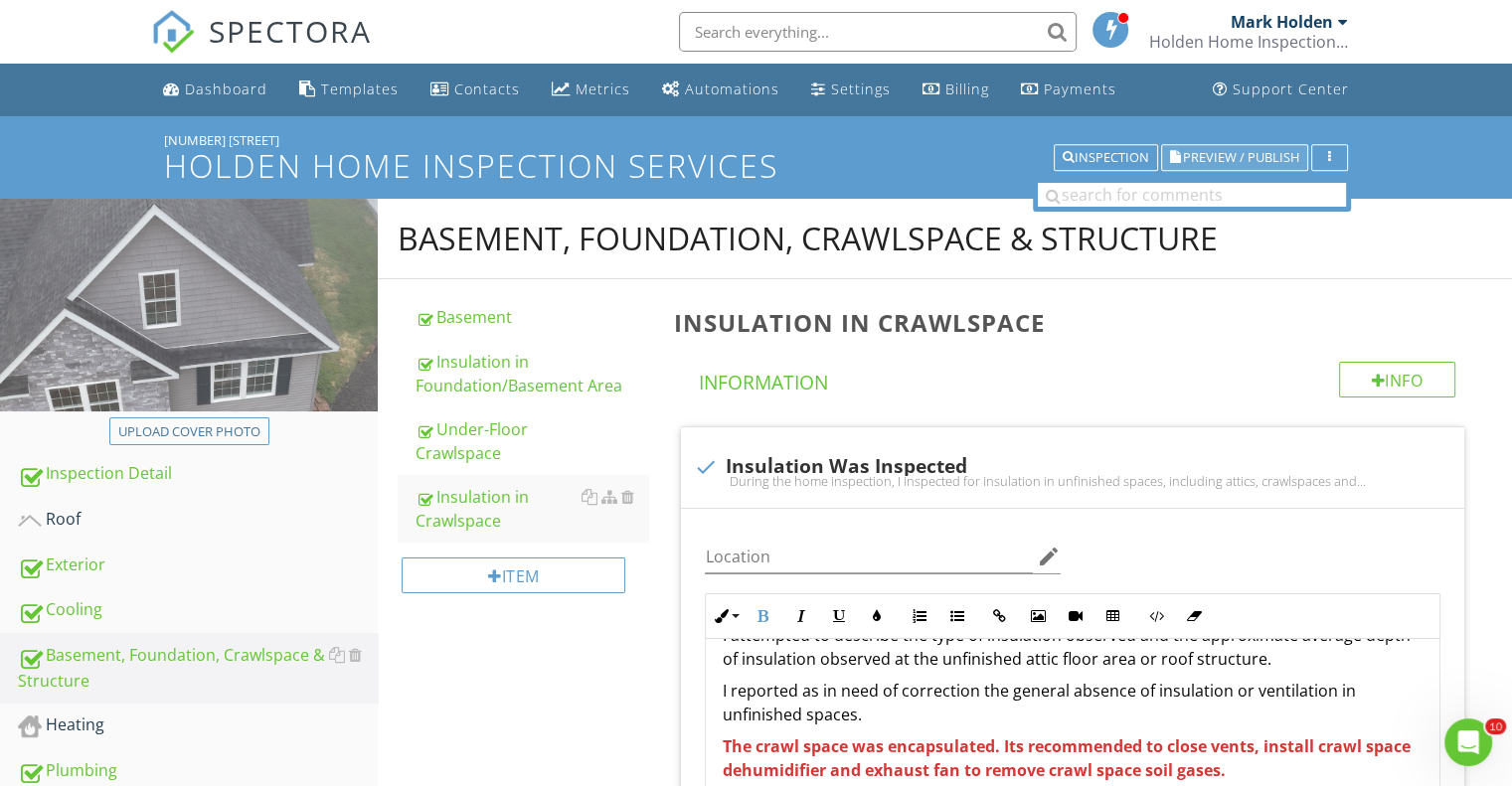 click on "Preview / Publish" at bounding box center (1241, 157) 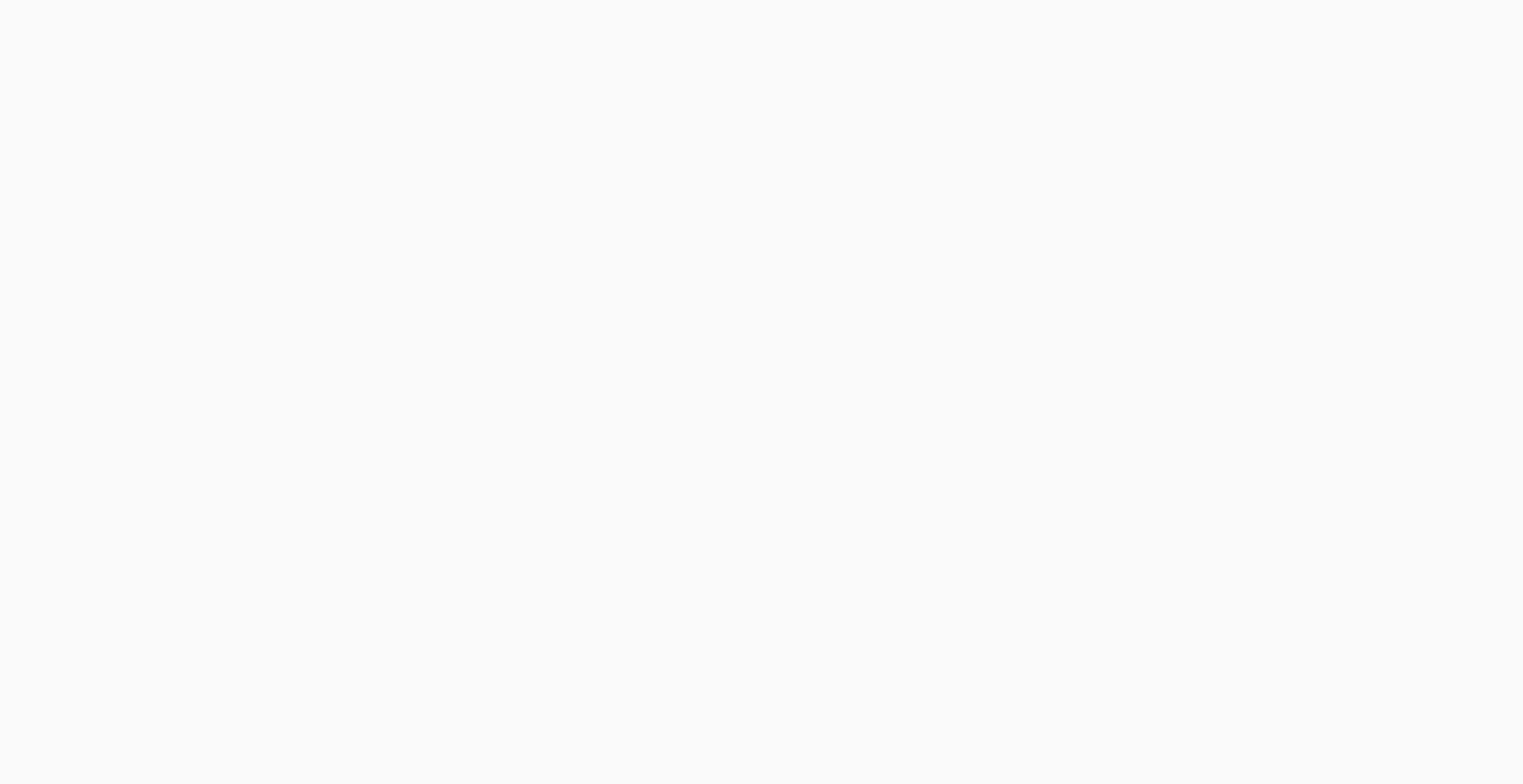 scroll, scrollTop: 0, scrollLeft: 0, axis: both 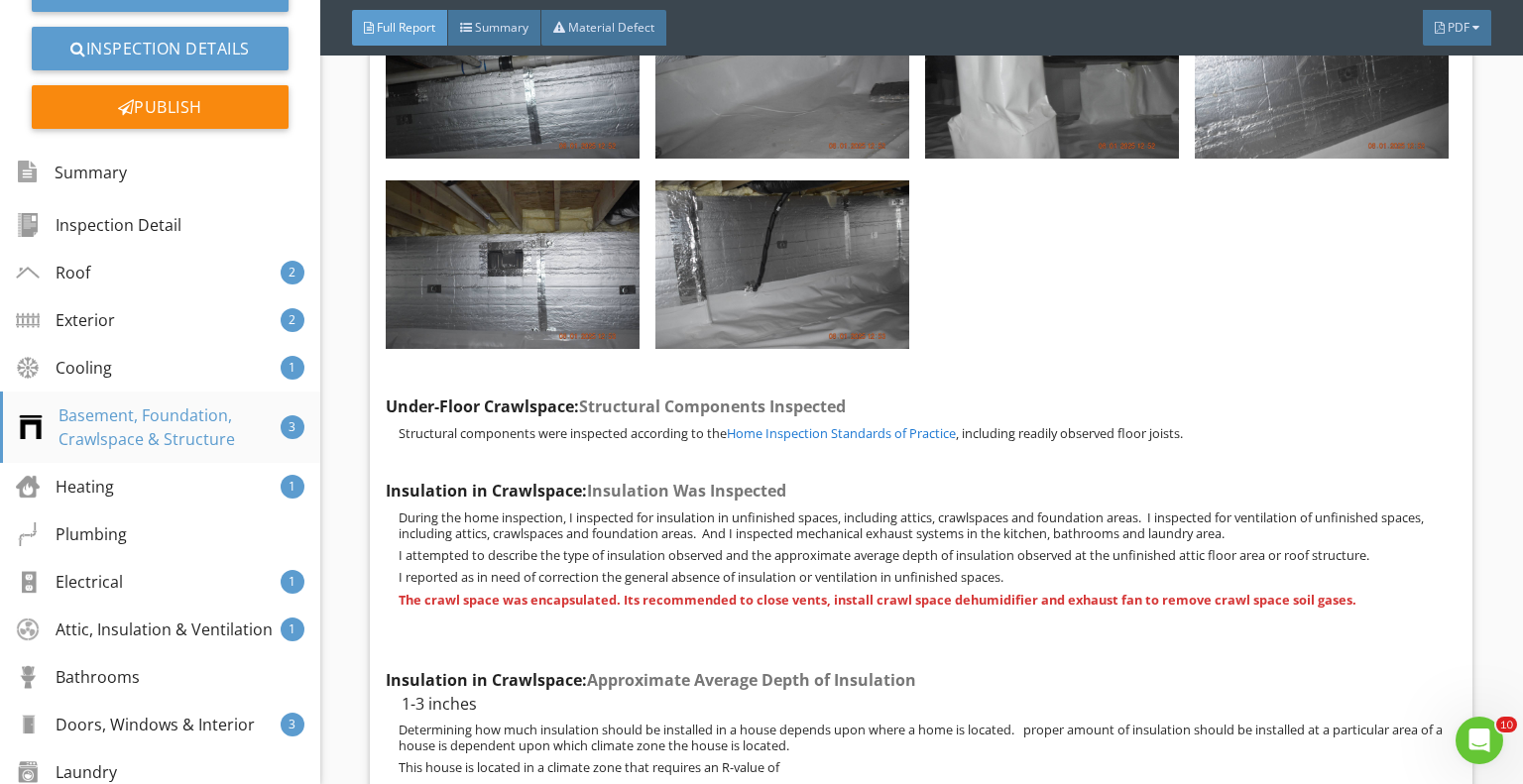 click on "Basement, Foundation, Crawlspace & Structure" at bounding box center (150, 427) 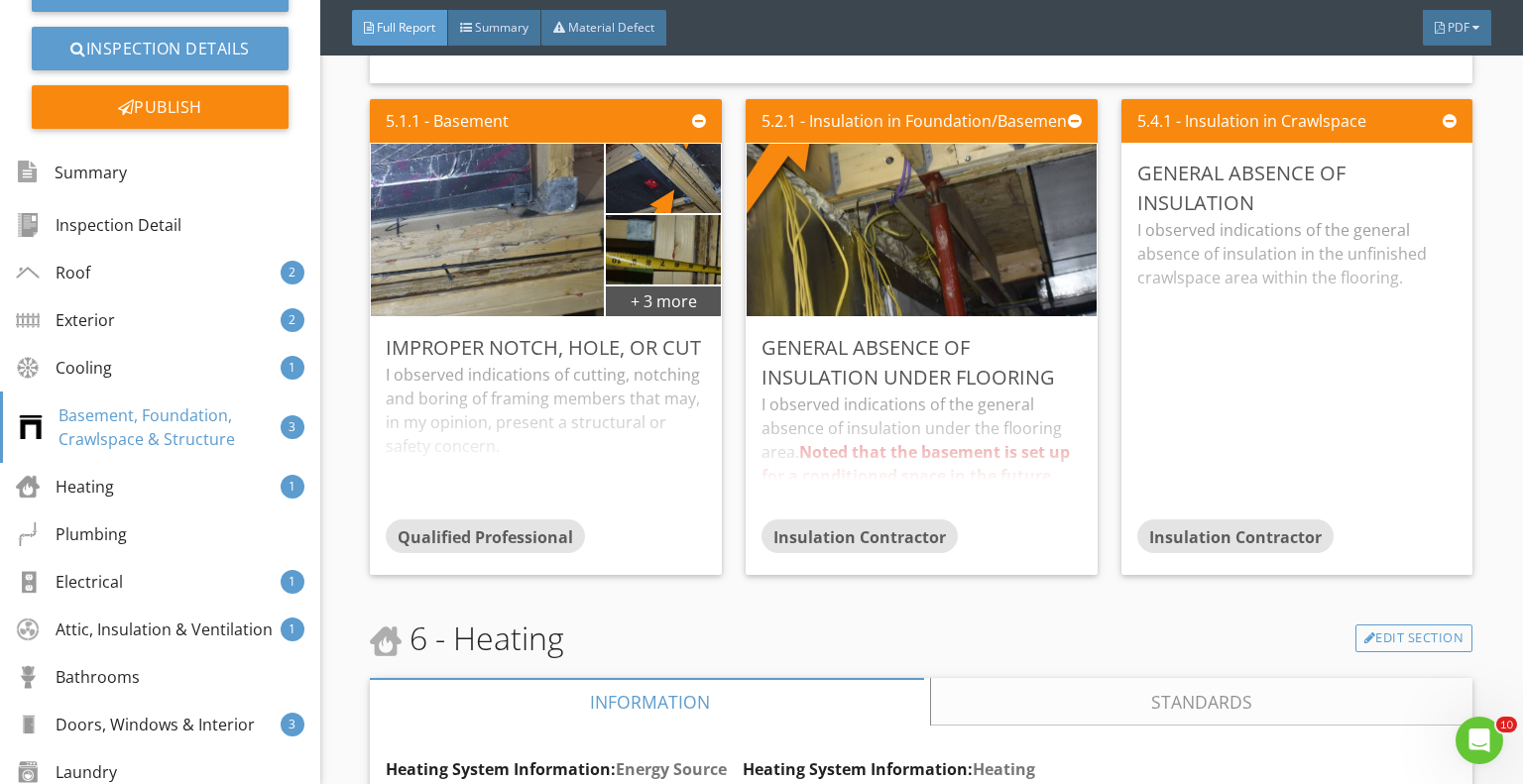 scroll, scrollTop: 14805, scrollLeft: 0, axis: vertical 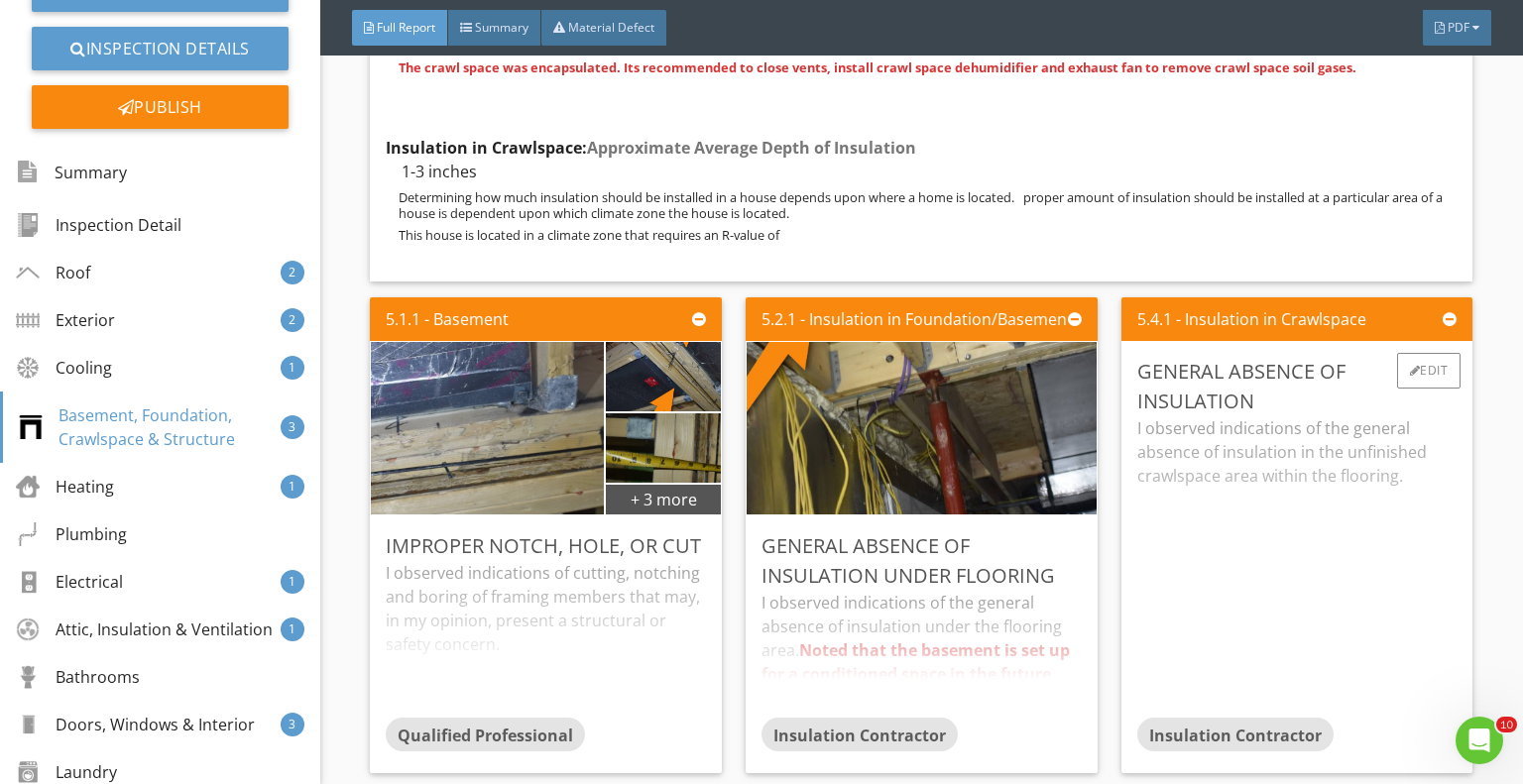 click on "I observed indications of the general absence of insulation in the unfinished crawlspace area within the flooring." at bounding box center (1297, 567) 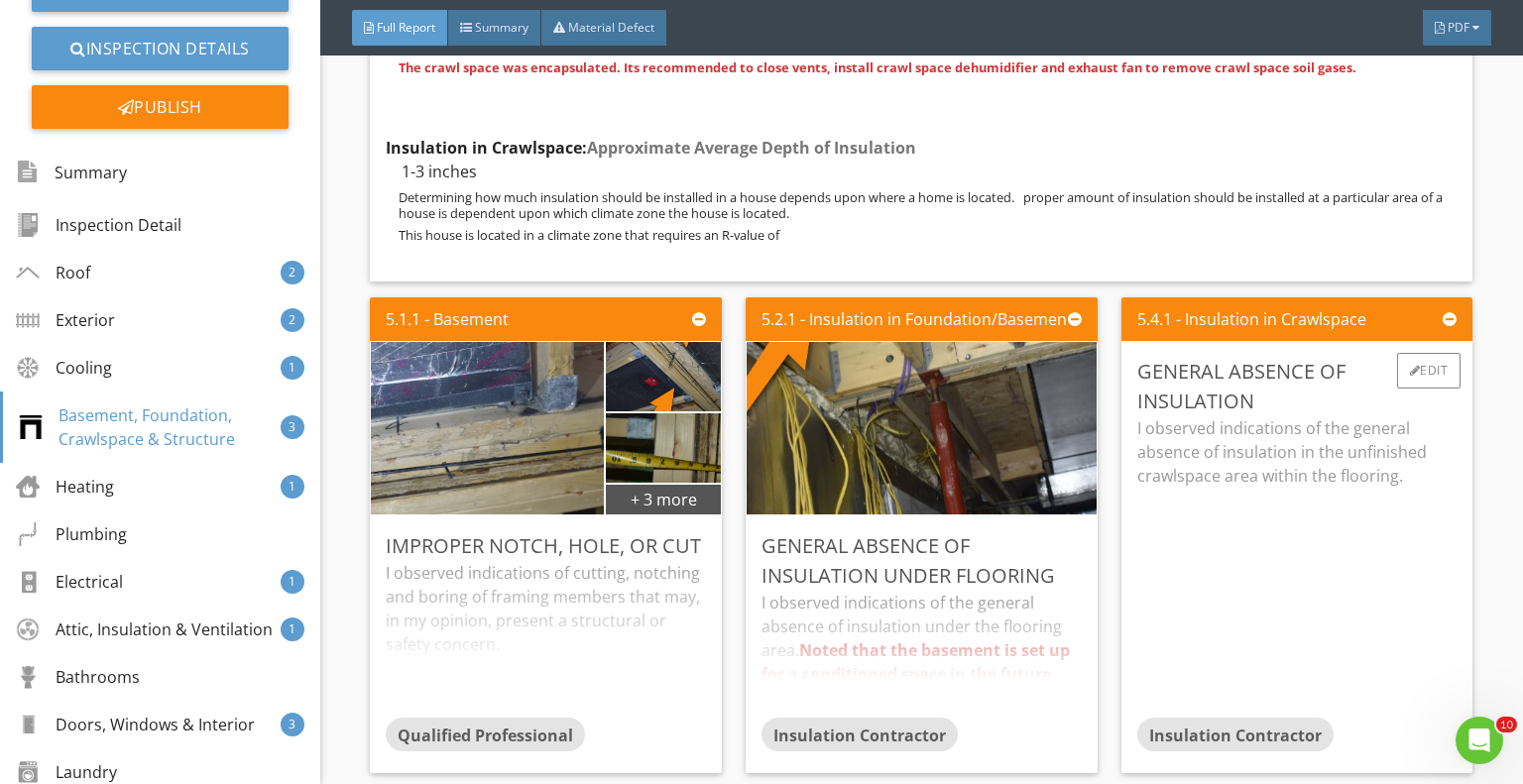 click on "I observed indications of the general absence of insulation in the unfinished crawlspace area within the flooring." at bounding box center (1297, 452) 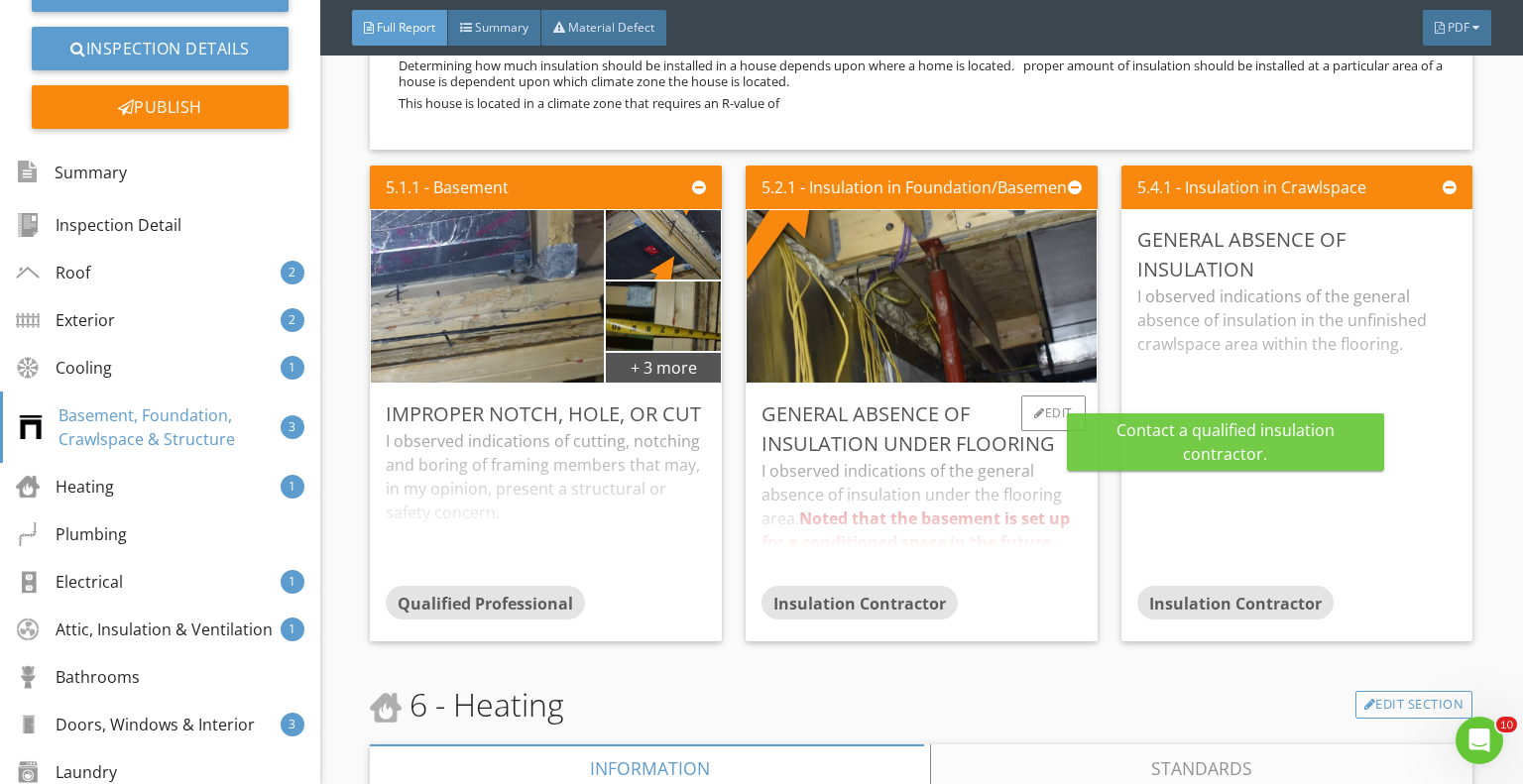 scroll, scrollTop: 14904, scrollLeft: 0, axis: vertical 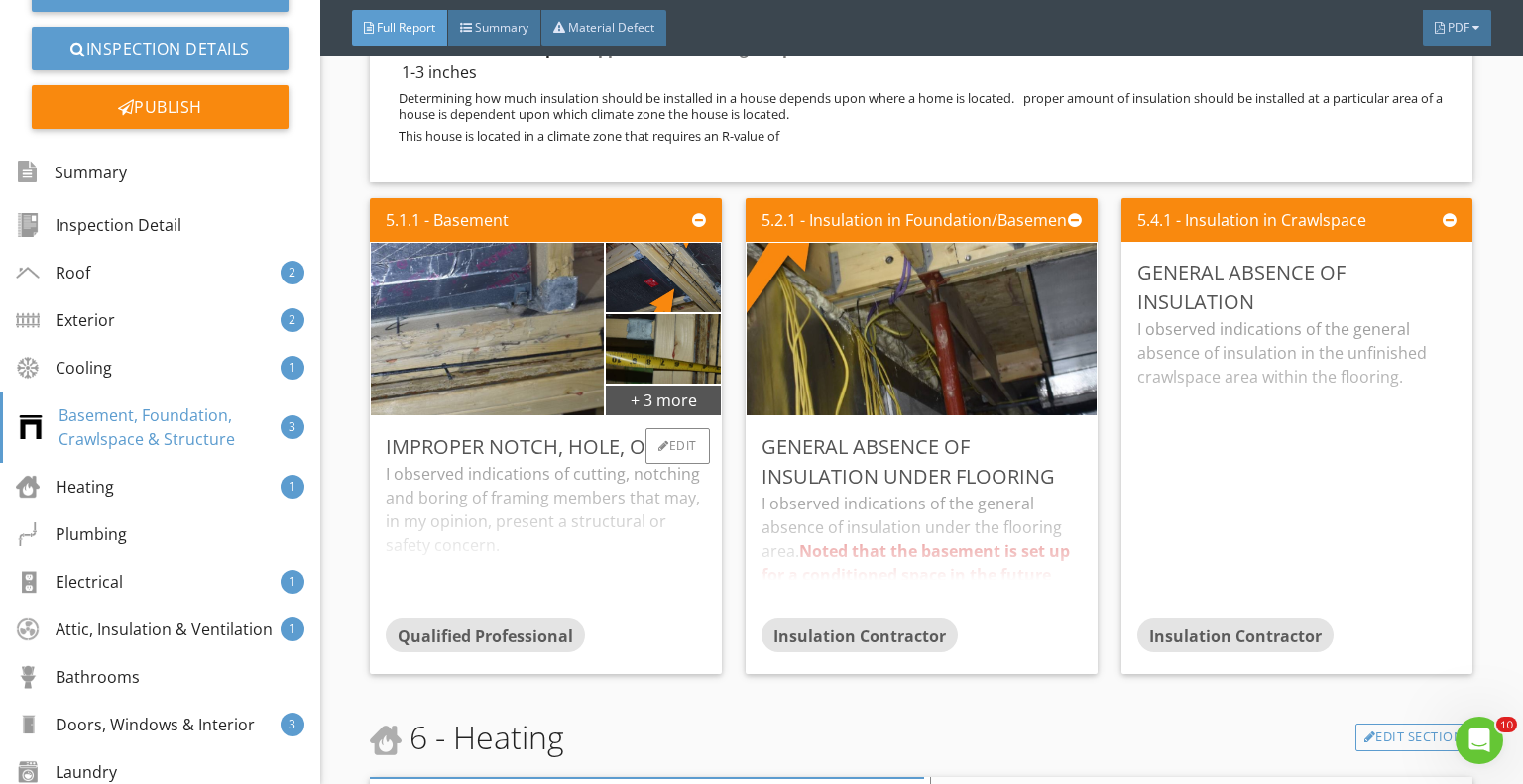 click on "I observed indications of cutting, notching and boring of framing members that may, in my opinion, present a structural or safety concern.  There are structural concerns because of this condition. Major defect.  Correction and further evaluation is recommended.  Notches in solid lumber joists, rafters and beams can not be greater than 1/6th of the member's depth, must not be longer than 1/3rd of the member depth, and must not be located in the middle 1/3rd of the span. Notches at the ends must not exceed 1/4th the member depth. The tension side of members 4 inches or greater in thickness must not be notched, except at the ends. The diameter of holes bored or cut into members must not exceed 1/3rd the member depth.   Holes must not be closer than 2 inches to the top or bottom of the member, or to any other hole located in the member. If the member is notched, the hole must not be closer than 2 inches to the notch." at bounding box center (545, 540) 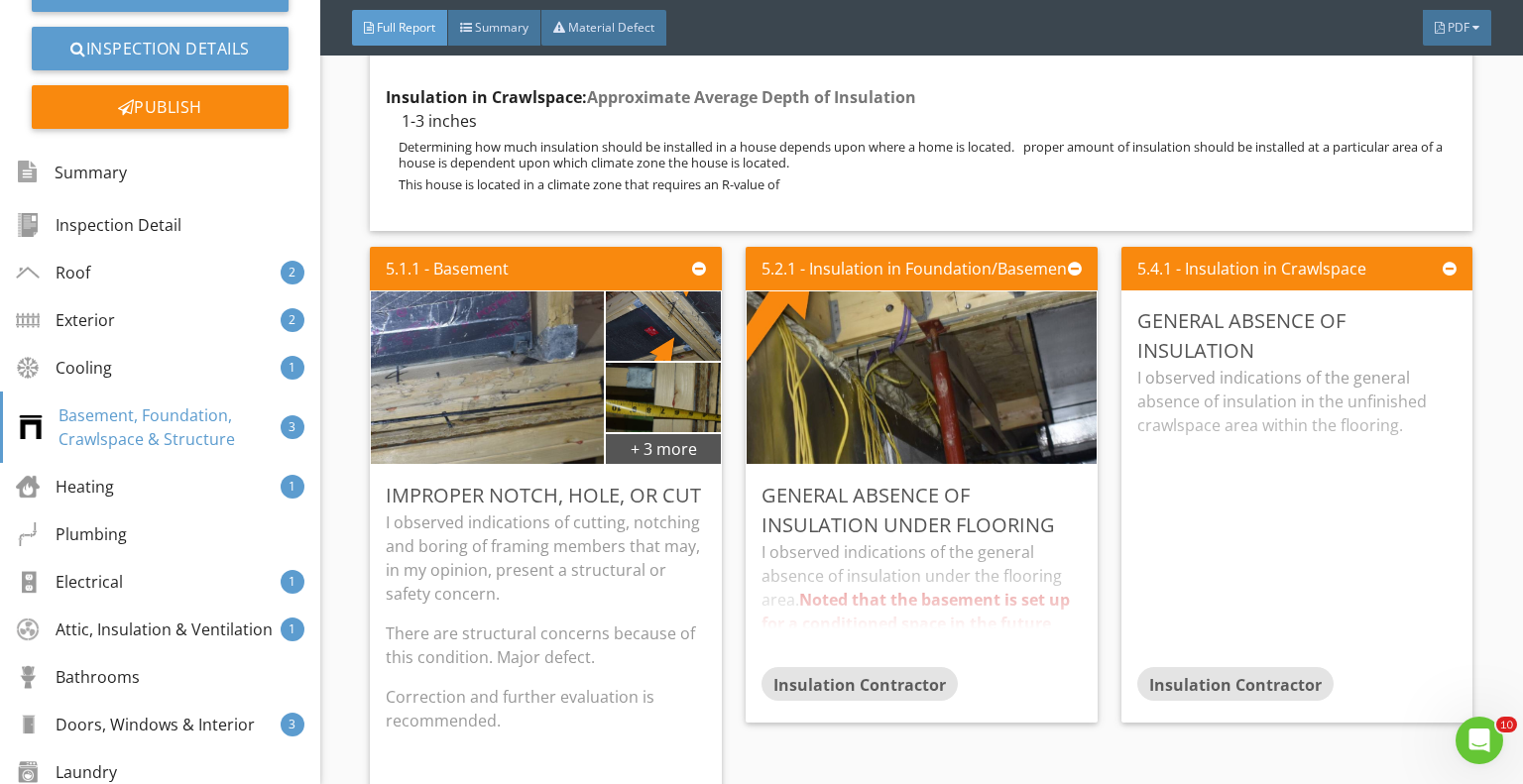 scroll, scrollTop: 14706, scrollLeft: 0, axis: vertical 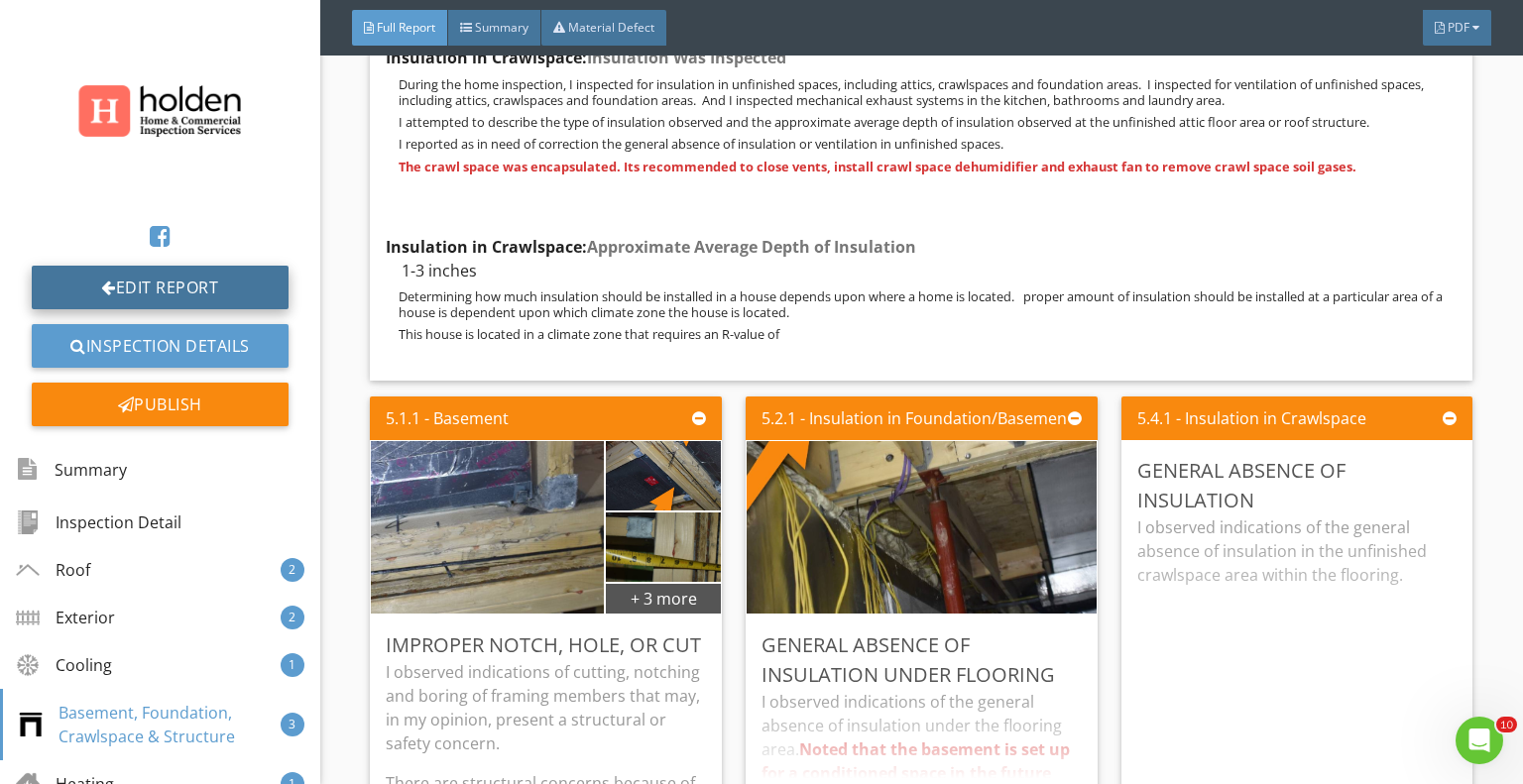 click on "Edit Report" at bounding box center [160, 287] 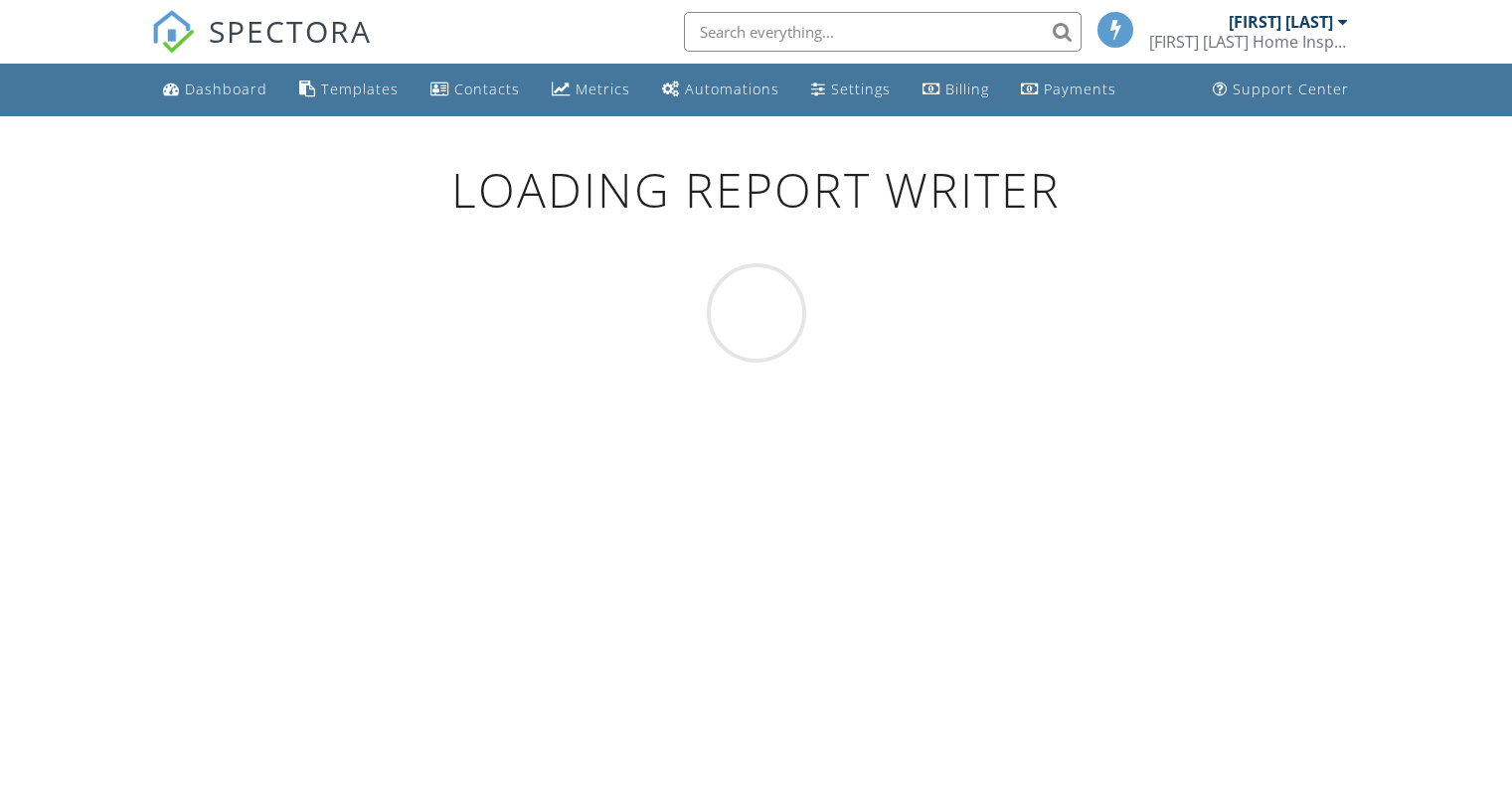 scroll, scrollTop: 0, scrollLeft: 0, axis: both 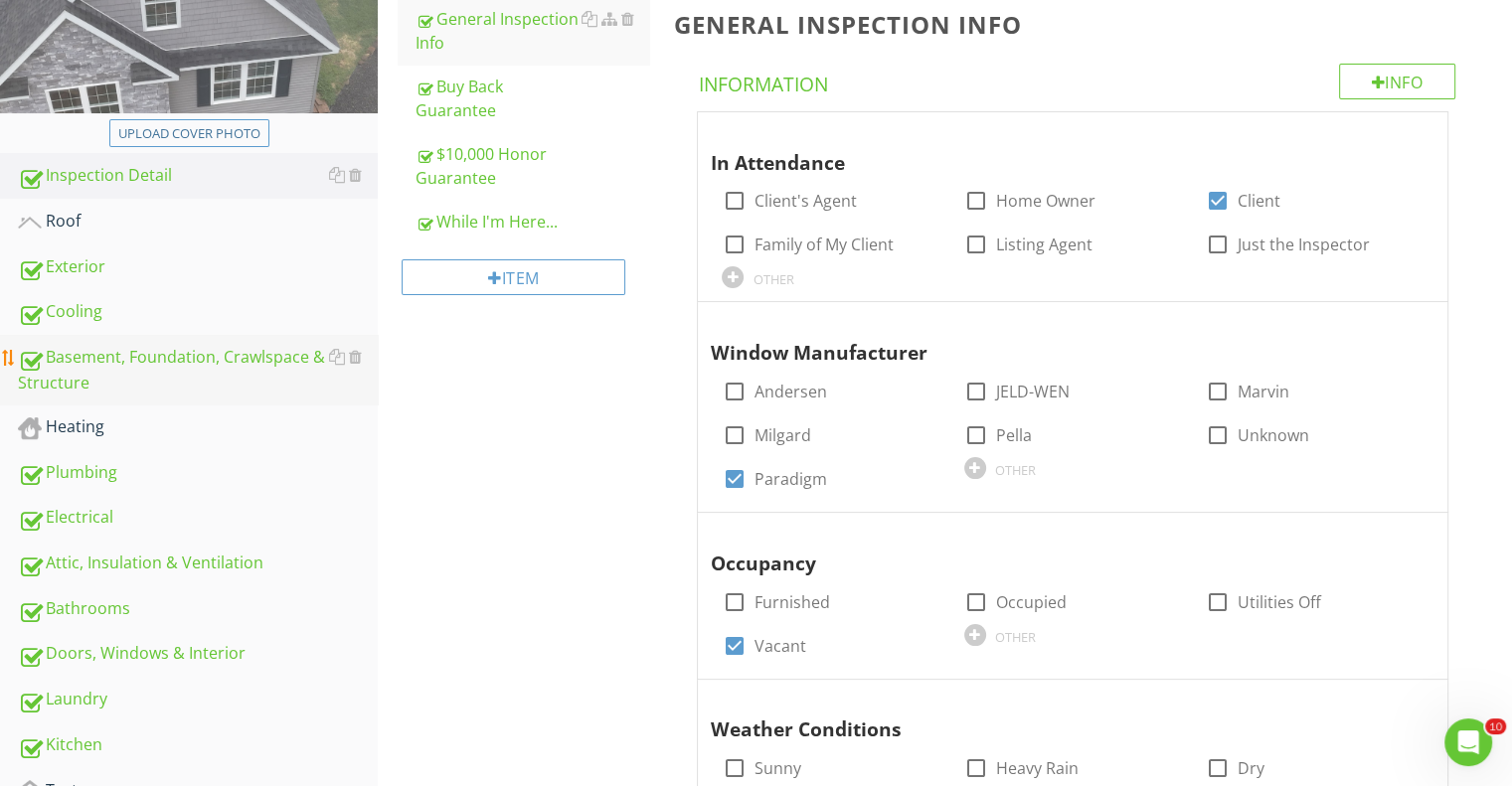 click on "Basement, Foundation, Crawlspace & Structure" at bounding box center [198, 370] 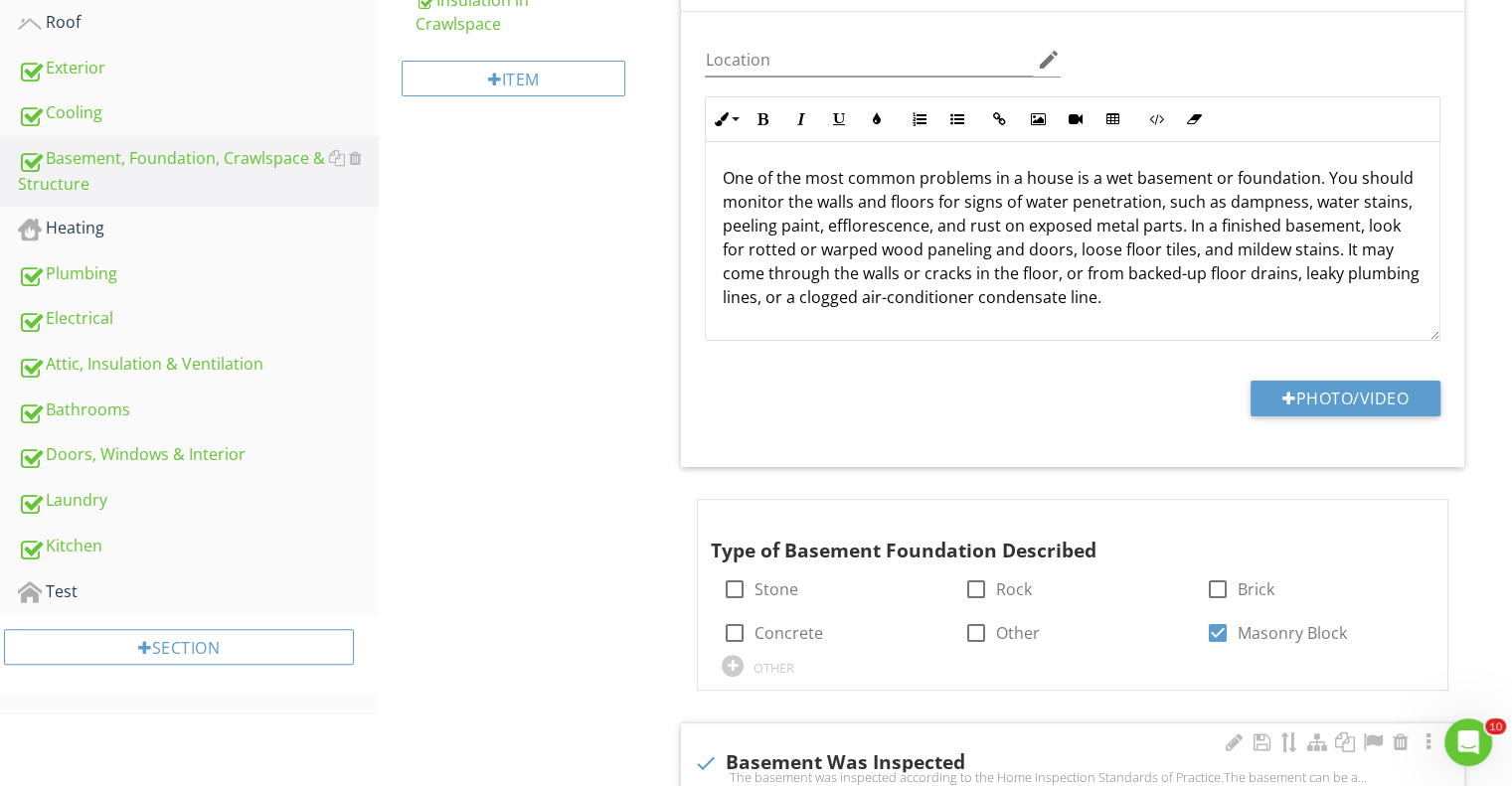 scroll, scrollTop: 994, scrollLeft: 0, axis: vertical 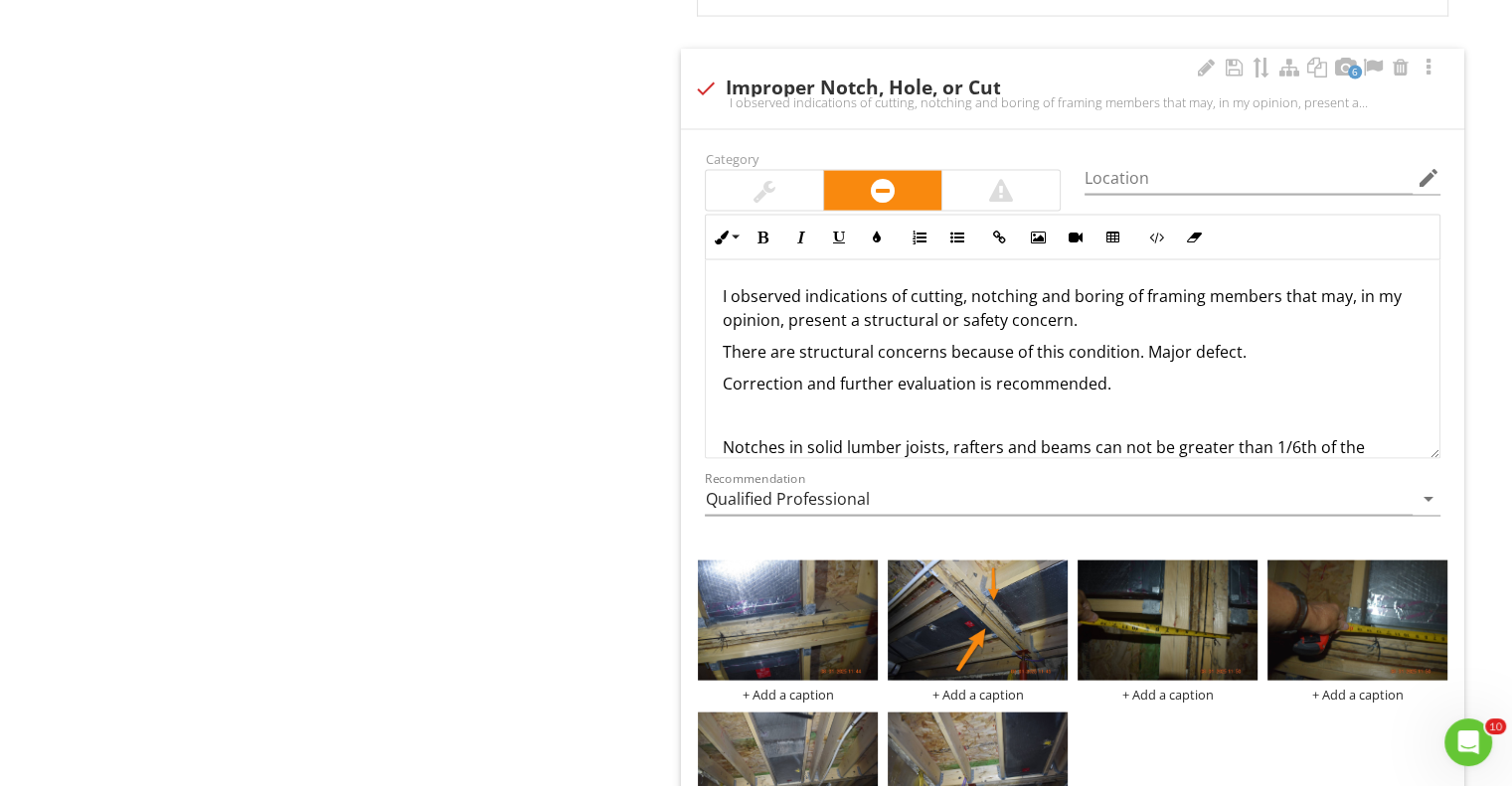 click at bounding box center [1001, 191] 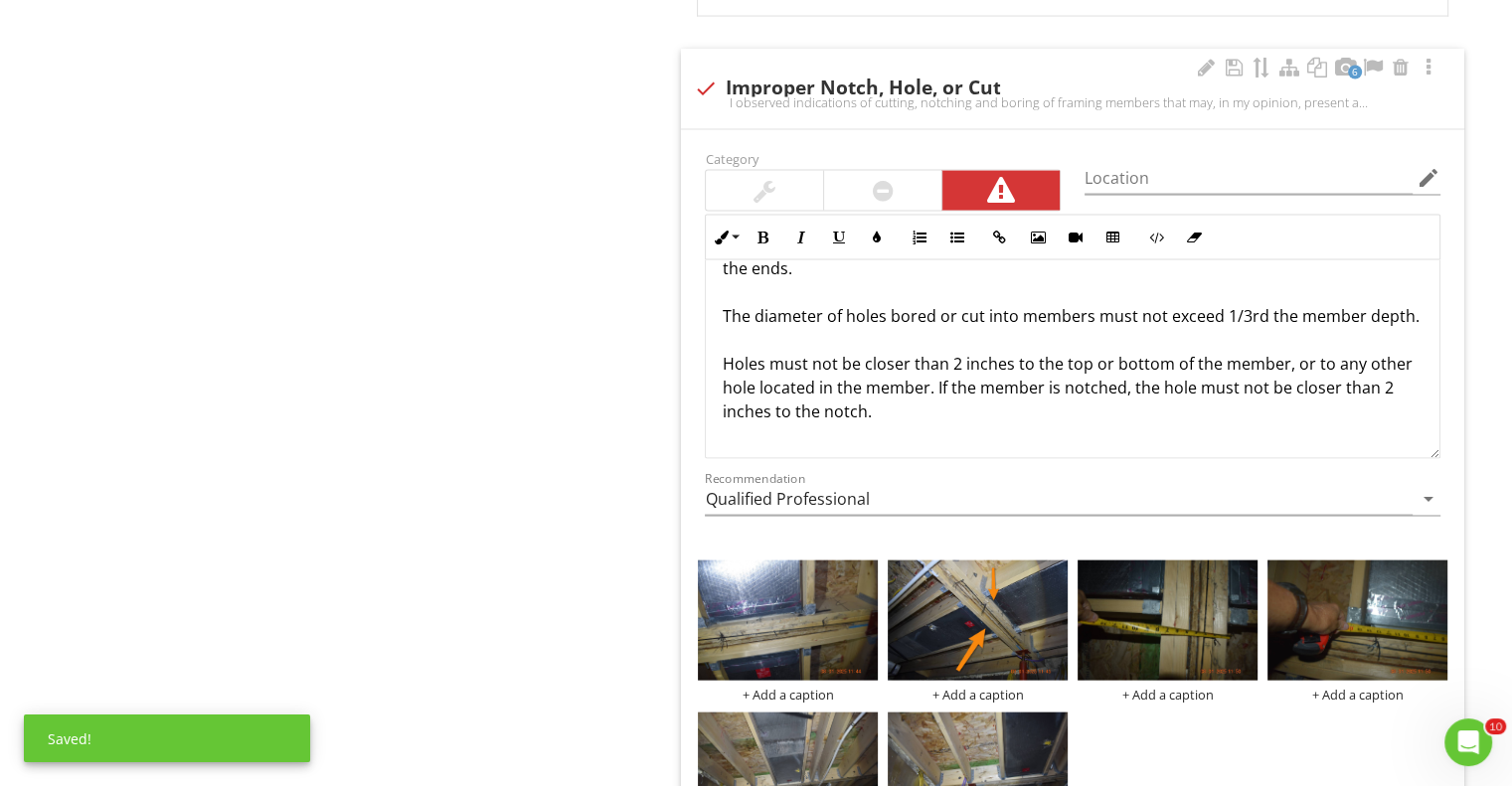 scroll, scrollTop: 390, scrollLeft: 0, axis: vertical 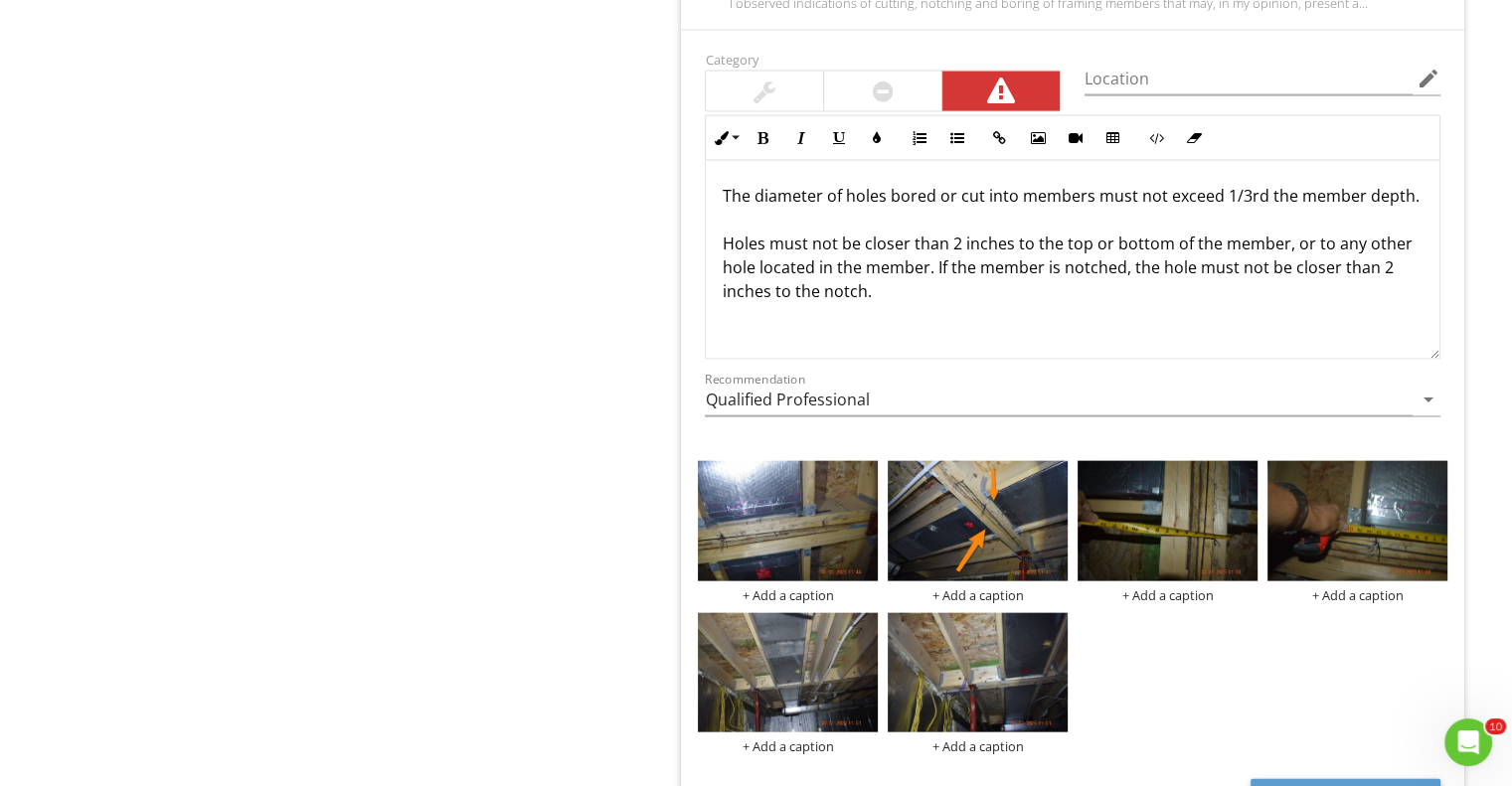 click on "Notches in solid lumber joists, rafters and beams can not be greater than 1/6th of the member's depth, must not be longer than 1/3rd of the member depth, and must not be located in the middle 1/3rd of the span. Notches at the ends must not exceed 1/4th the member depth. The tension side of members 4 inches or greater in thickness must not be notched, except at the ends. The diameter of holes bored or cut into members must not exceed 1/3rd the member depth.   Holes must not be closer than 2 inches to the top or bottom of the member, or to any other hole located in the member. If the member is notched, the hole must not be closer than 2 inches to the notch." at bounding box center (1073, 136) 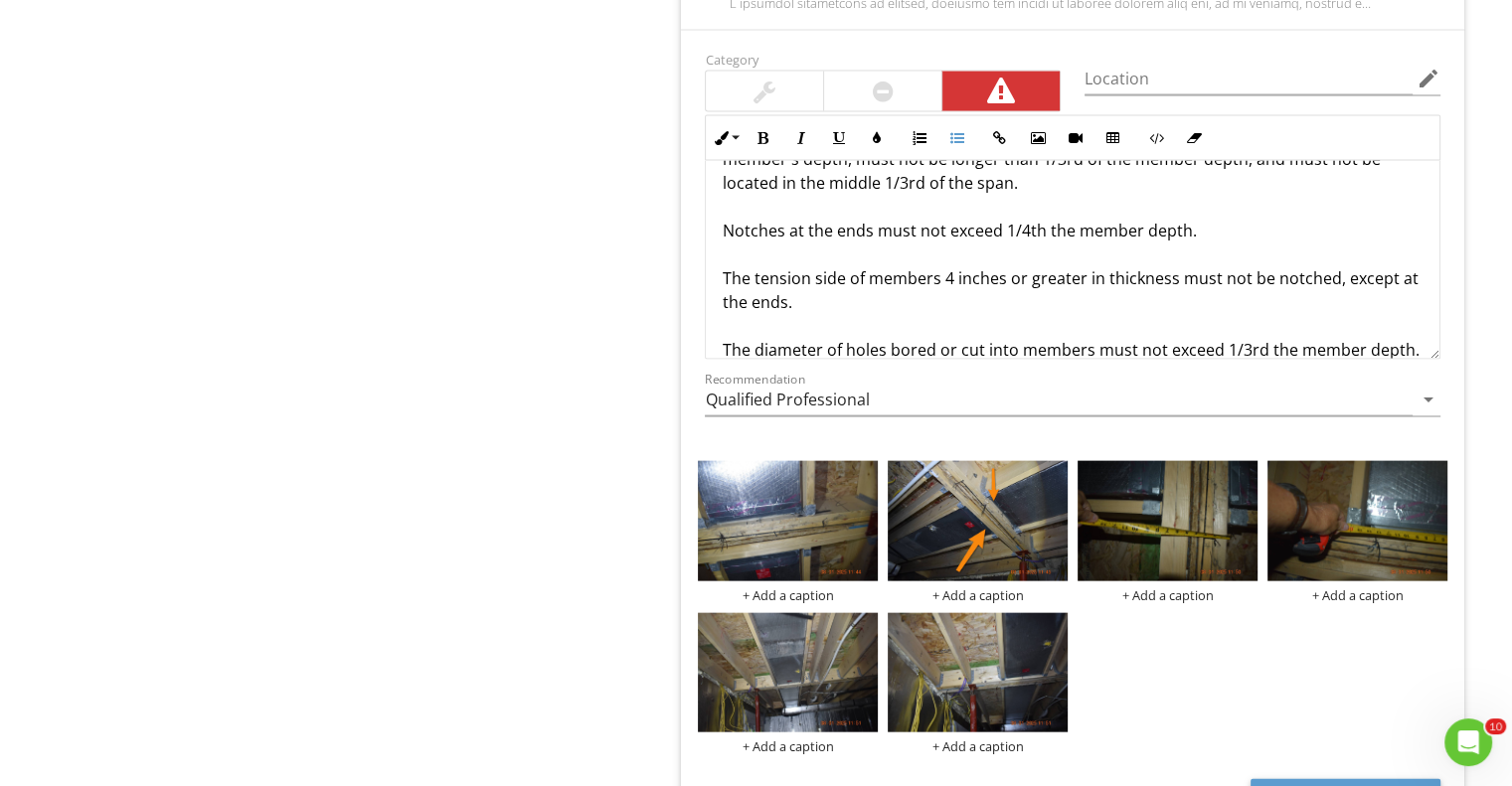 scroll, scrollTop: 113, scrollLeft: 0, axis: vertical 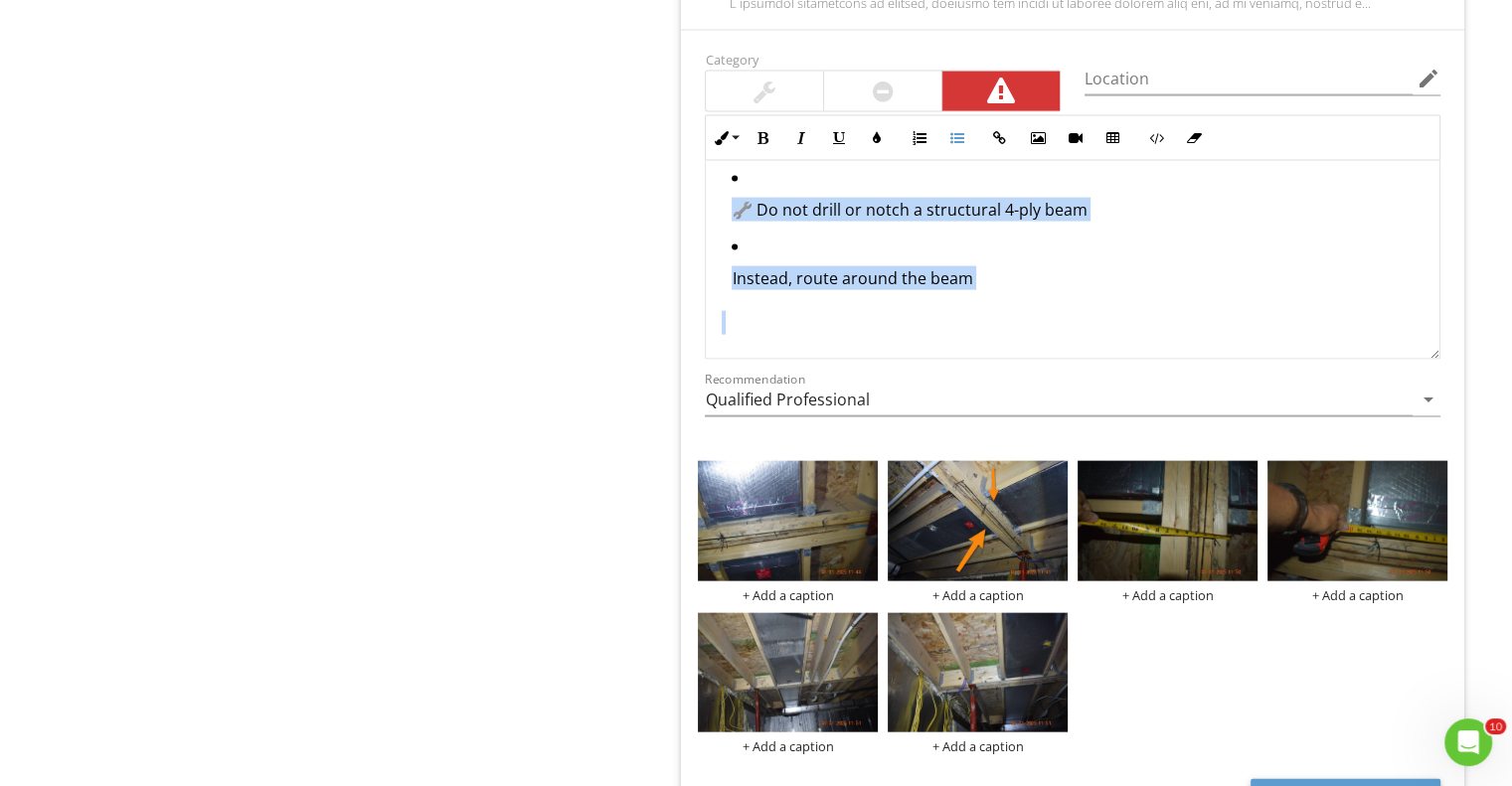 drag, startPoint x: 722, startPoint y: 222, endPoint x: 1196, endPoint y: 347, distance: 490.20506 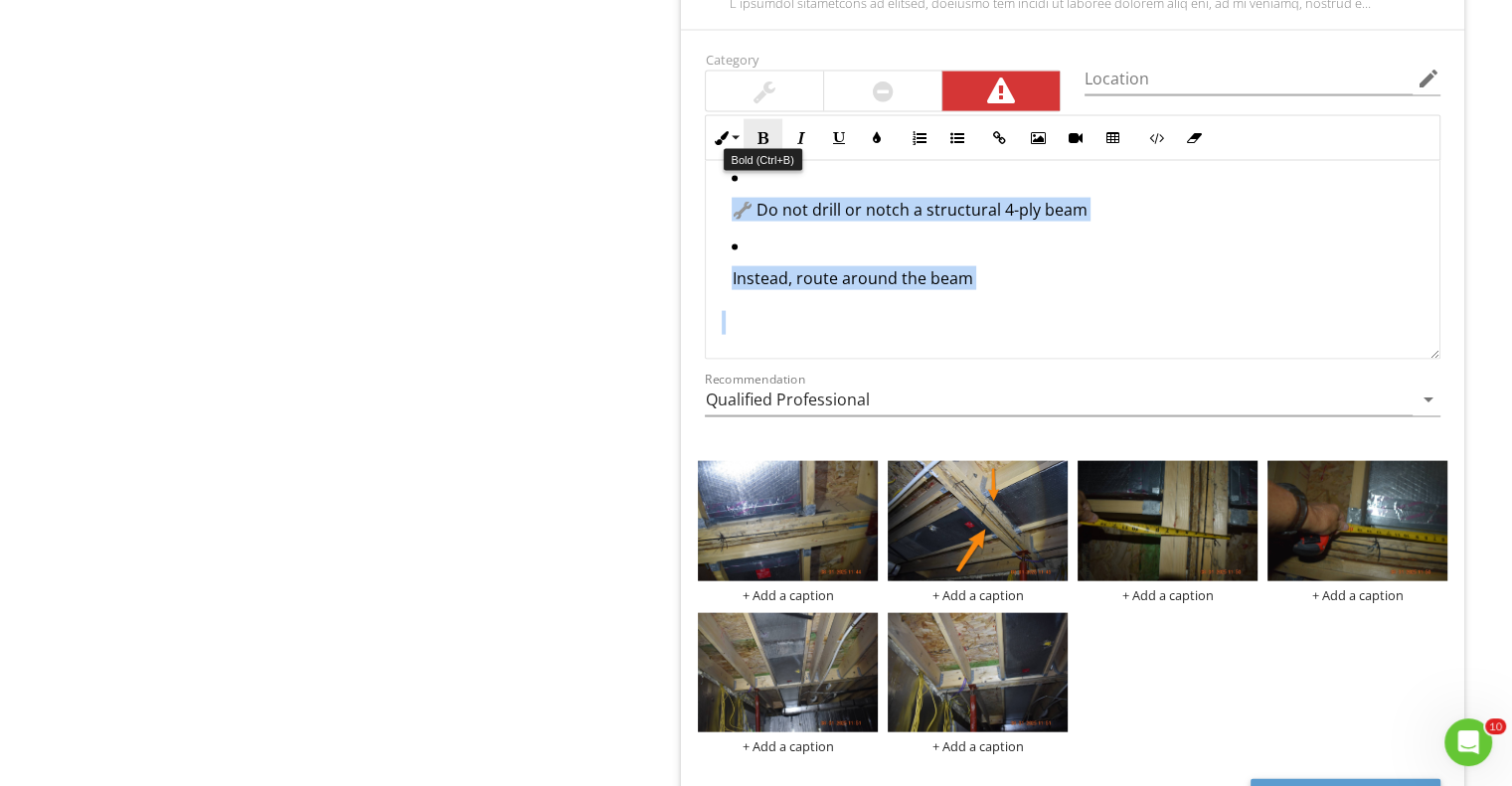 click at bounding box center [762, 138] 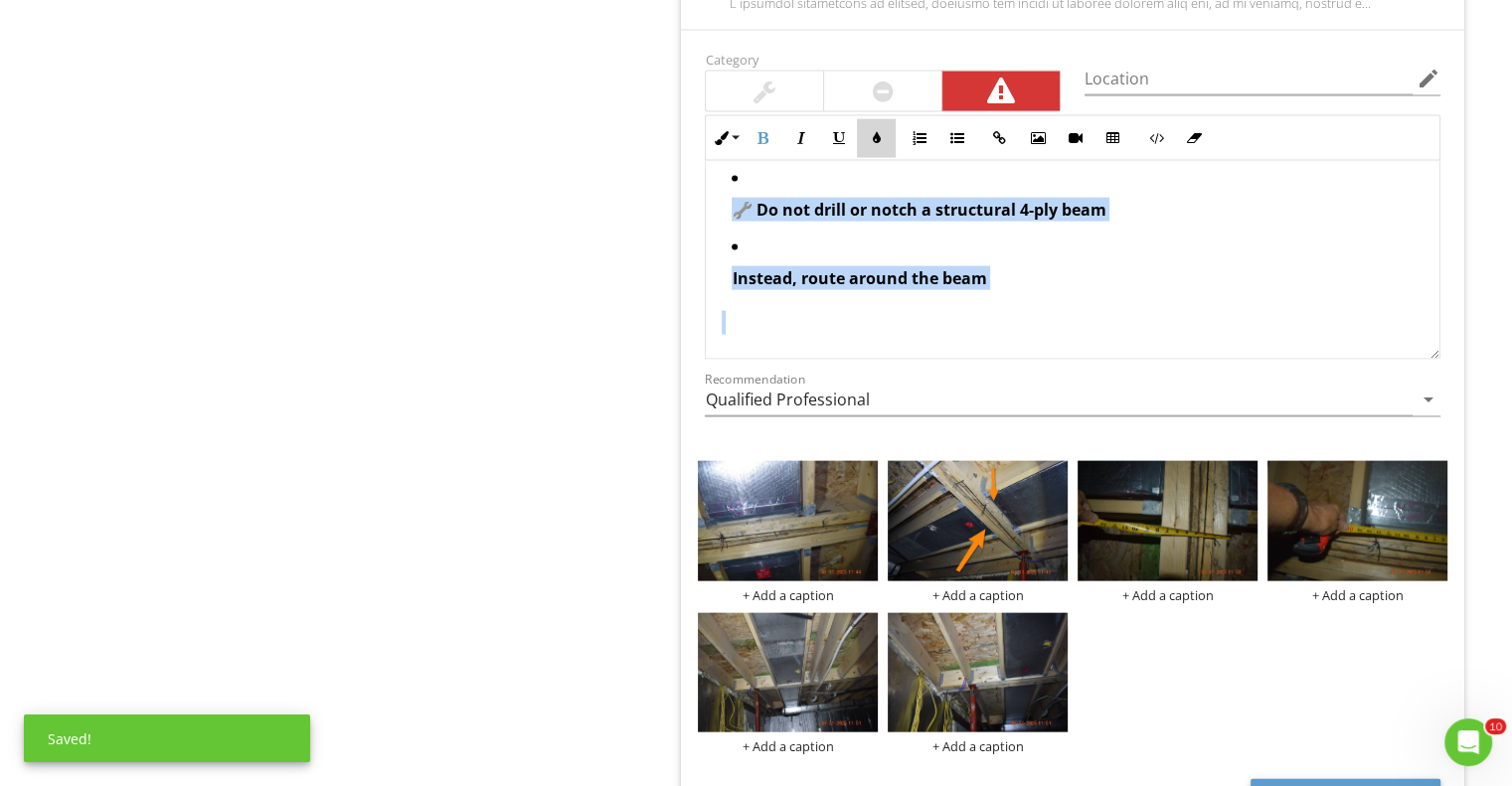 click at bounding box center [876, 138] 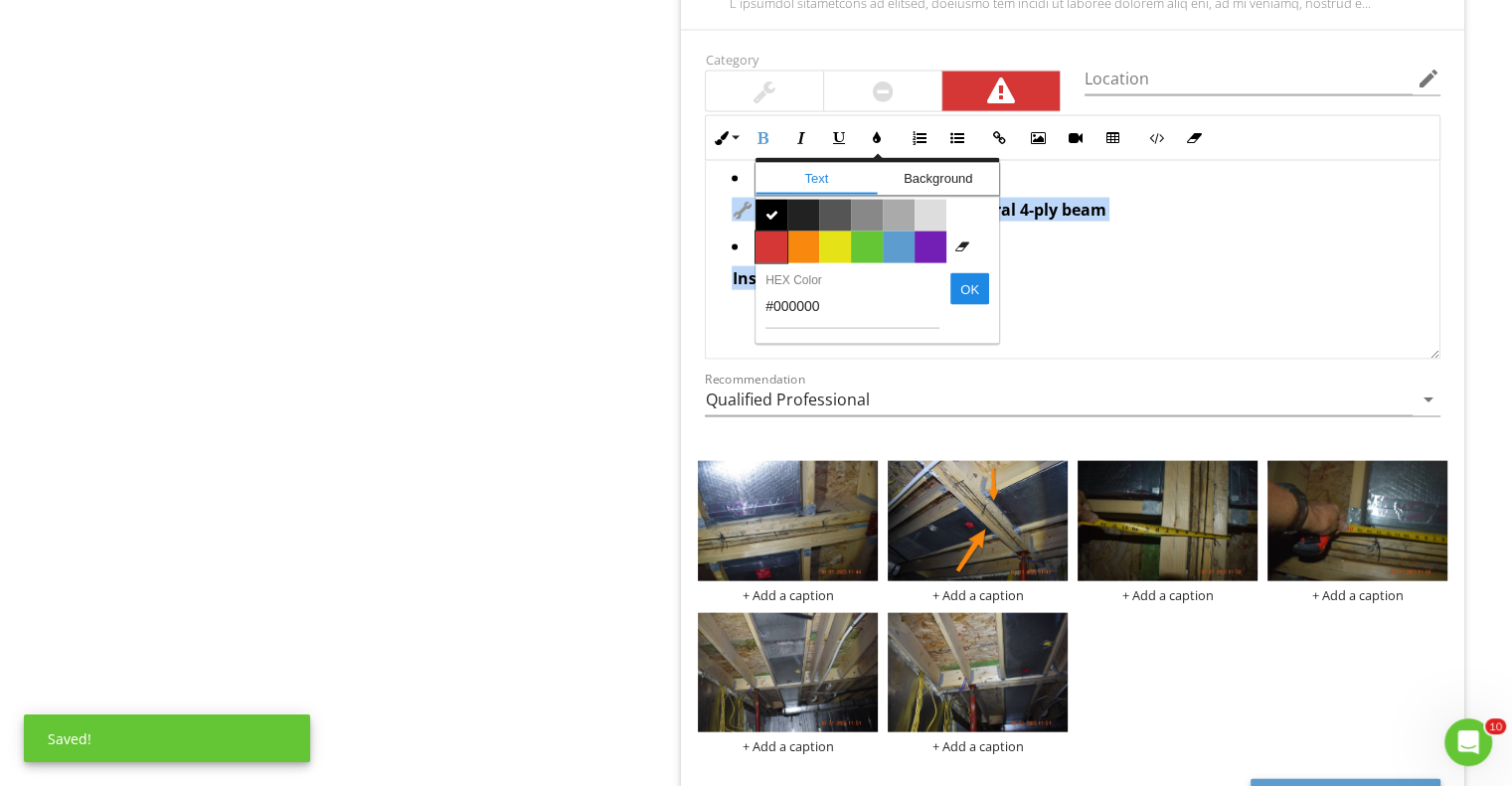 click on "Color #d53636" at bounding box center [771, 247] 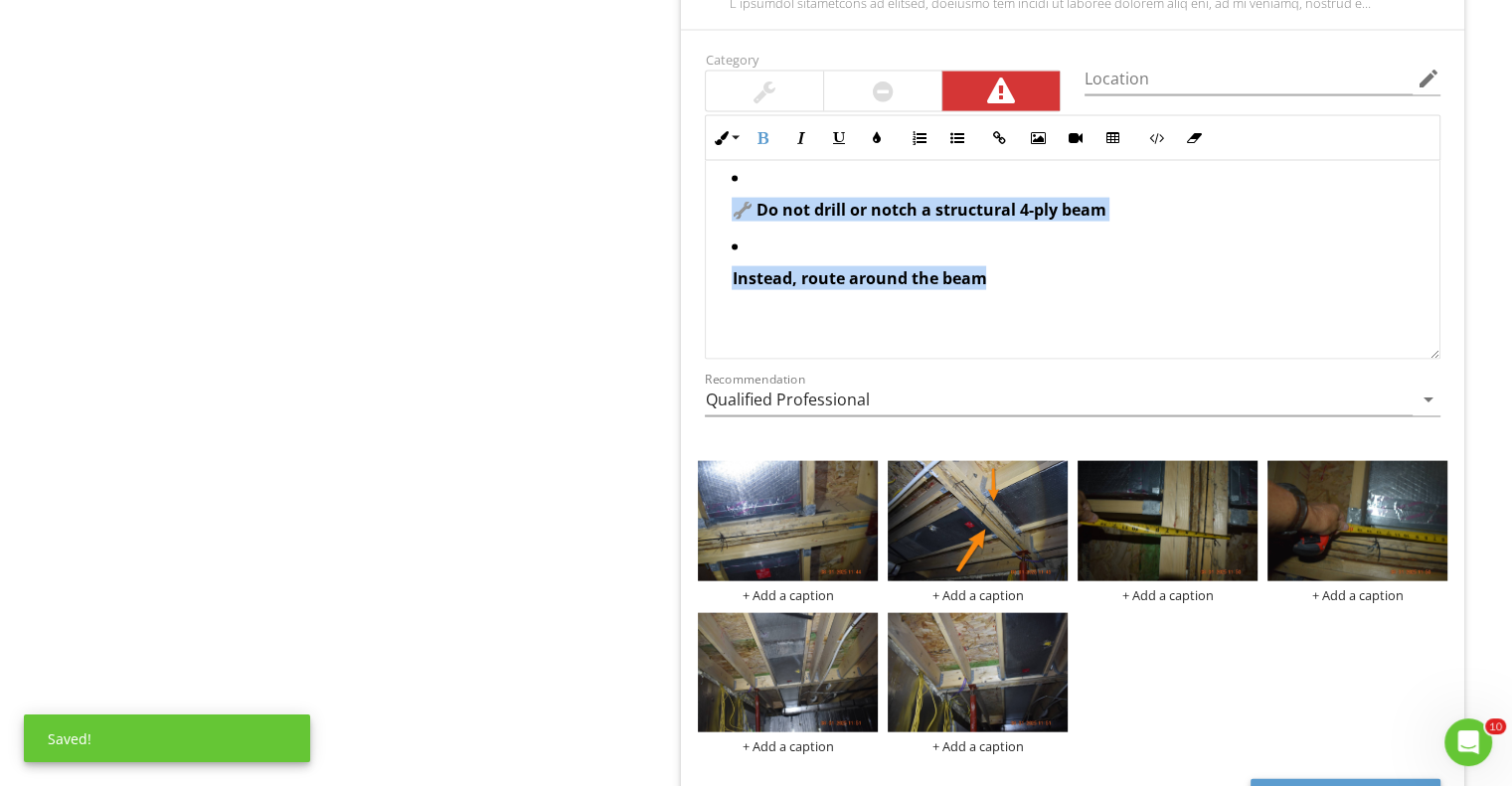 click on "Instead, route around the beam" at bounding box center (1078, 278) 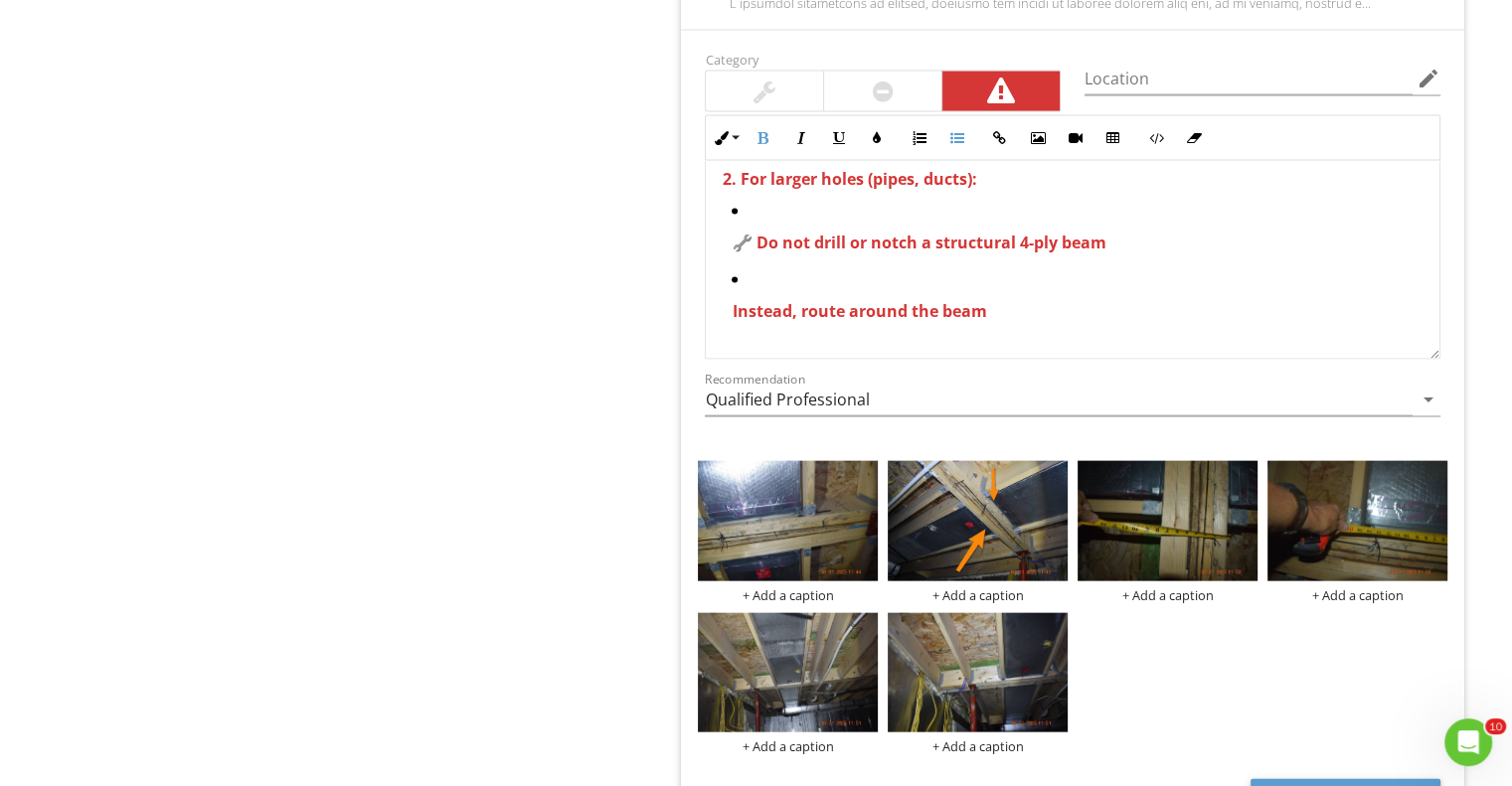scroll, scrollTop: 880, scrollLeft: 0, axis: vertical 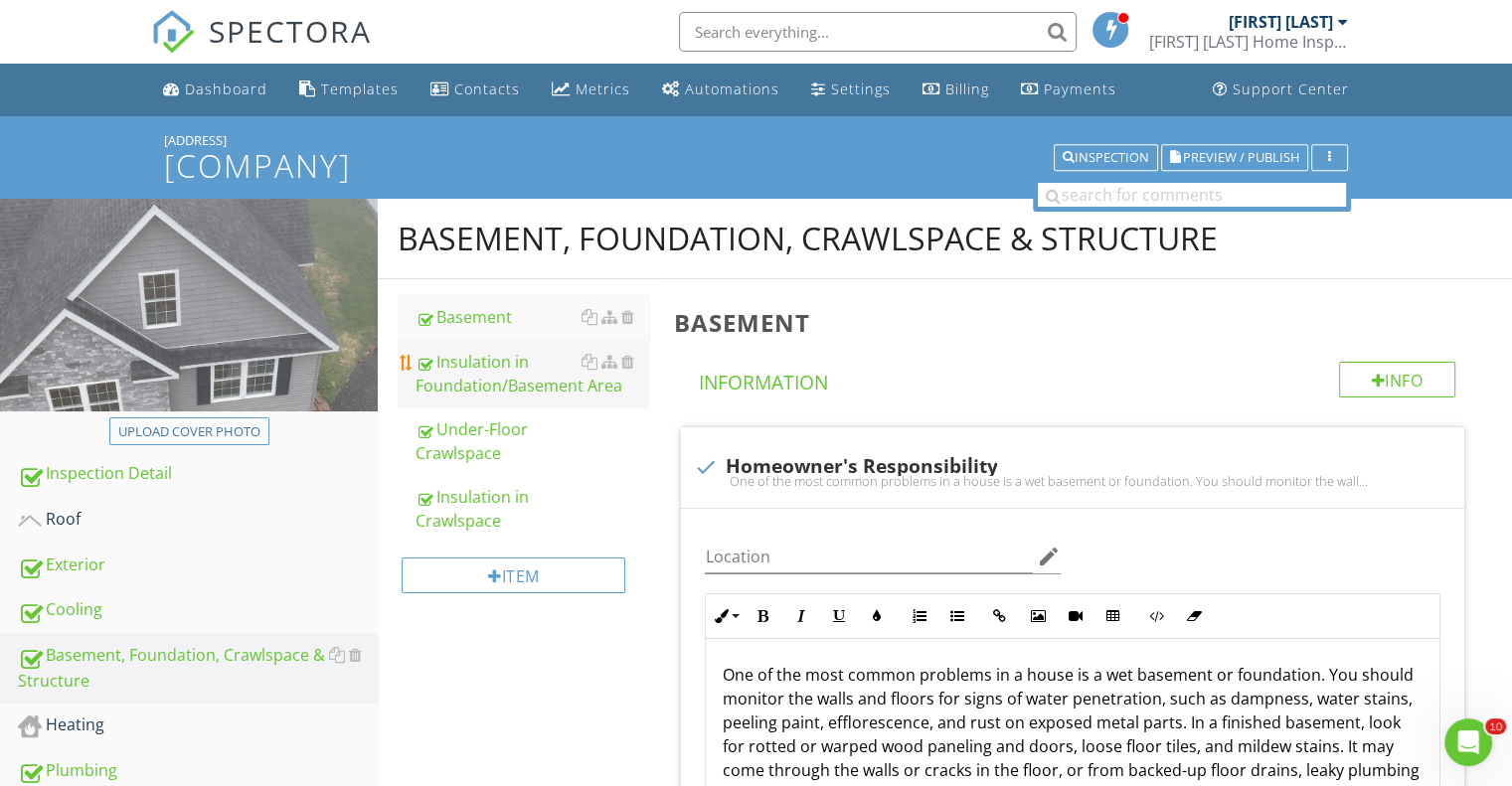 click on "Insulation in Foundation/Basement Area" at bounding box center (532, 374) 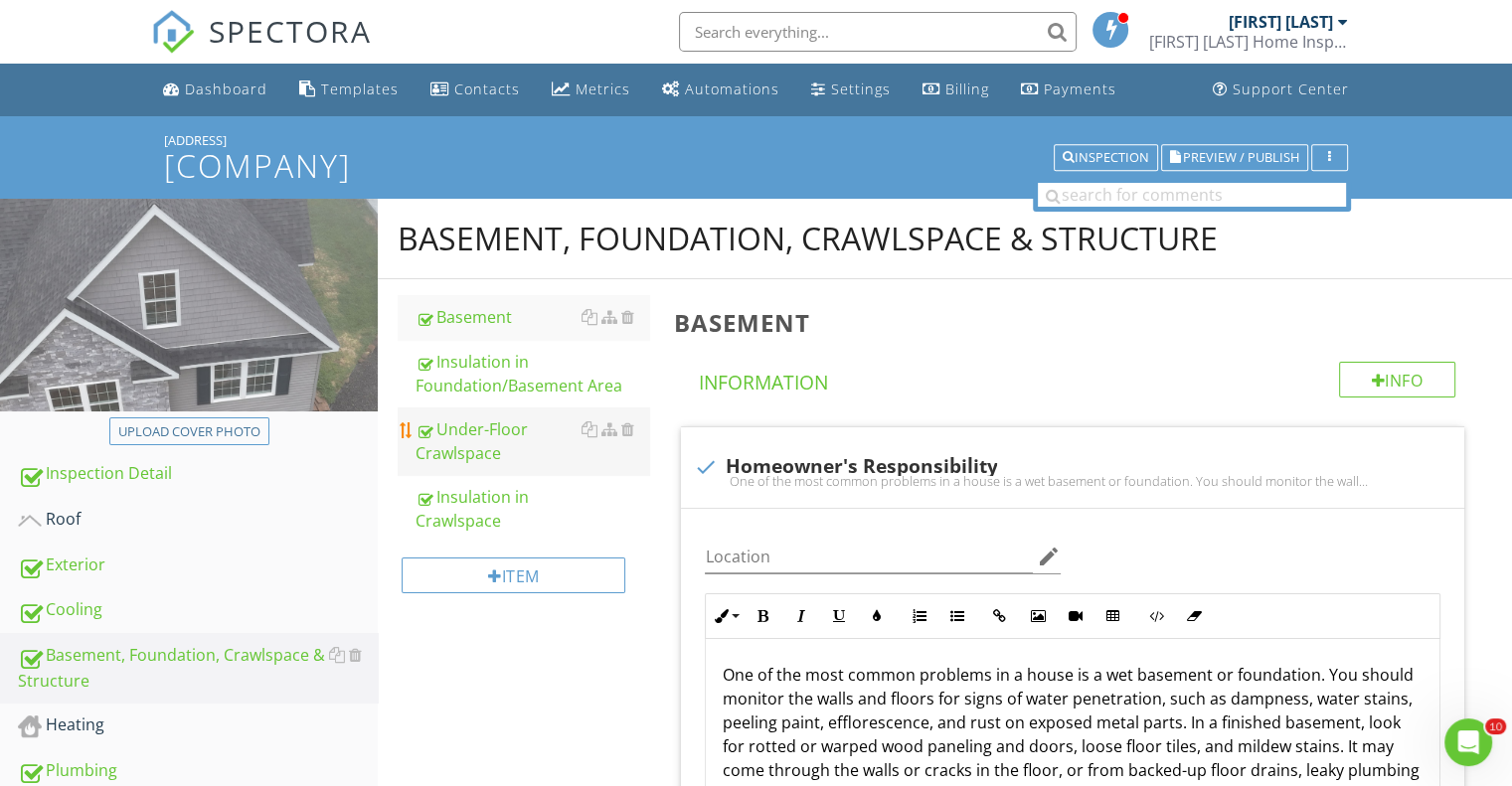 type on "<p>The basement was inspected according to the <a fr-original-style="" href="http://www.nachi.org/sop" rel="noopener noreferrer" style="color: rgb(92, 156, 207);" target="_blank">Home Inspection Standards of Practice</a>.&nbsp;</p><p>The basement can be a revealing area in the house and often provides a general picture of how the entire structure works. In most basements, the structure is exposed overhead, as are the HVAC distribution system, plumbing supply and DWV lines, and the electrical branch-circuit wiring. I inspected those systems and components.</p>" 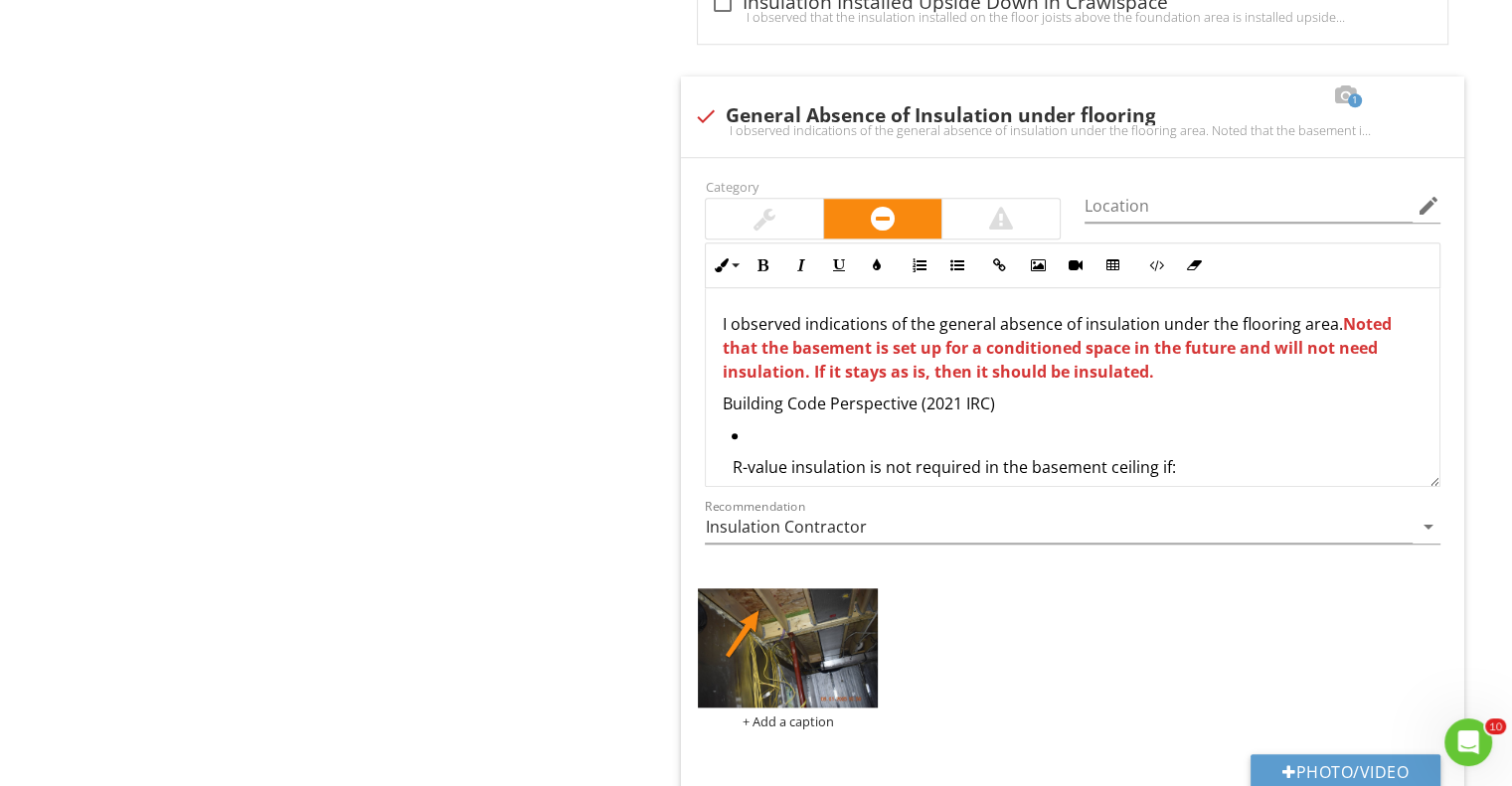 scroll, scrollTop: 1789, scrollLeft: 0, axis: vertical 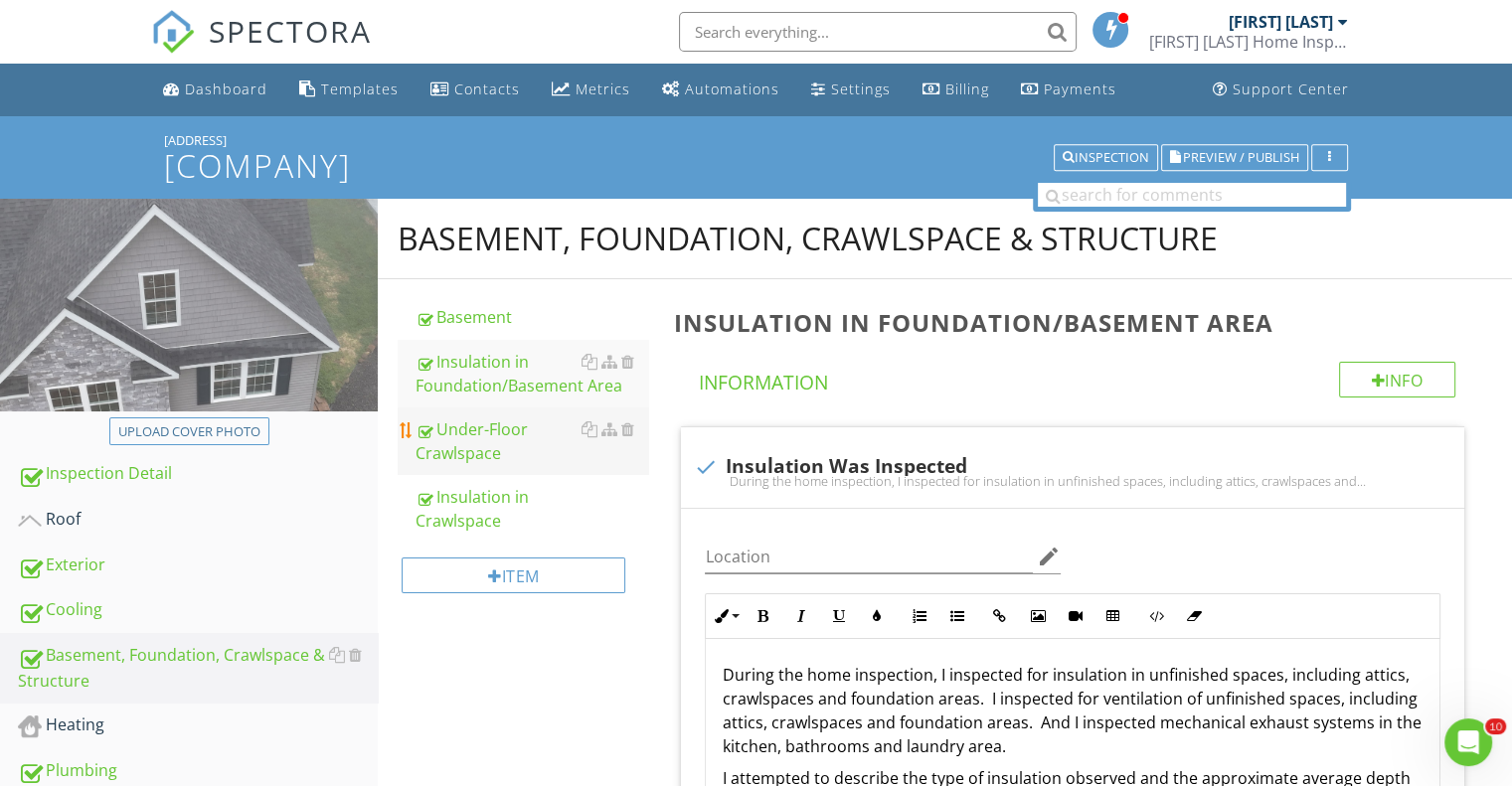 click on "Under-Floor Crawlspace" at bounding box center [532, 441] 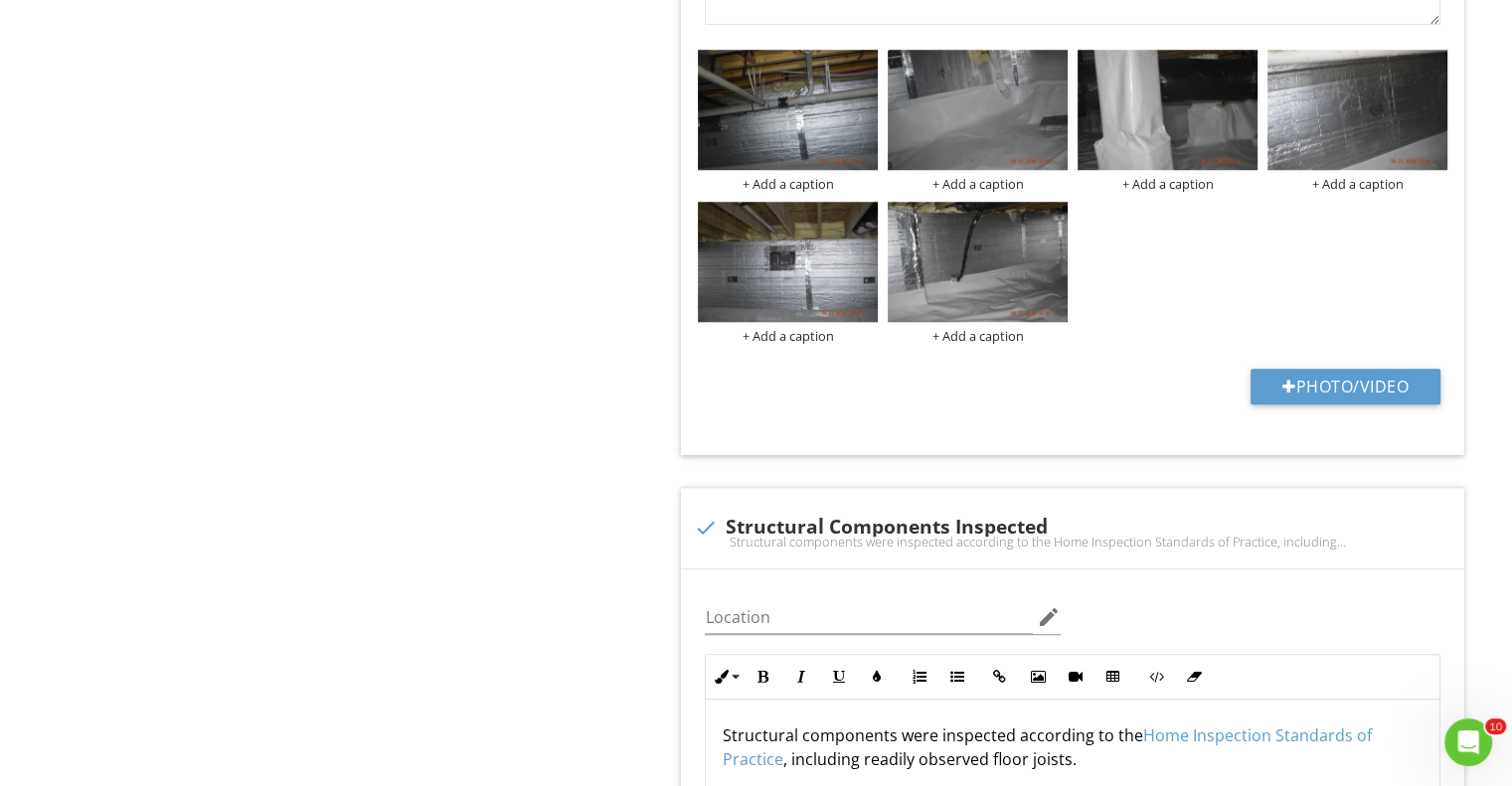 scroll, scrollTop: 1987, scrollLeft: 0, axis: vertical 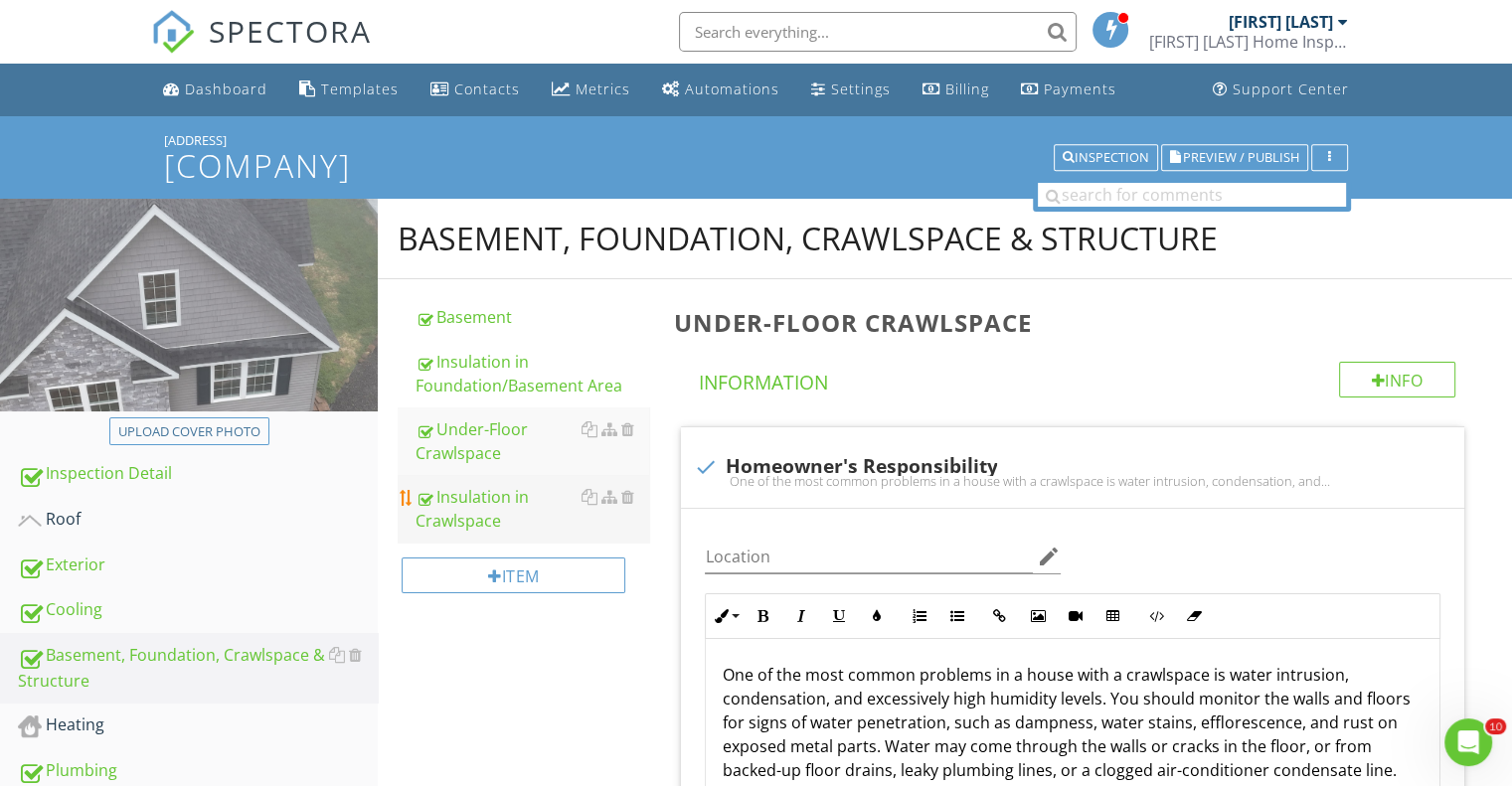 click on "Insulation in Crawlspace" at bounding box center (532, 509) 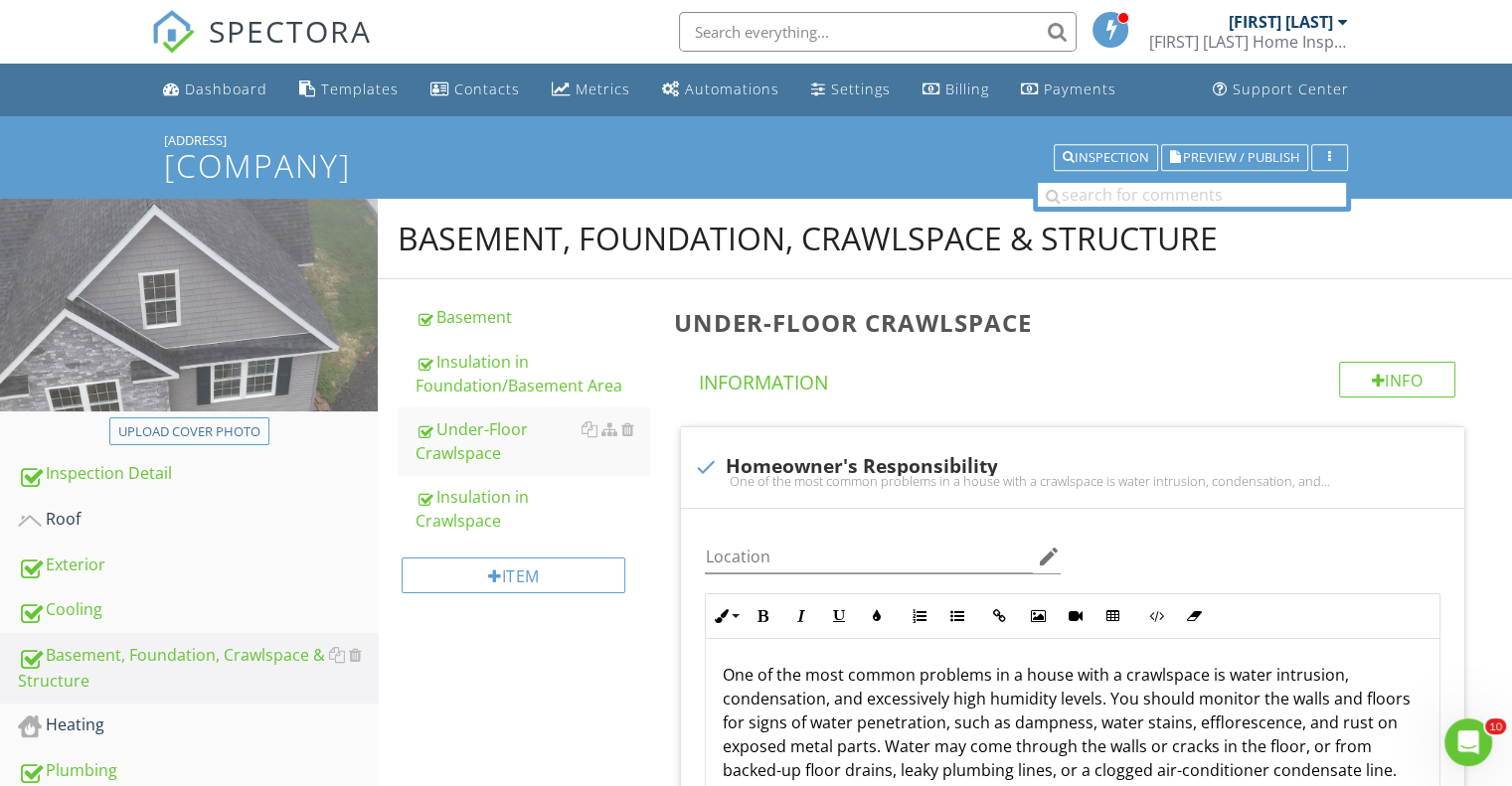 type on "<p>Structural components were inspected according to the <a fr-original-style="" href="http://www.nachi.org/sop" rel="noopener noreferrer" style="color: rgb(92, 156, 207);" target="_blank">Home Inspection Standards of Practice</a>, including readily observed floor joists.&nbsp;</p>" 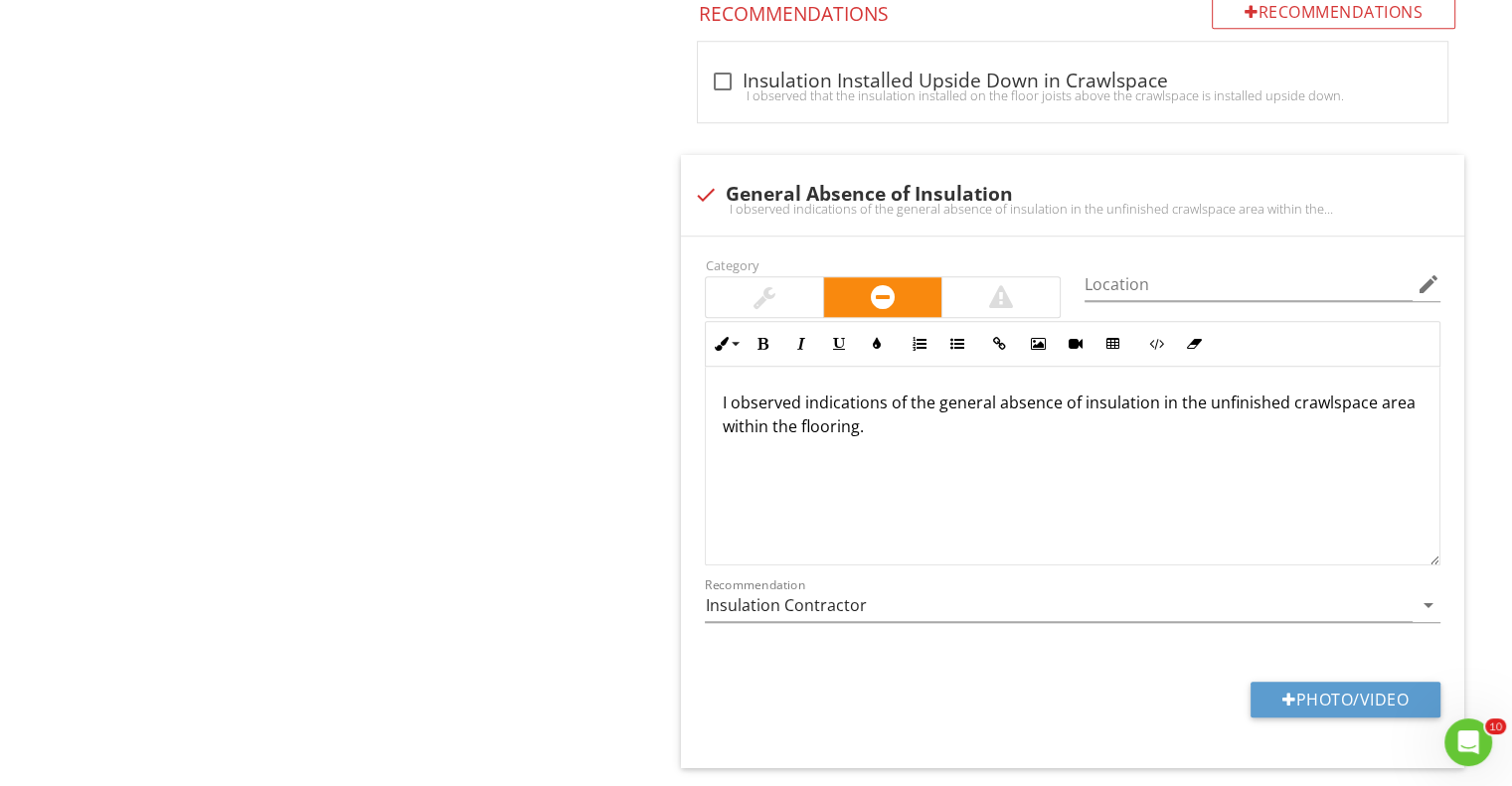 scroll, scrollTop: 1689, scrollLeft: 0, axis: vertical 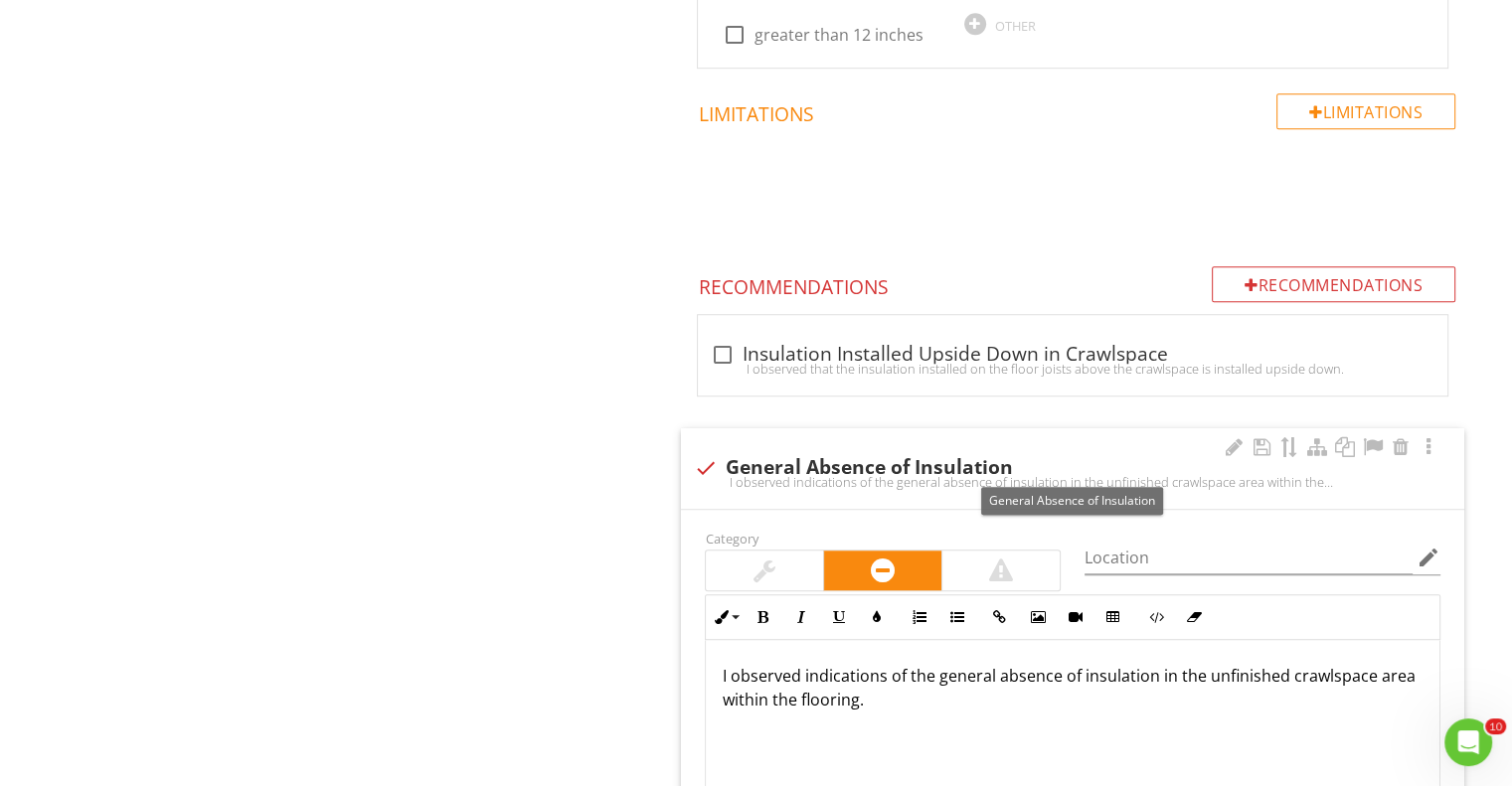 click at bounding box center [705, 468] 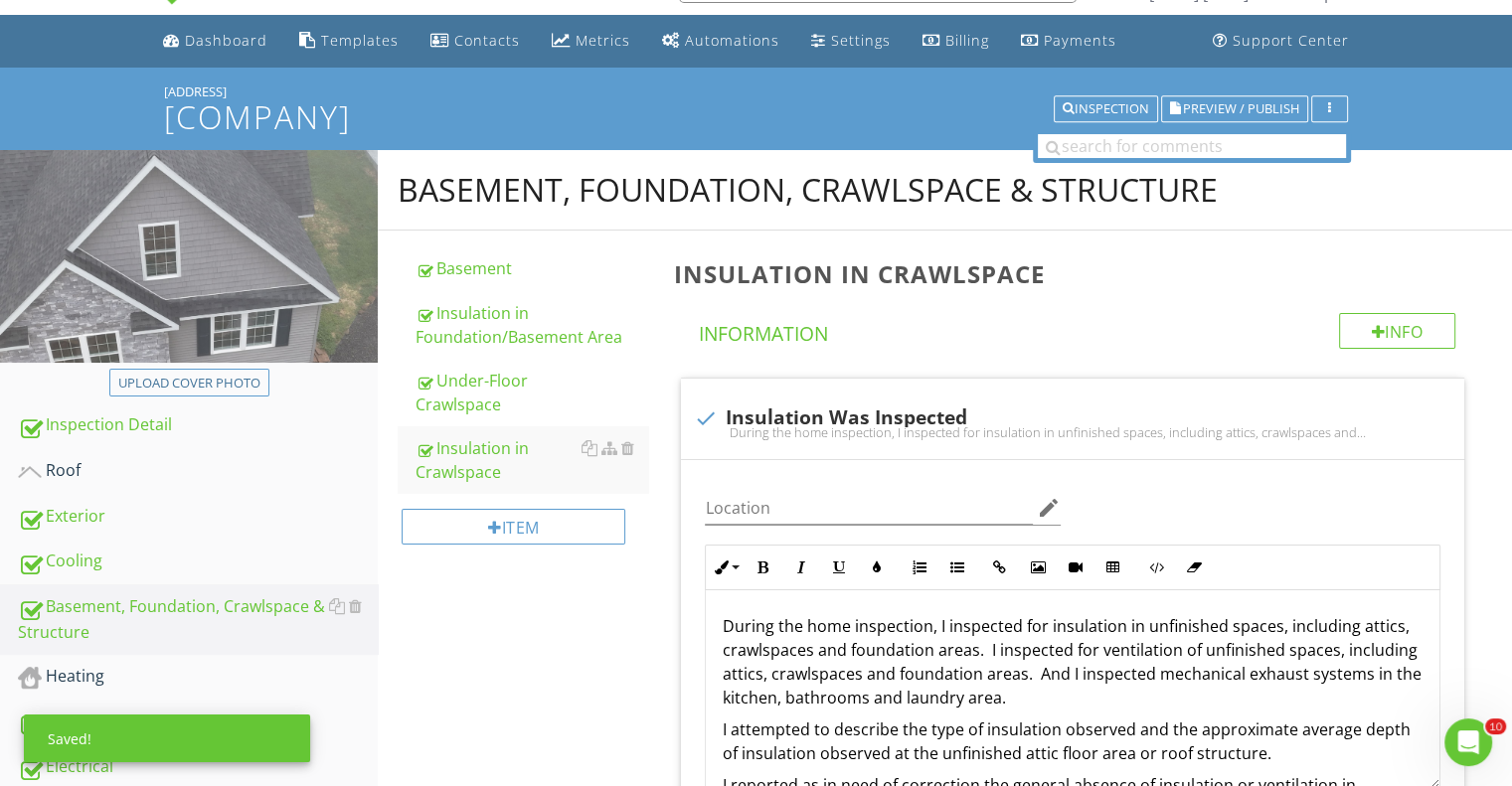 scroll, scrollTop: 0, scrollLeft: 0, axis: both 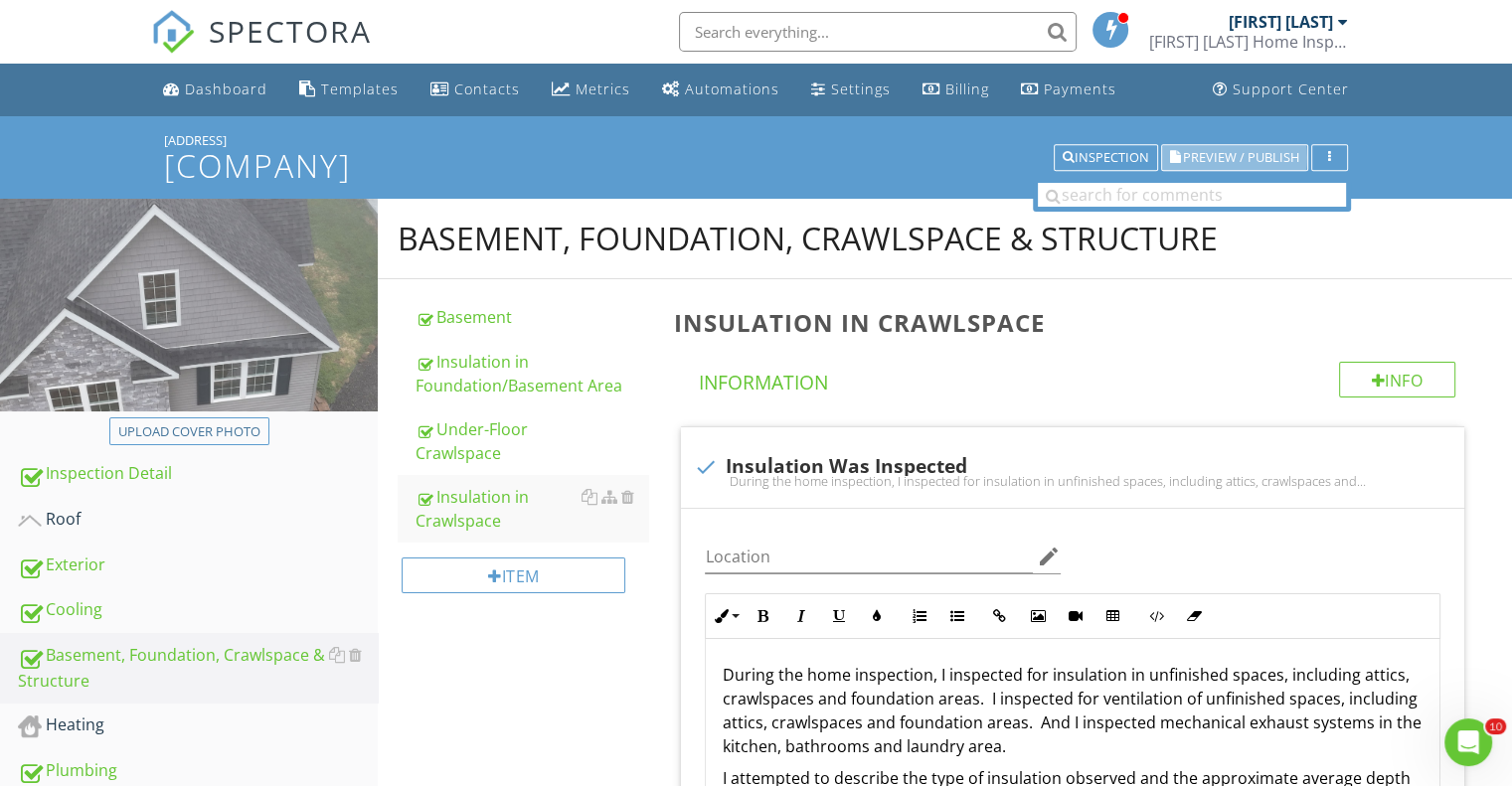 click on "Preview / Publish" at bounding box center [1241, 157] 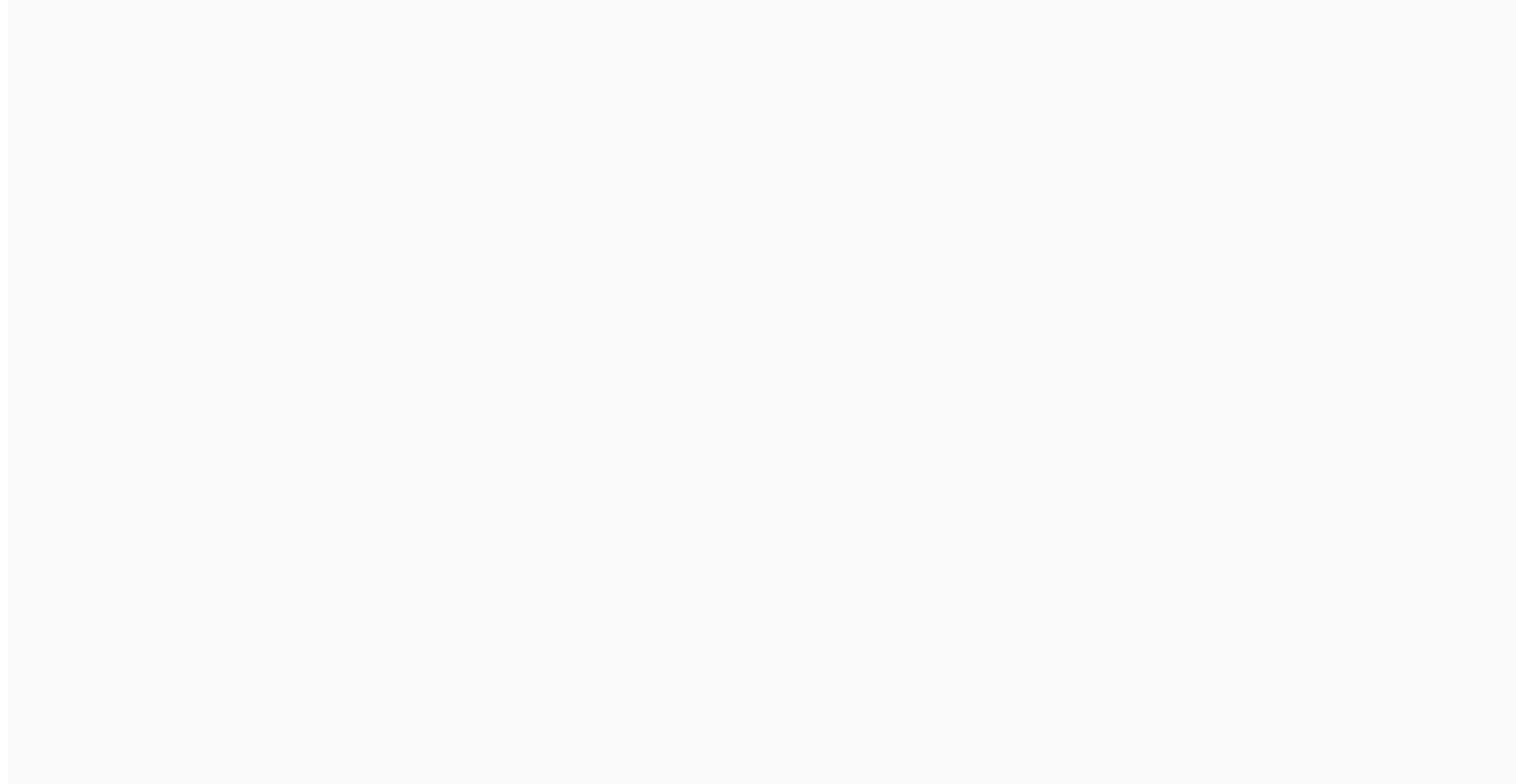 scroll, scrollTop: 0, scrollLeft: 0, axis: both 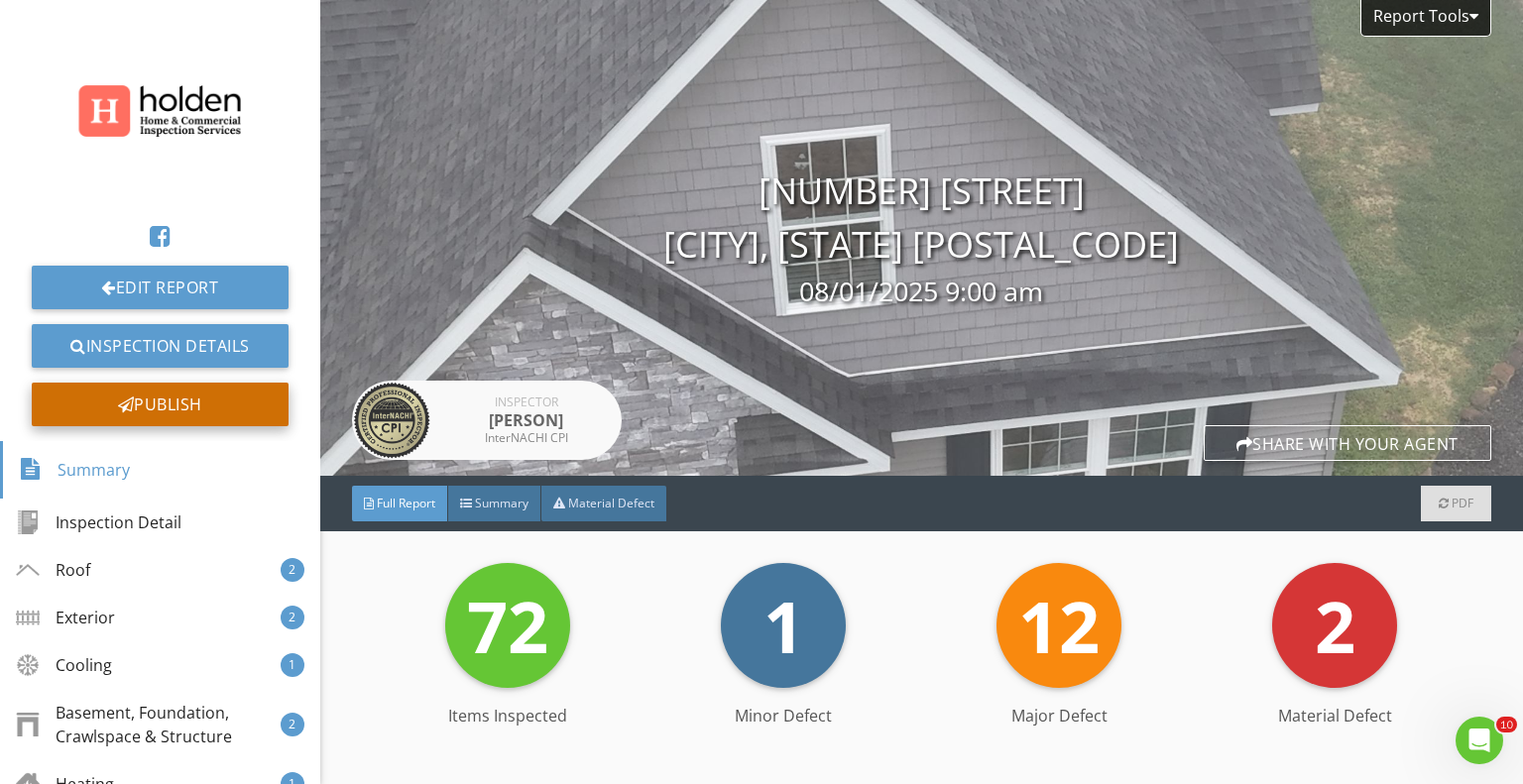 click on "Publish" at bounding box center (160, 404) 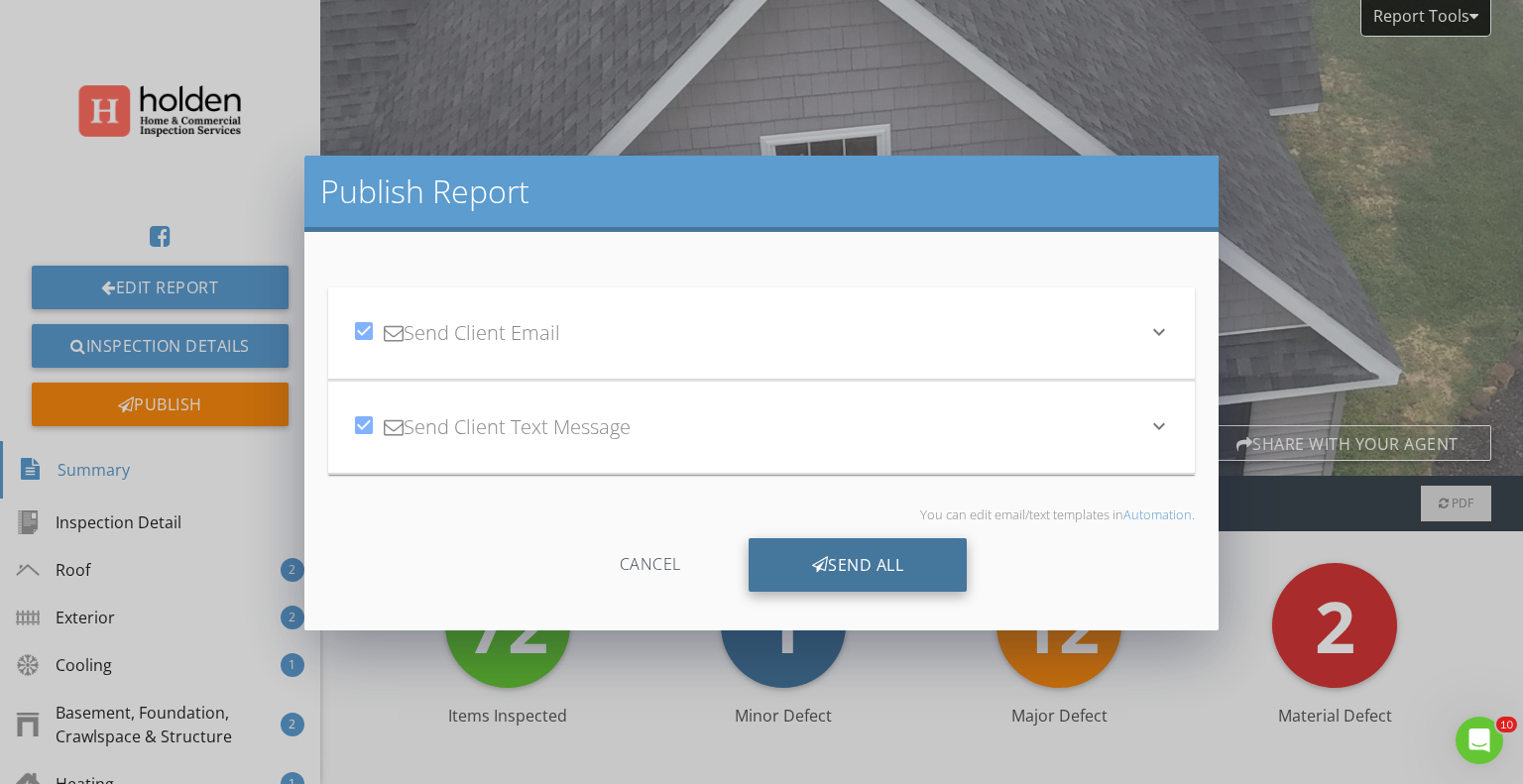 click on "Send All" at bounding box center [858, 565] 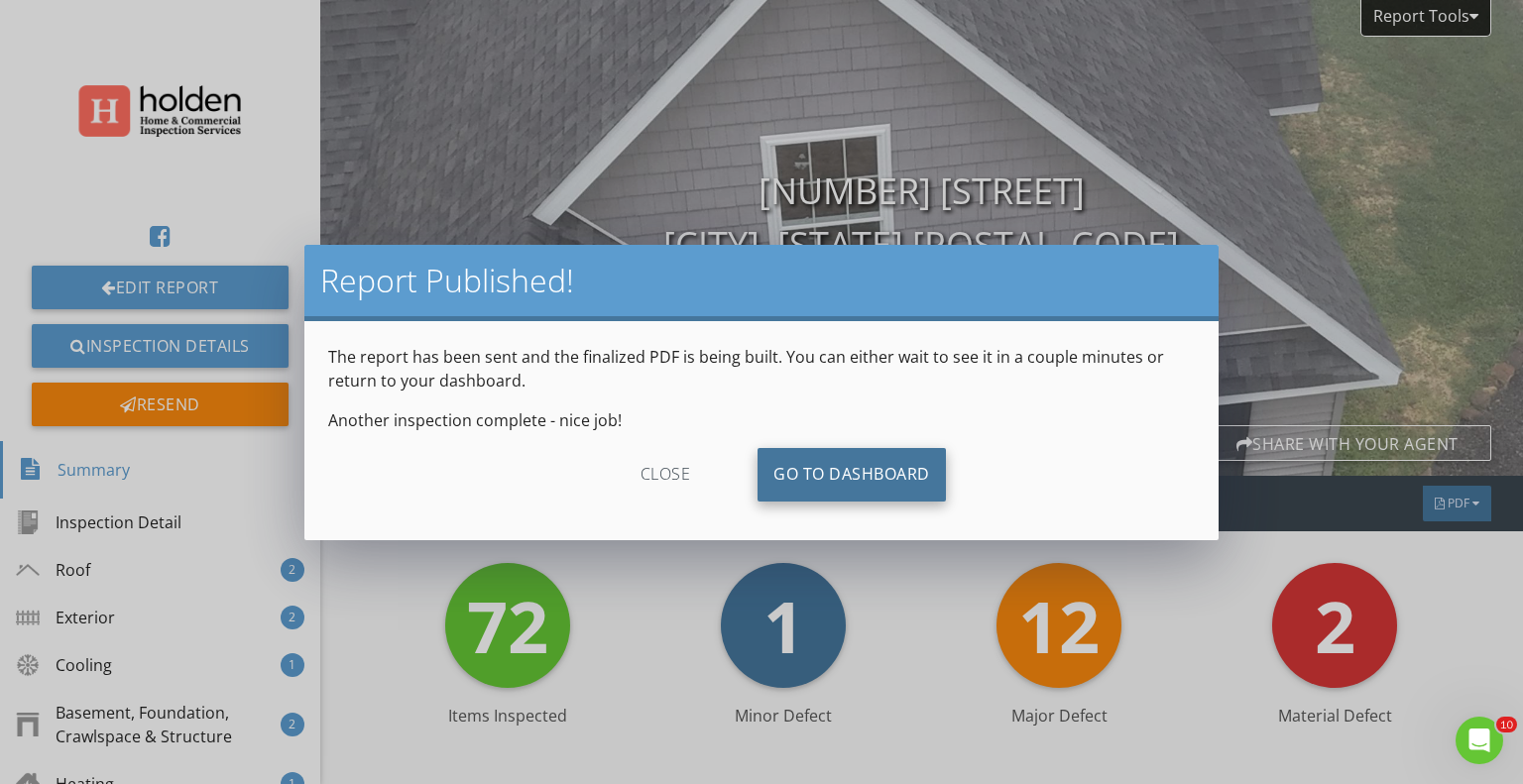 click on "Go To Dashboard" at bounding box center (852, 475) 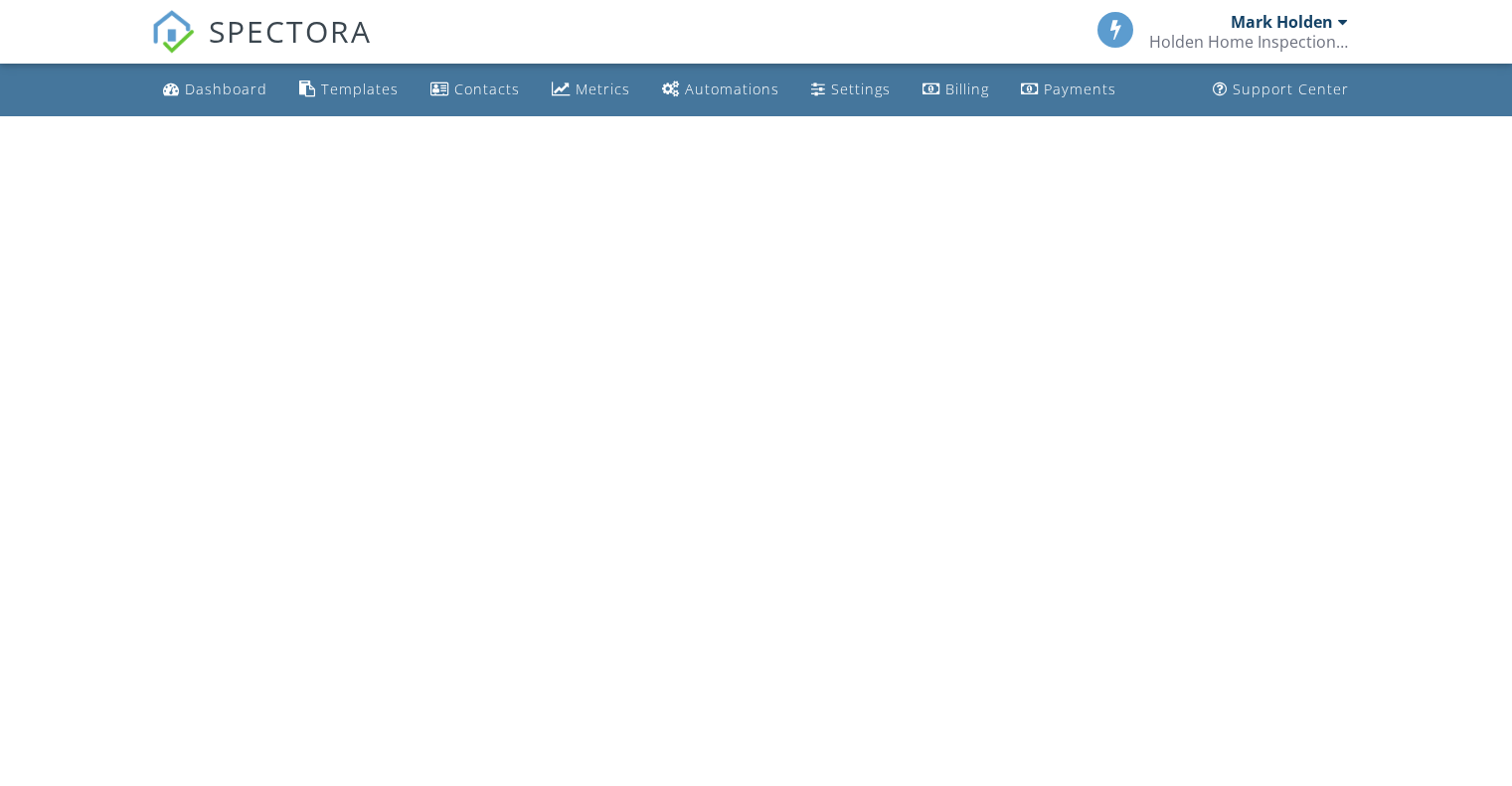 scroll, scrollTop: 0, scrollLeft: 0, axis: both 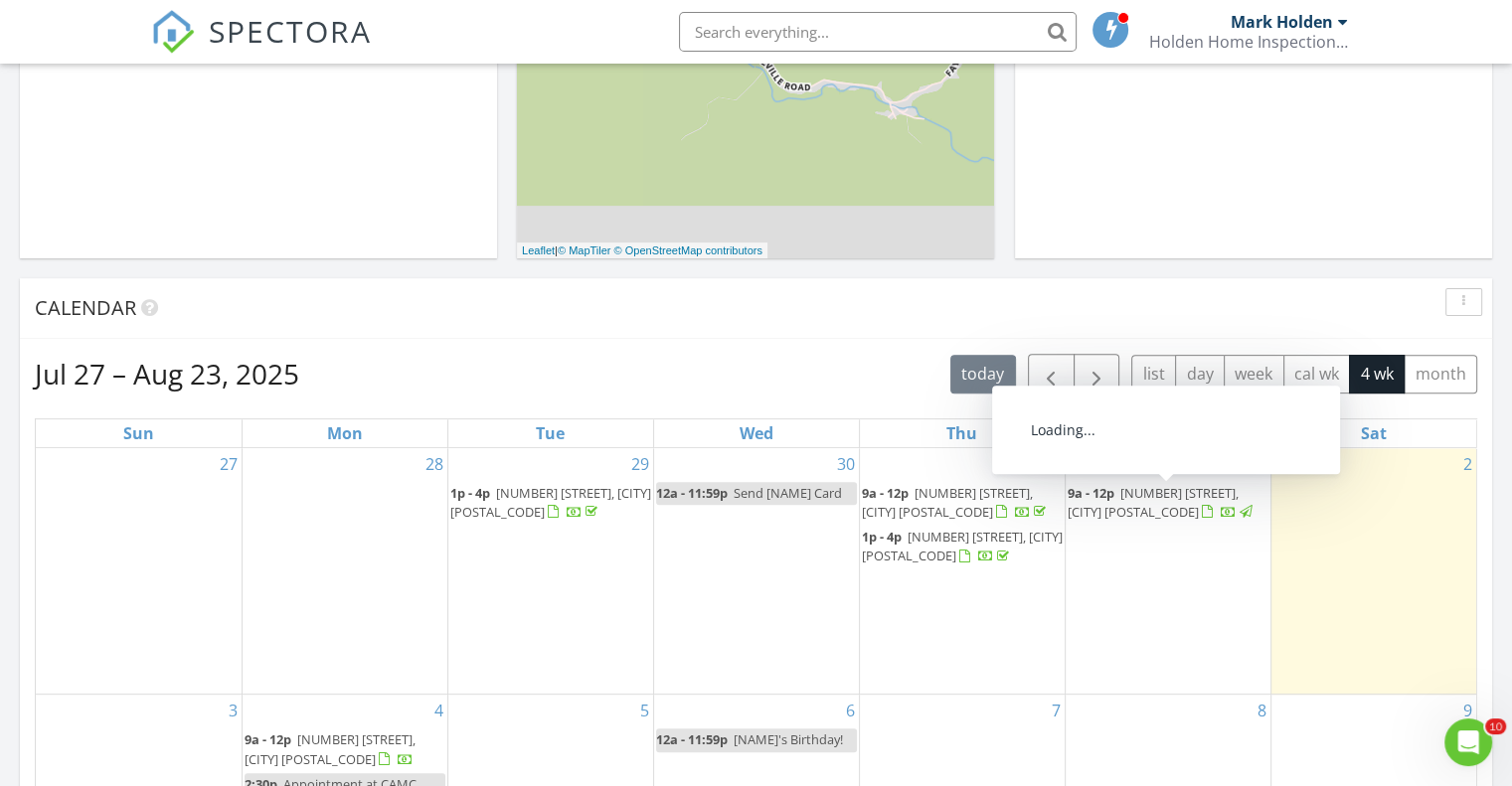 click on "356 Mallard Rd, Hico 25854" at bounding box center [1153, 502] 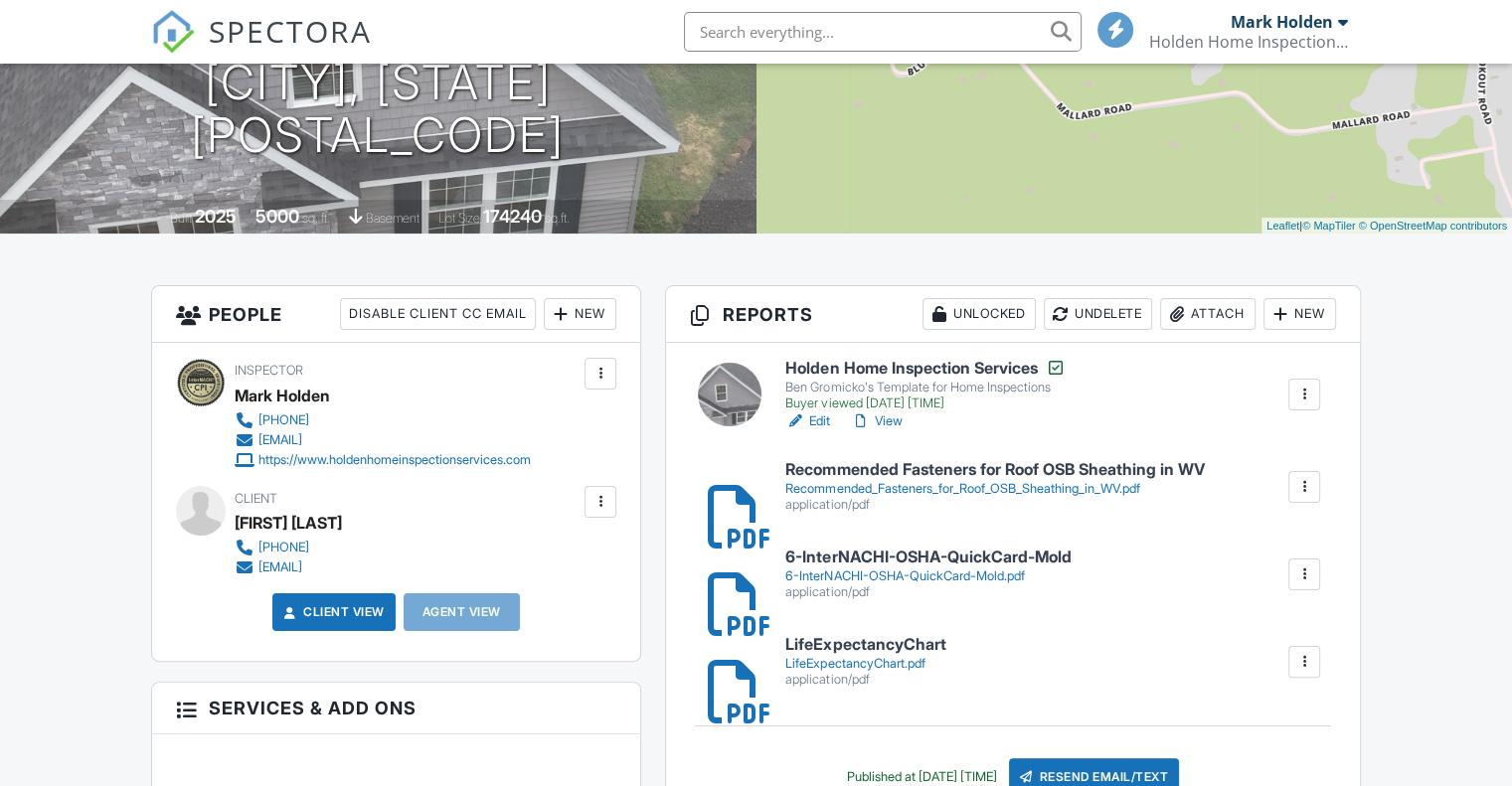 scroll, scrollTop: 297, scrollLeft: 0, axis: vertical 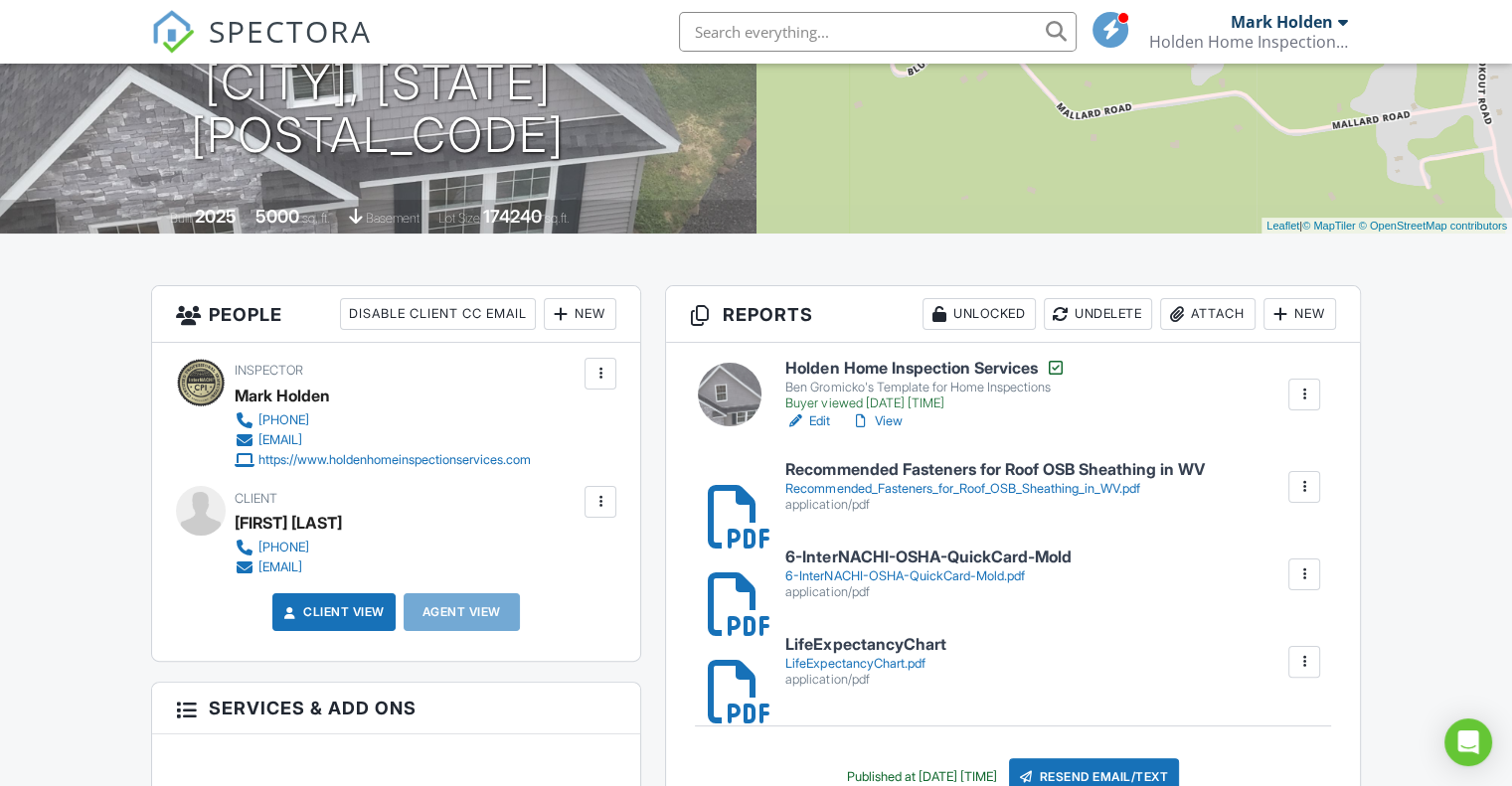 click on "Recommended_Fasteners_for_Roof_OSB_Sheathing_in_WV.pdf" at bounding box center (994, 489) 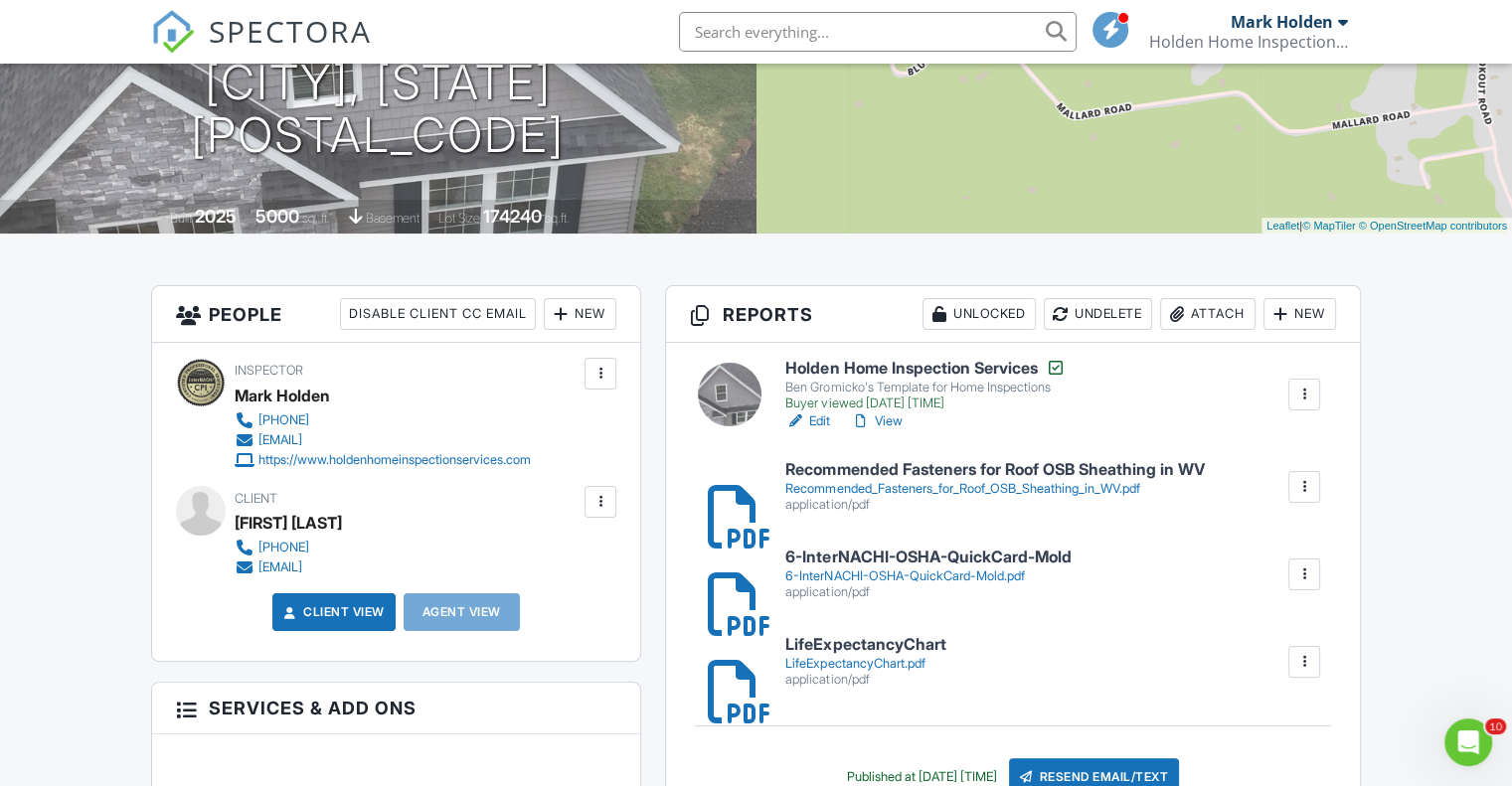 scroll, scrollTop: 0, scrollLeft: 0, axis: both 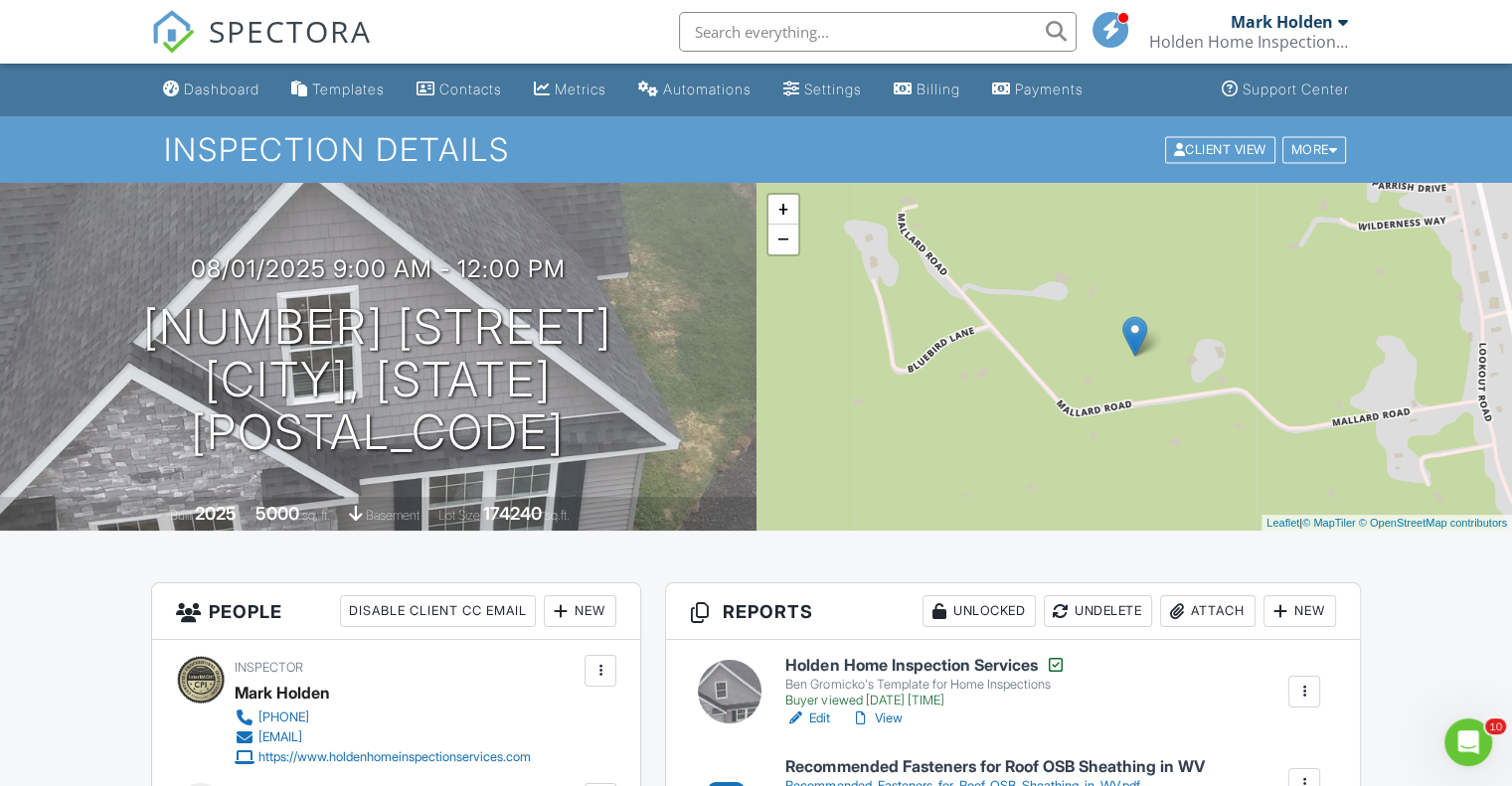 click on "Holden Home Inspection Services" at bounding box center [924, 665] 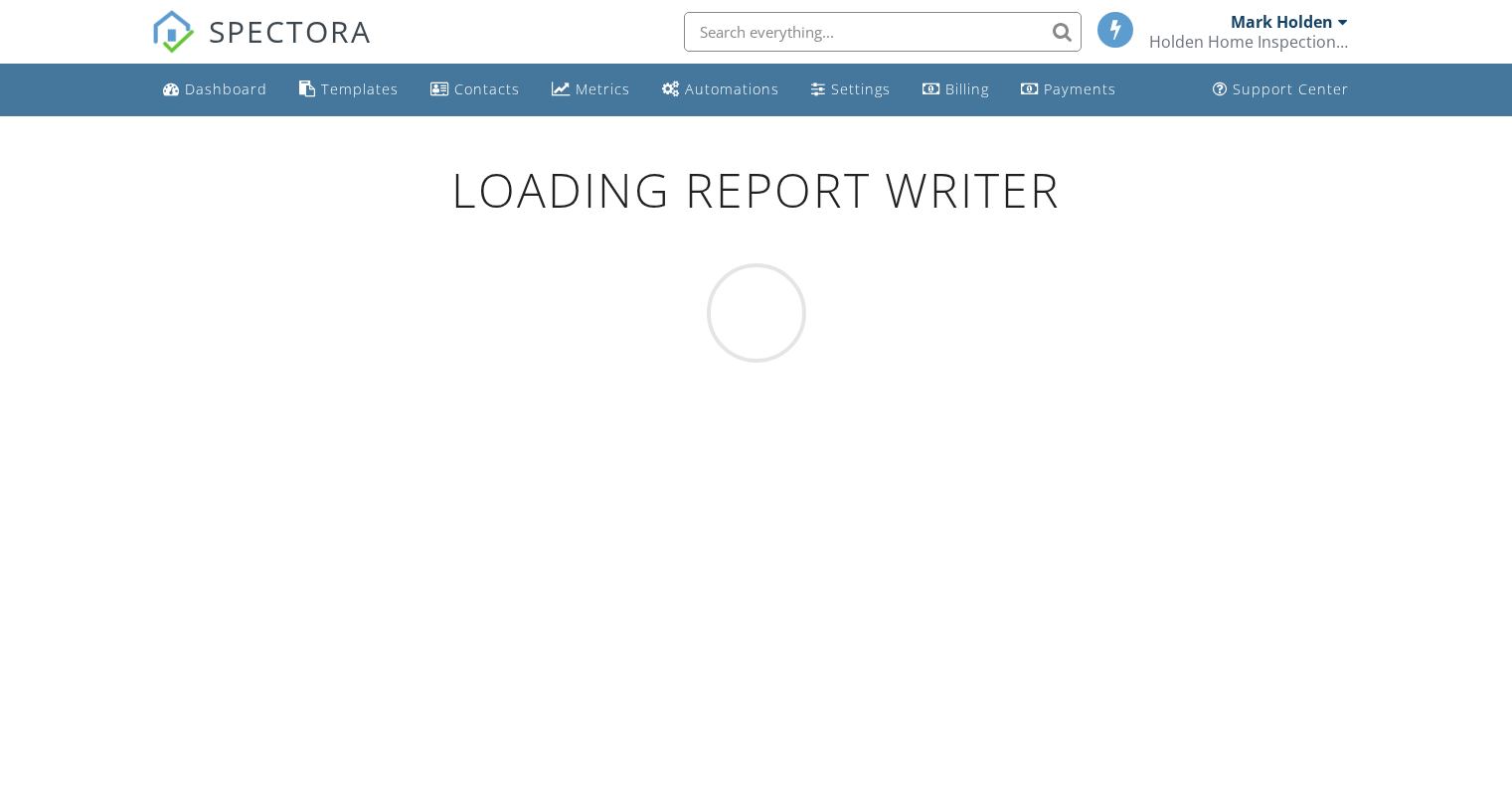 scroll, scrollTop: 0, scrollLeft: 0, axis: both 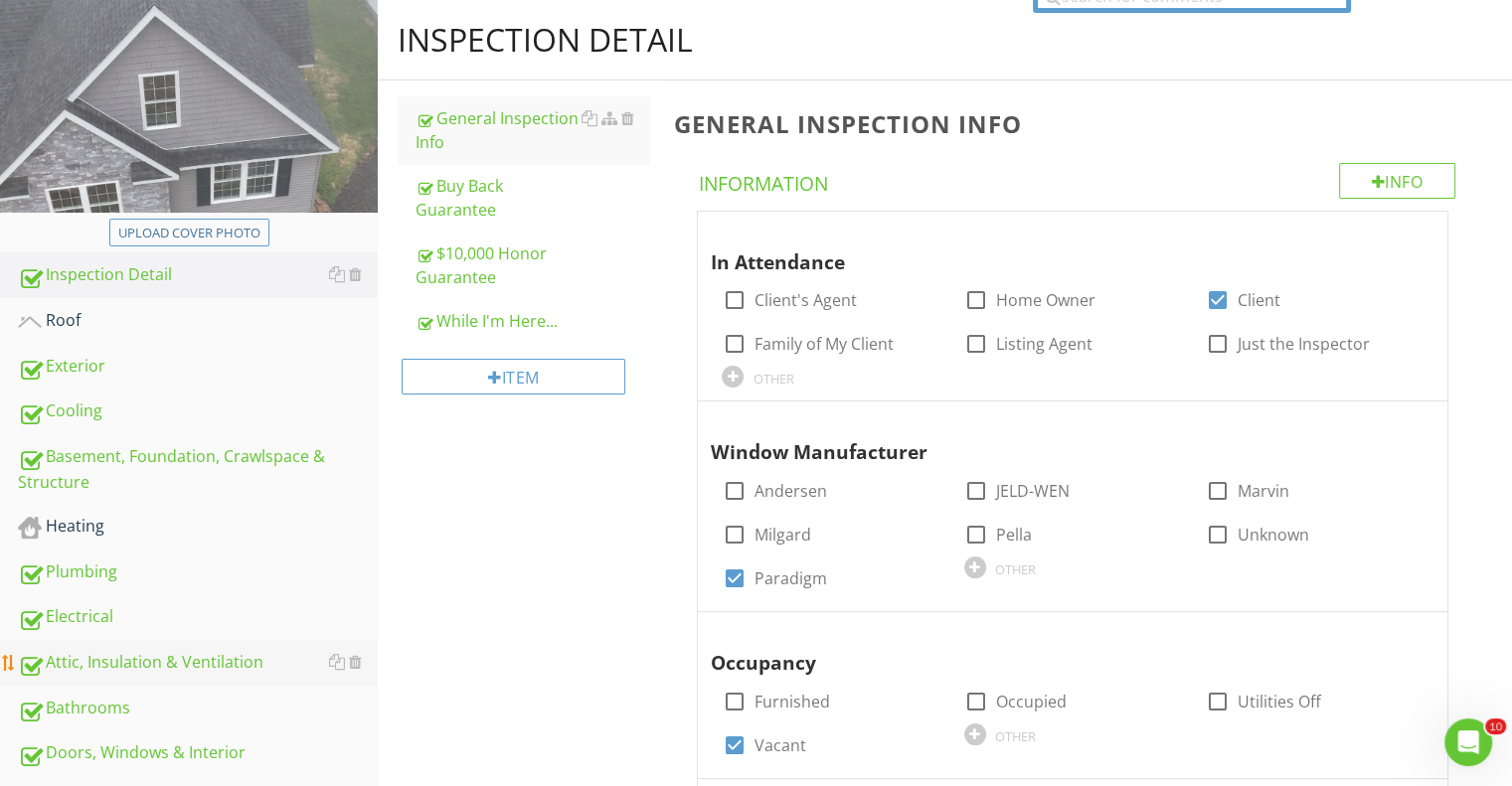 click on "Attic, Insulation & Ventilation" at bounding box center (198, 663) 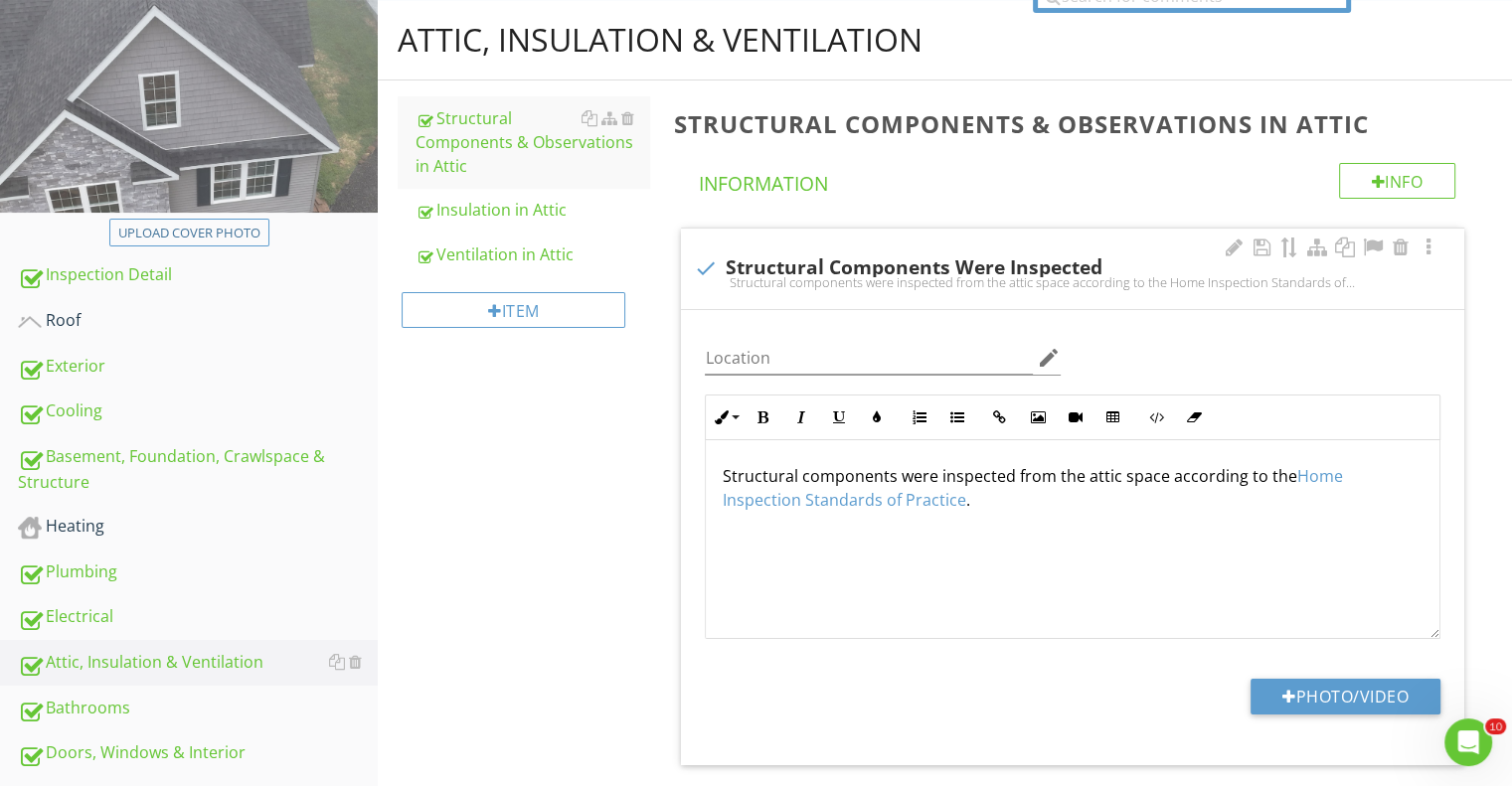 scroll, scrollTop: 0, scrollLeft: 0, axis: both 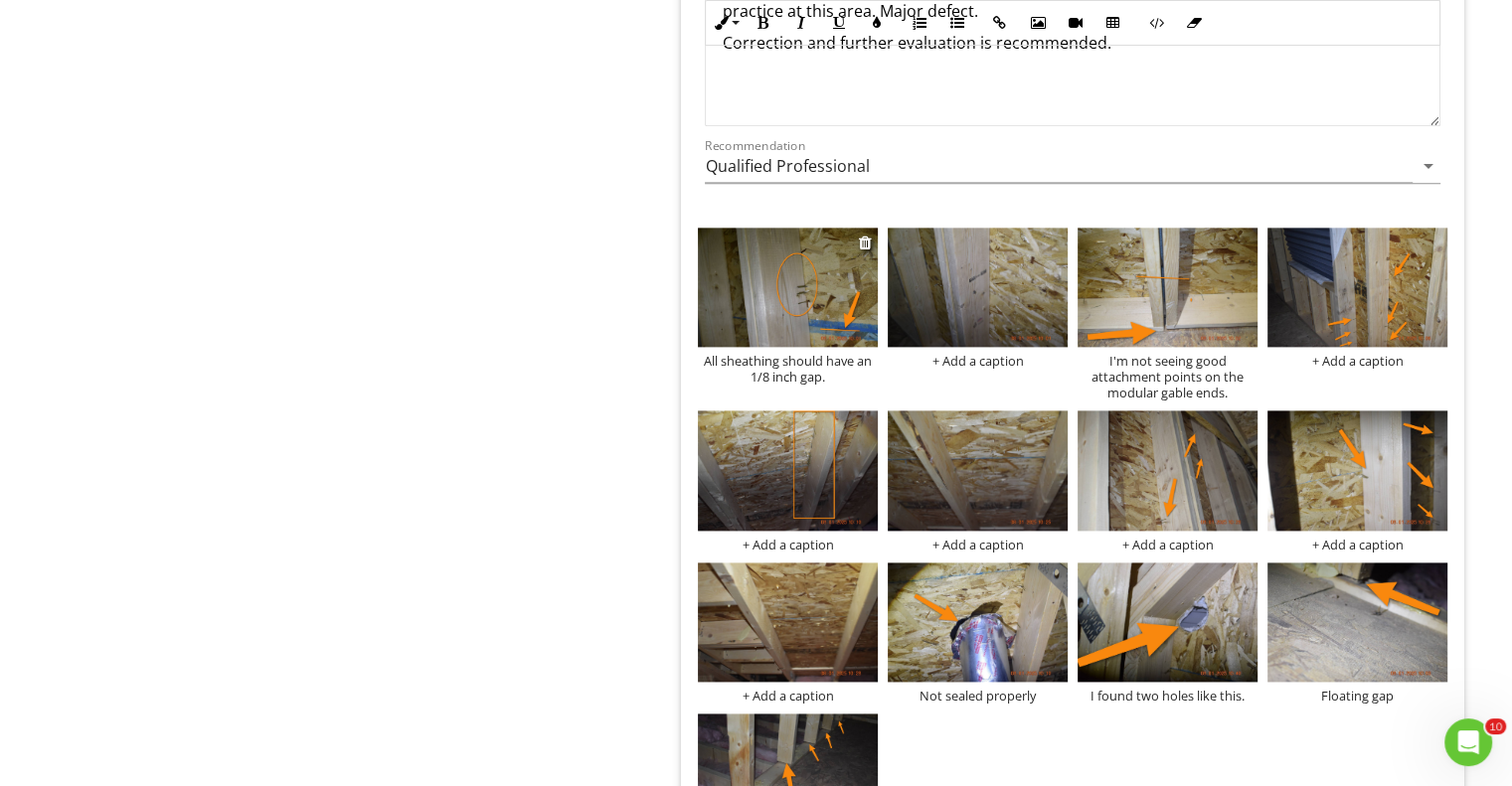 click at bounding box center [787, 287] 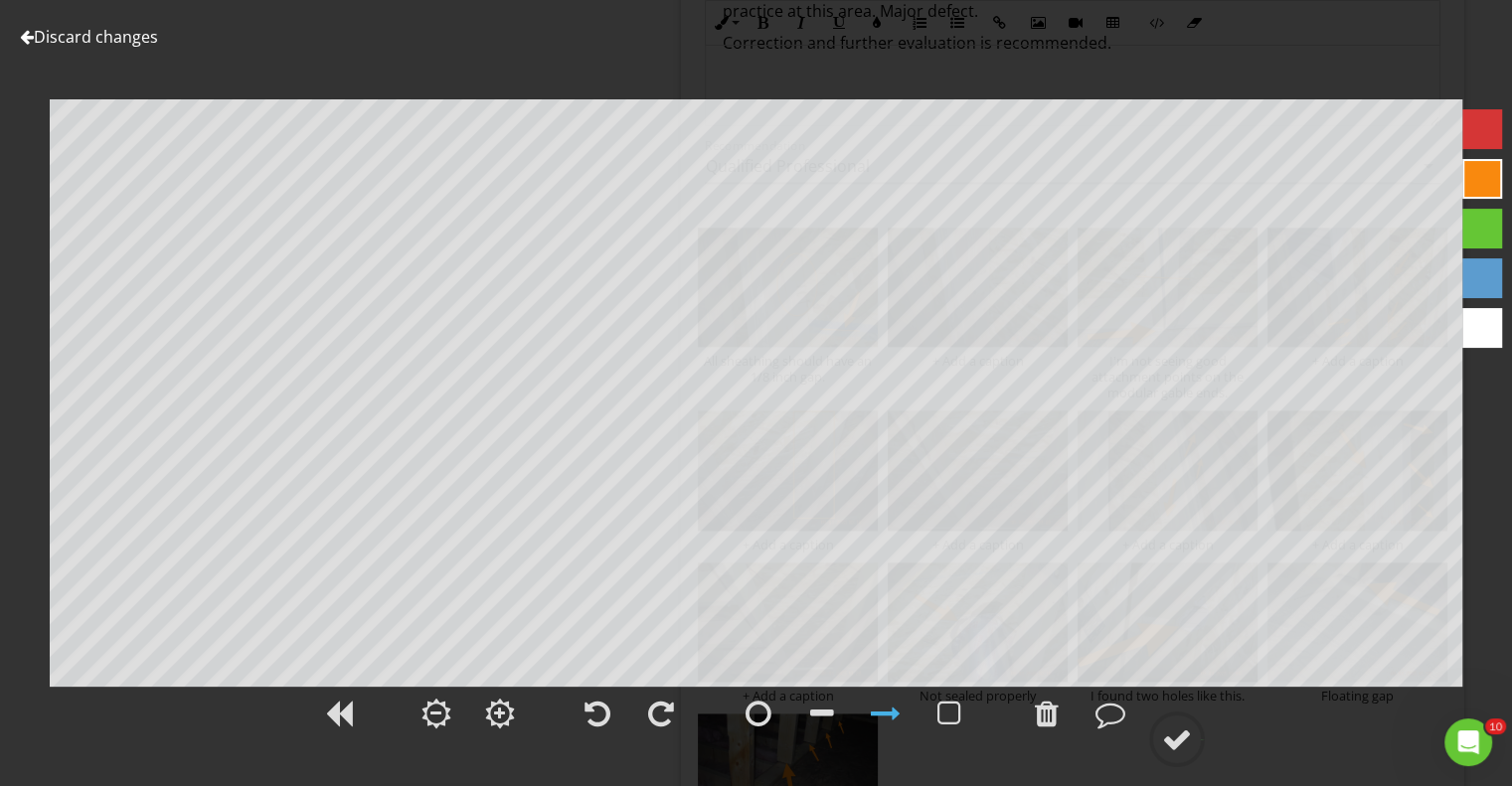 click at bounding box center (27, 37) 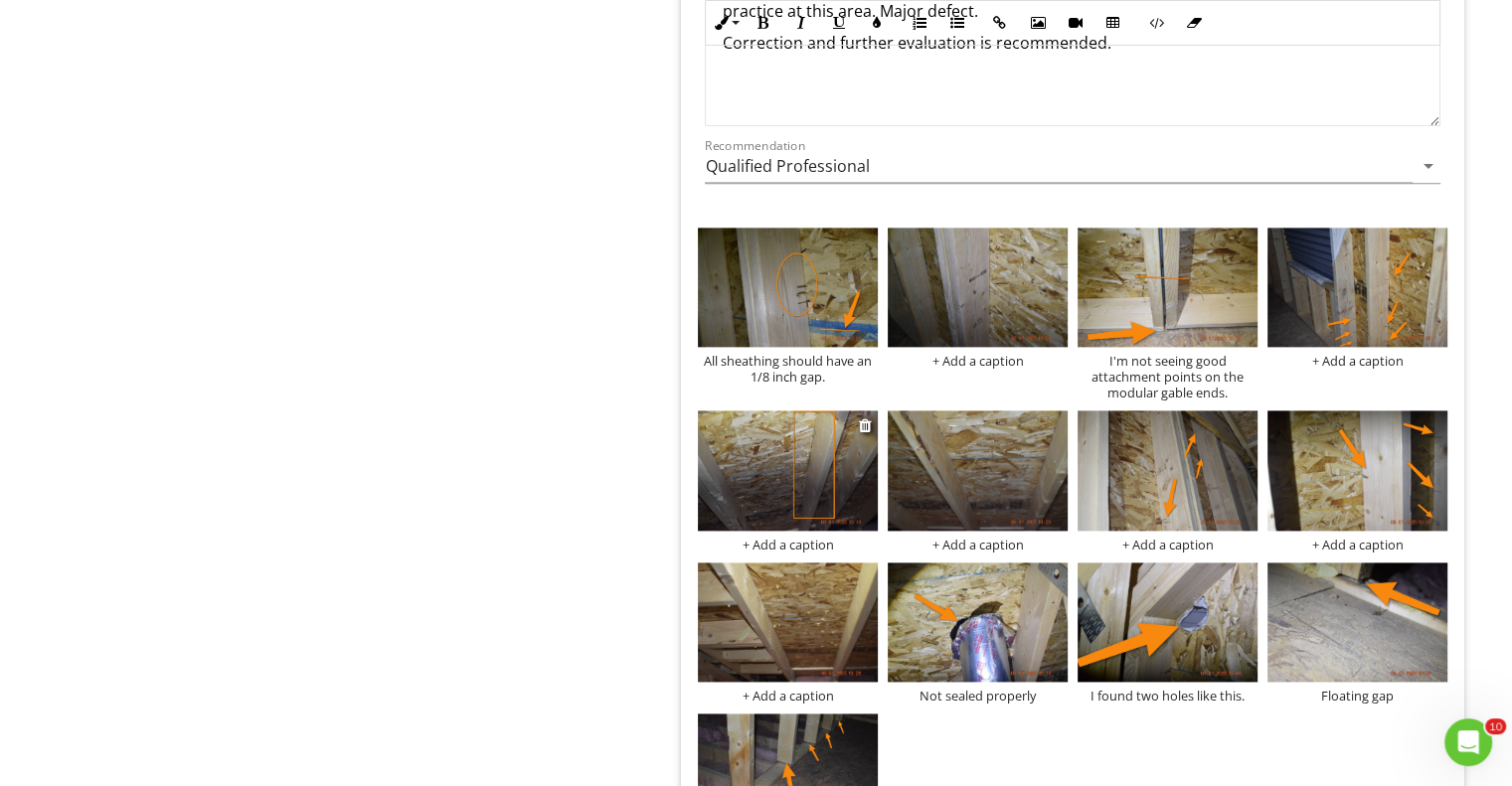 click at bounding box center (787, 470) 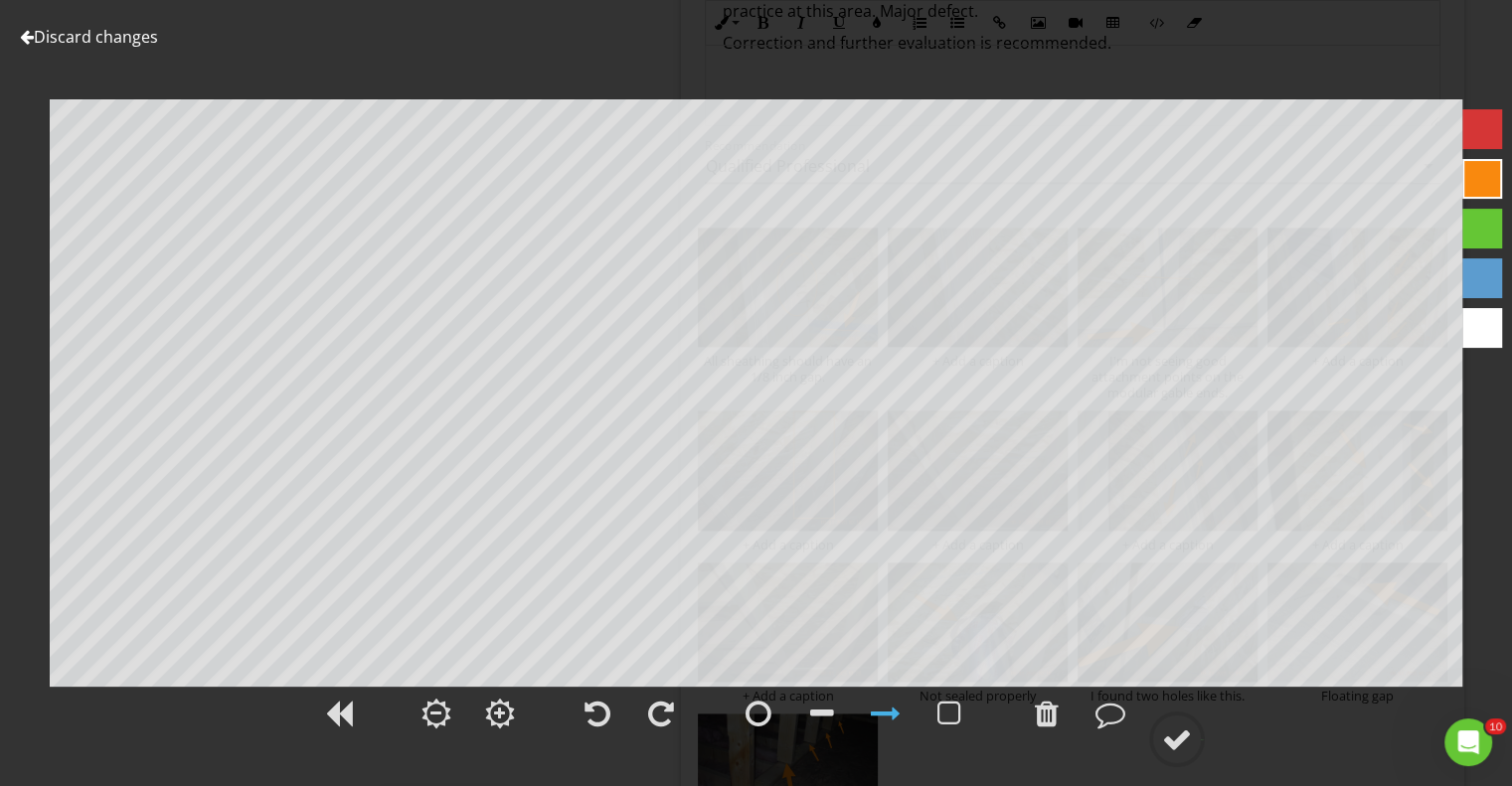 click at bounding box center (27, 37) 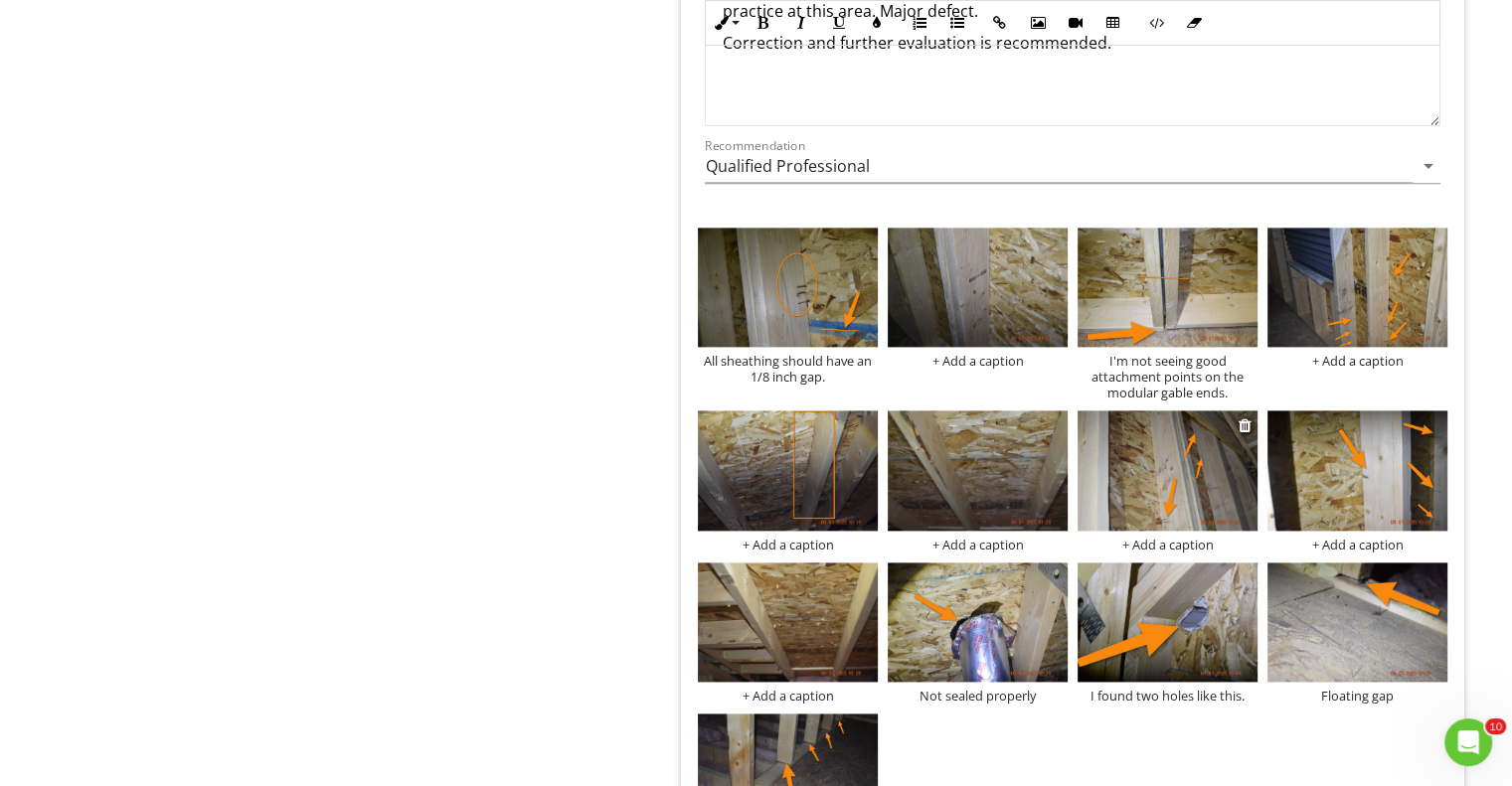 click at bounding box center [1167, 470] 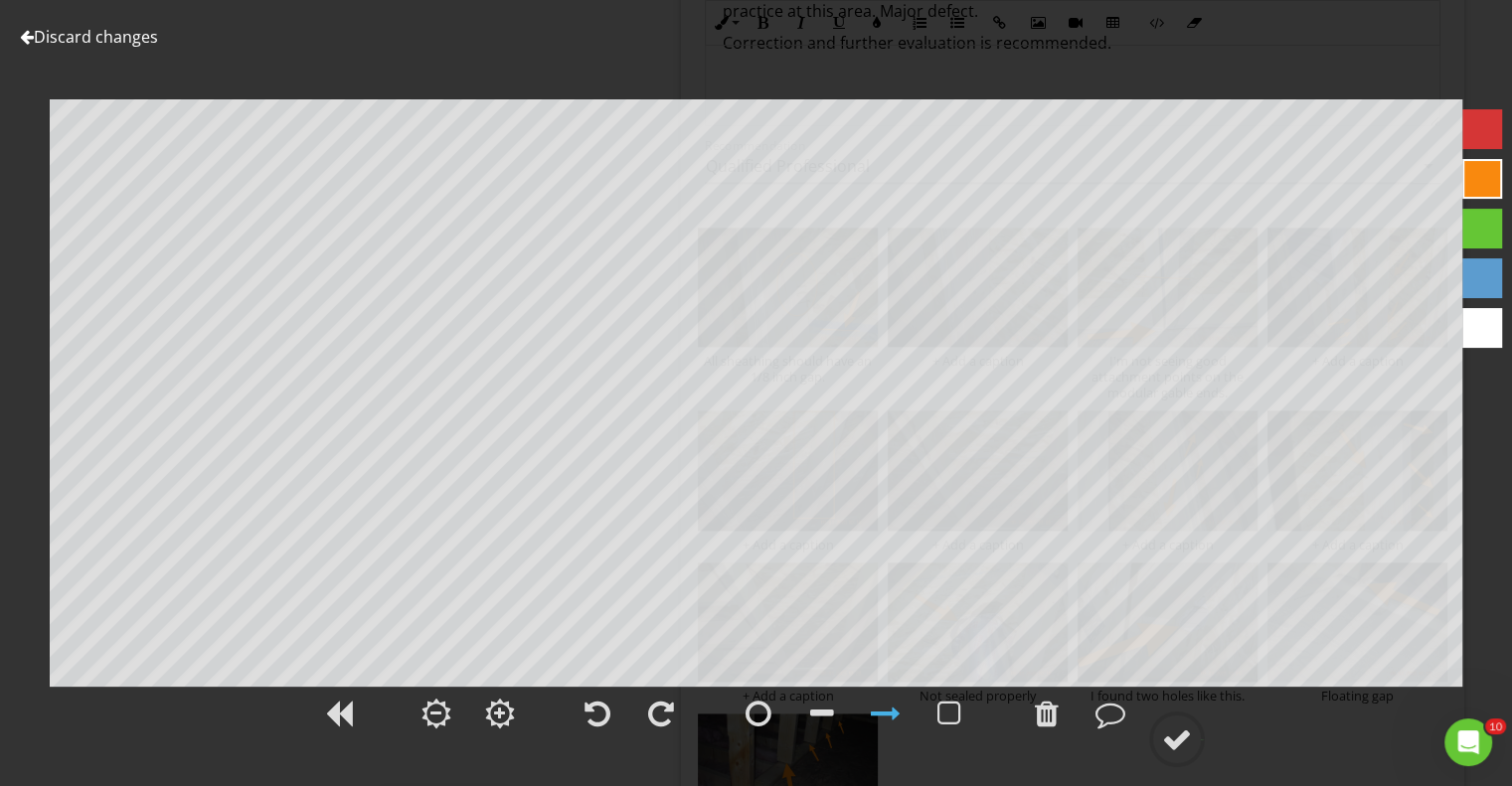 click at bounding box center (27, 37) 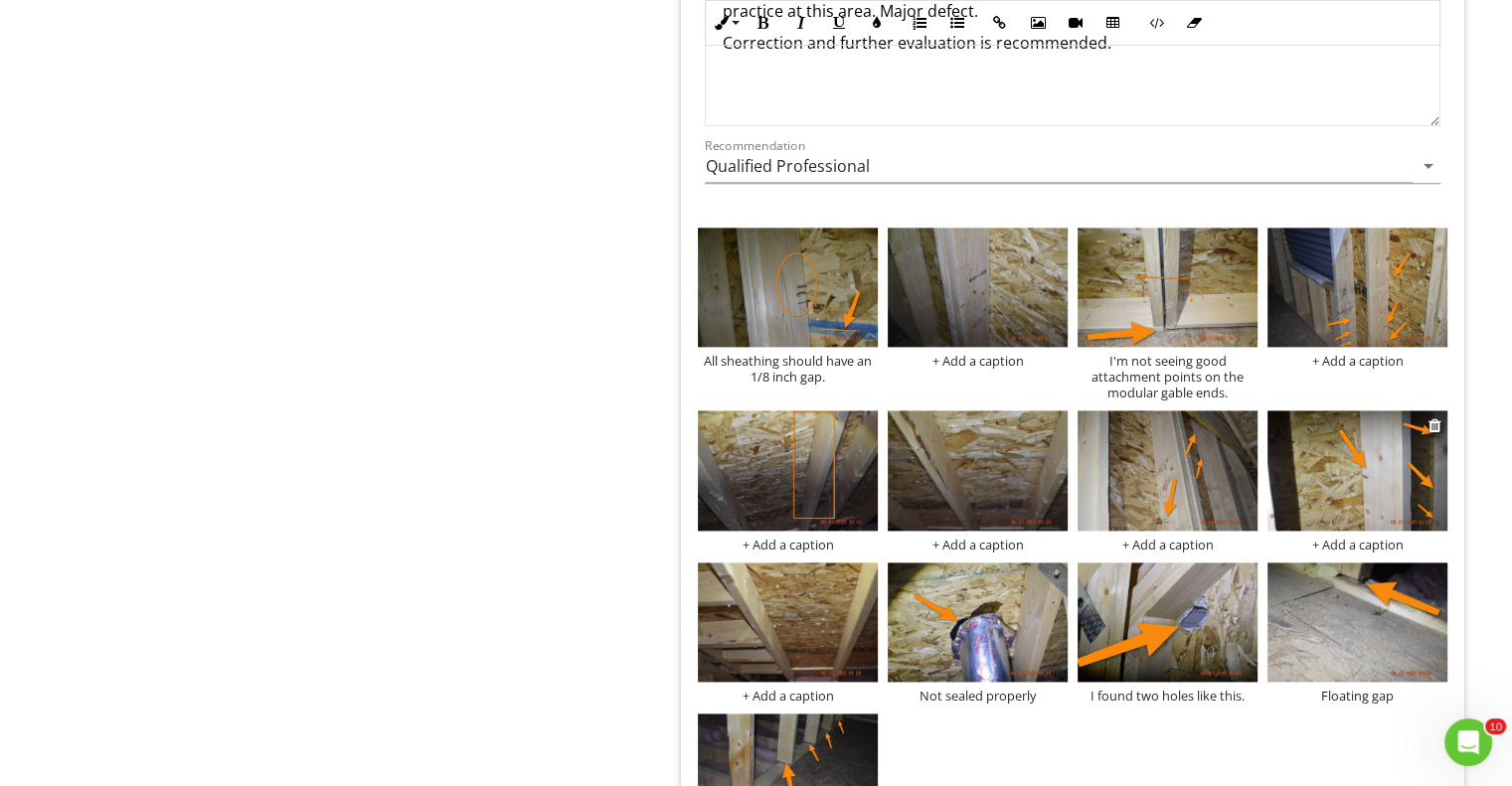 click at bounding box center (1357, 470) 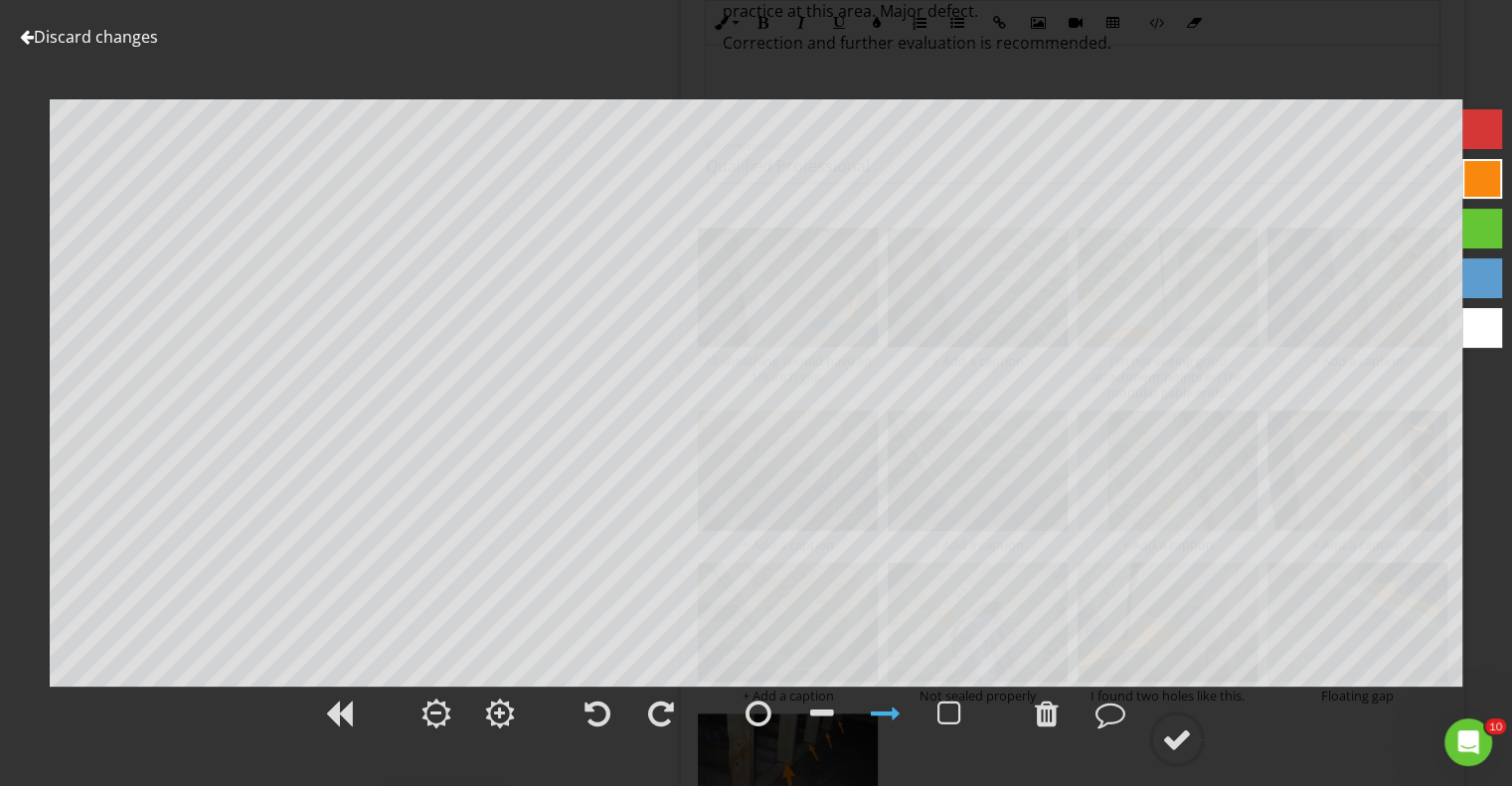 scroll, scrollTop: 2584, scrollLeft: 0, axis: vertical 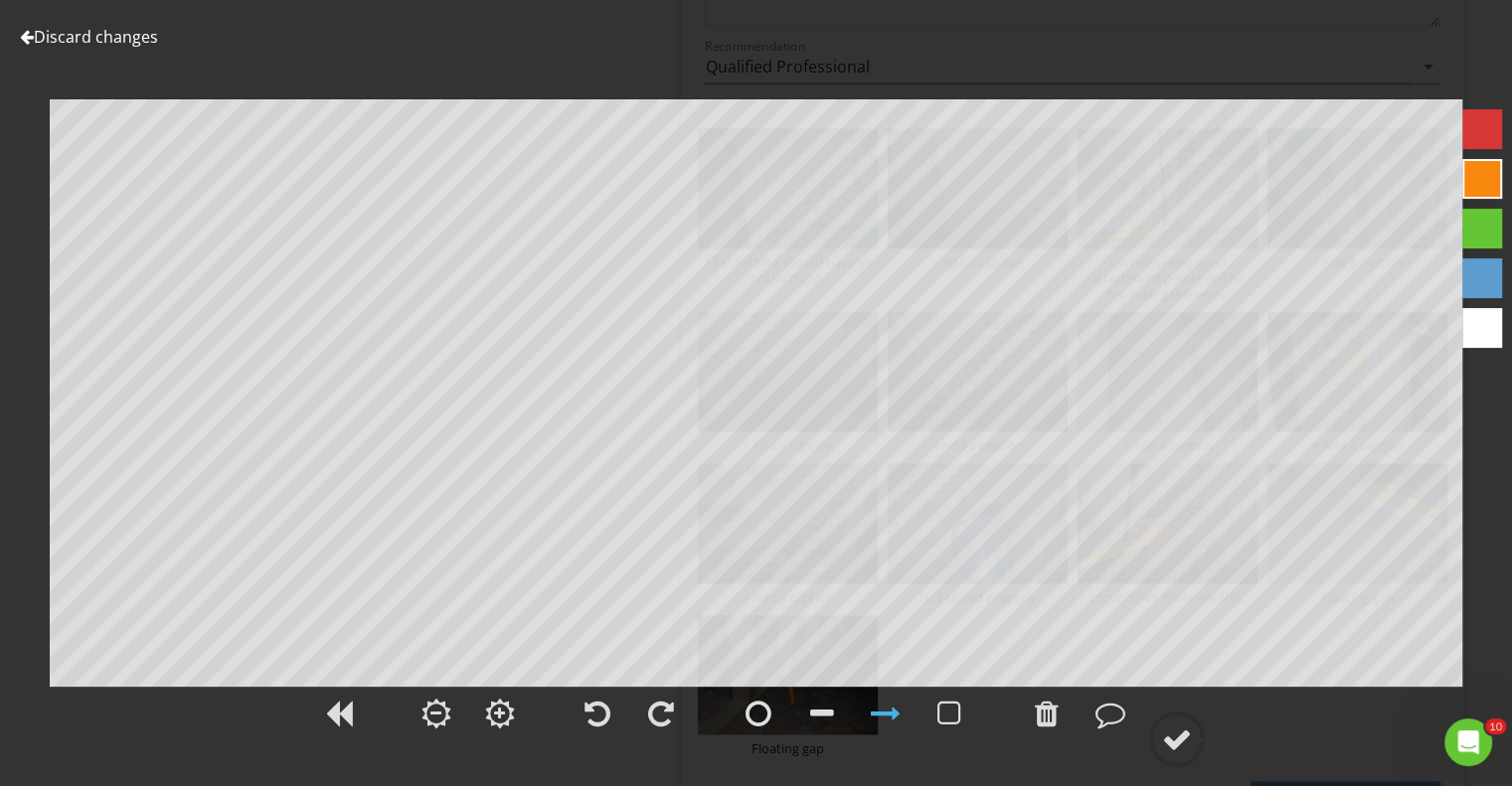 click at bounding box center [27, 37] 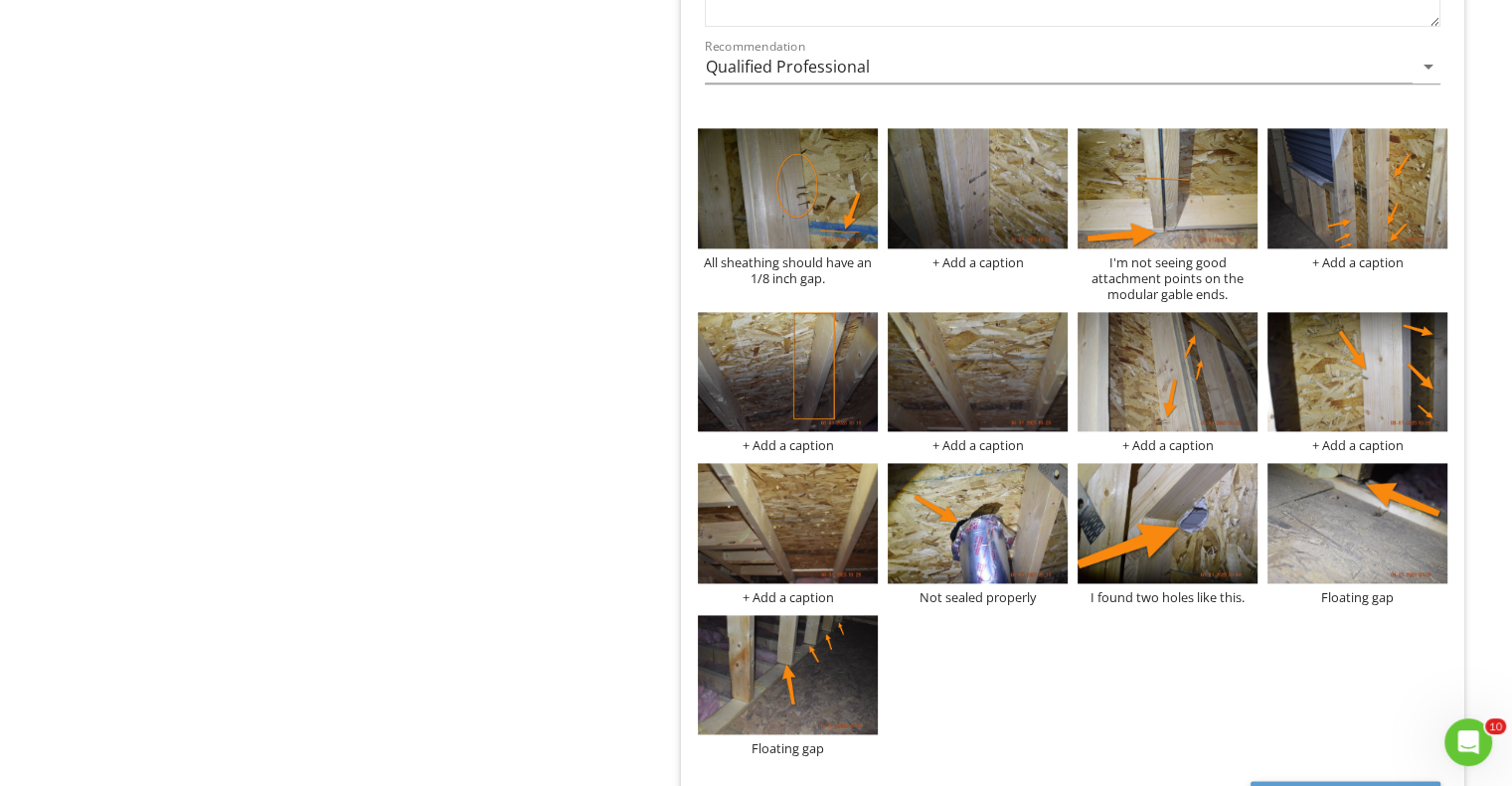 scroll, scrollTop: 2683, scrollLeft: 0, axis: vertical 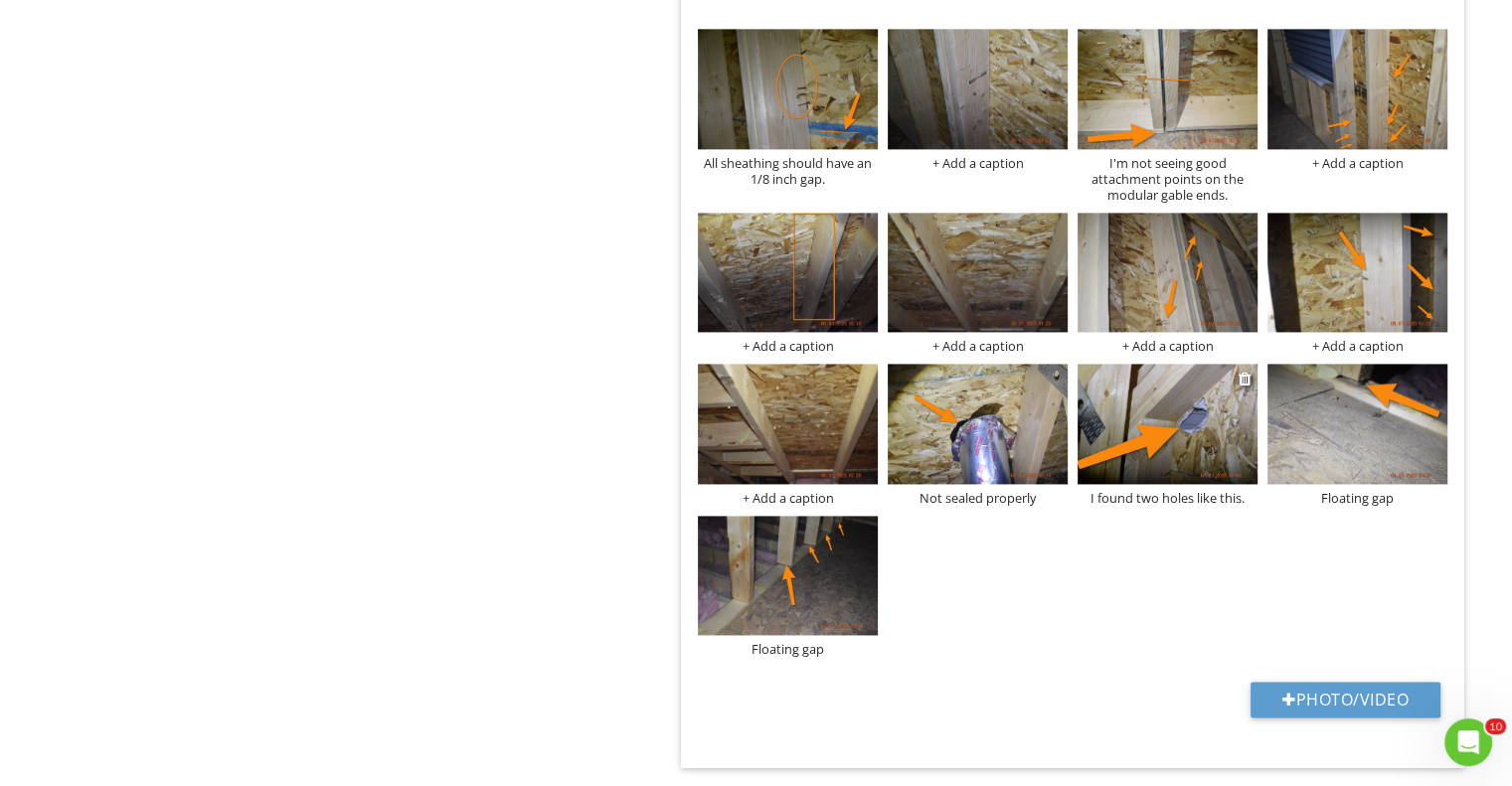 click at bounding box center [1167, 423] 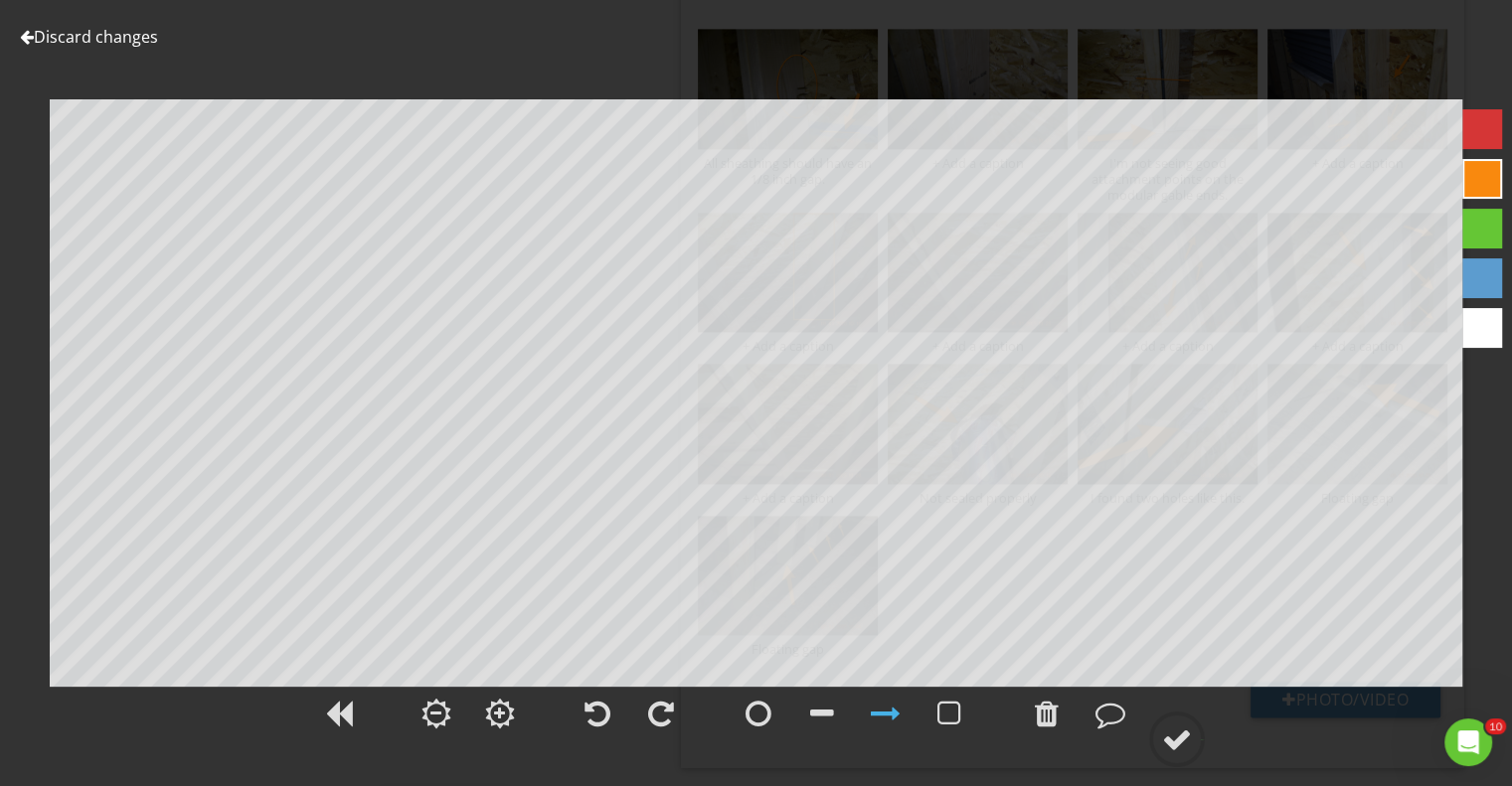 click at bounding box center [27, 37] 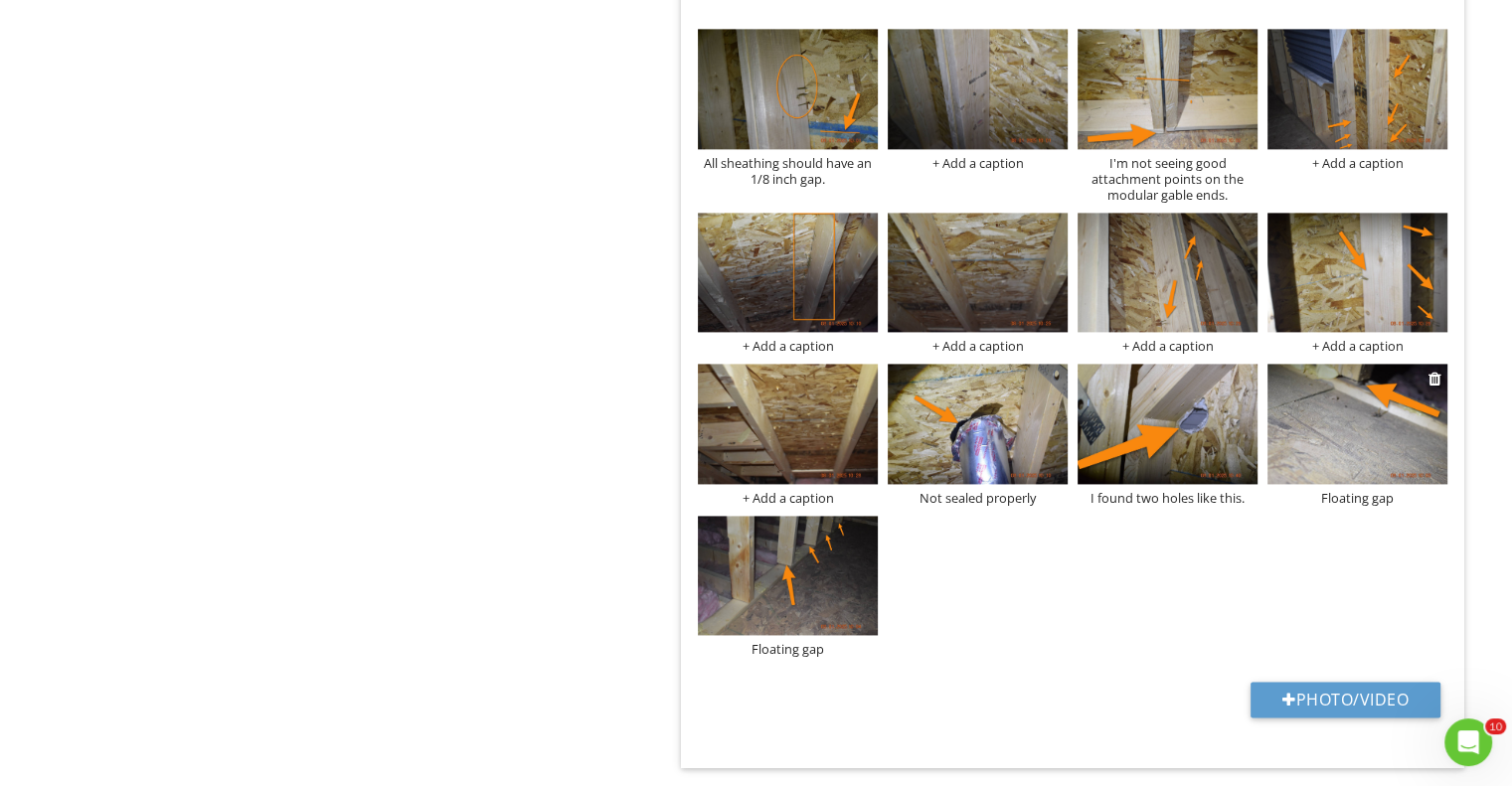 click at bounding box center (1357, 423) 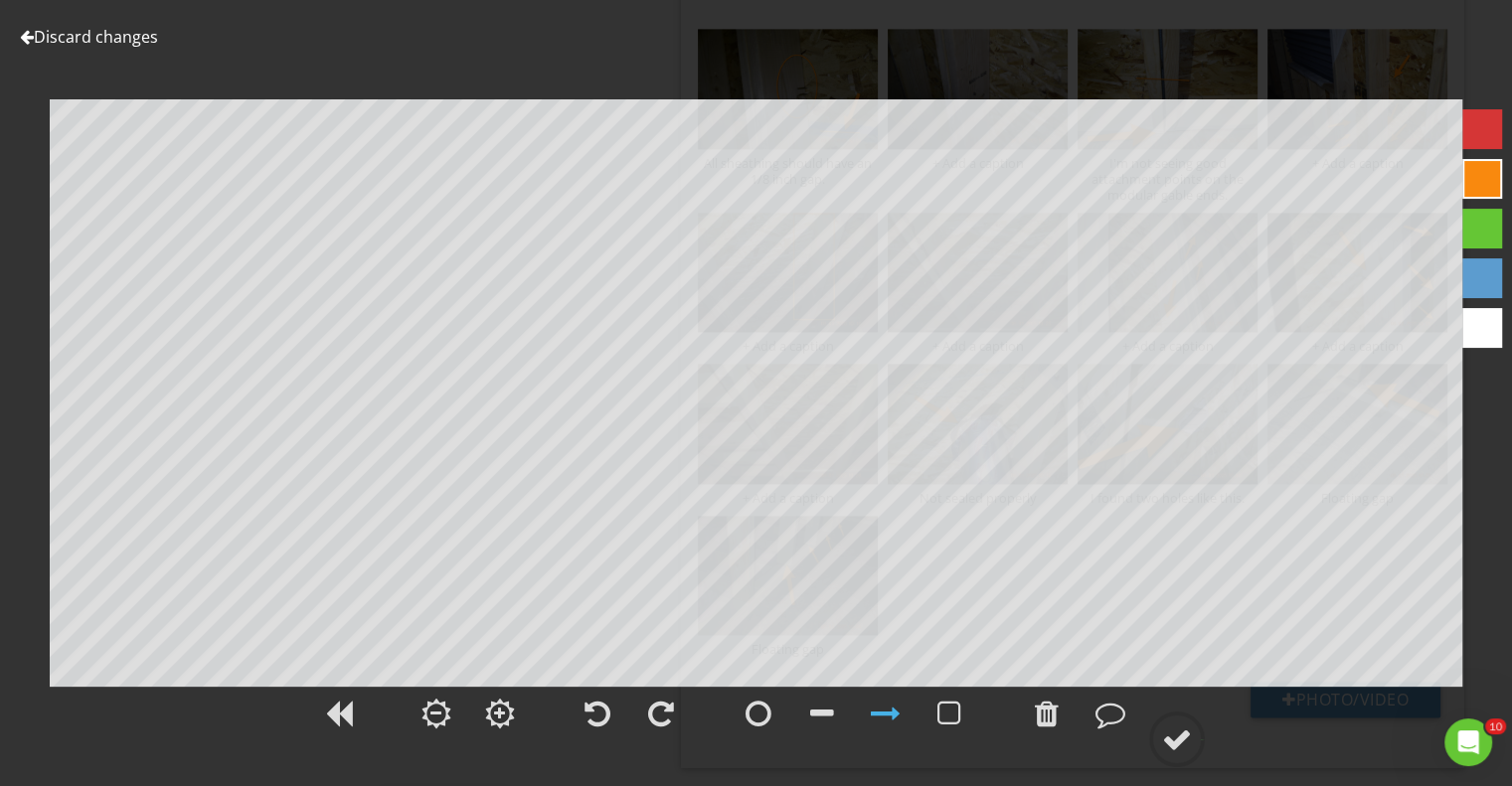 click at bounding box center (27, 37) 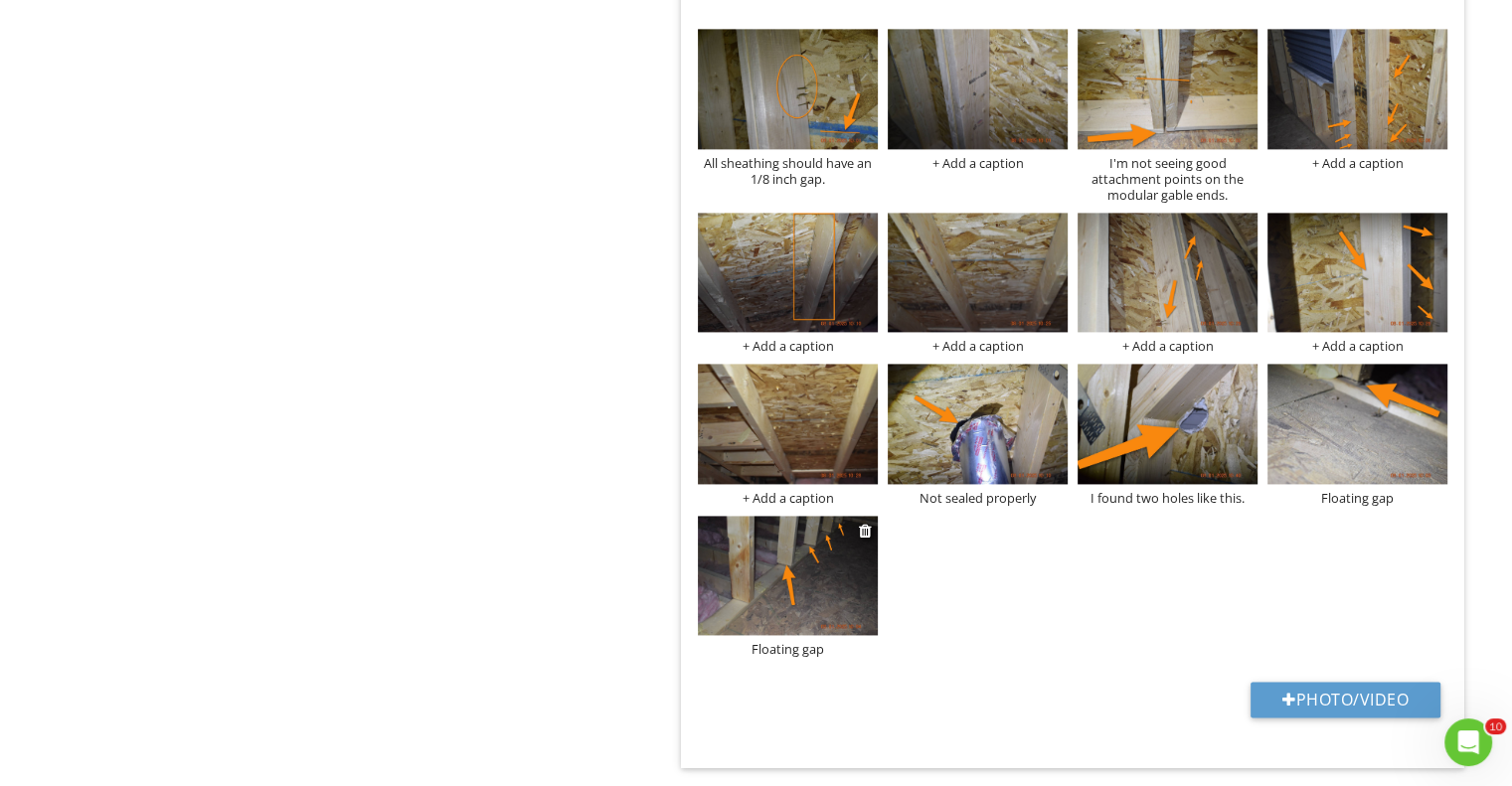 click at bounding box center (787, 575) 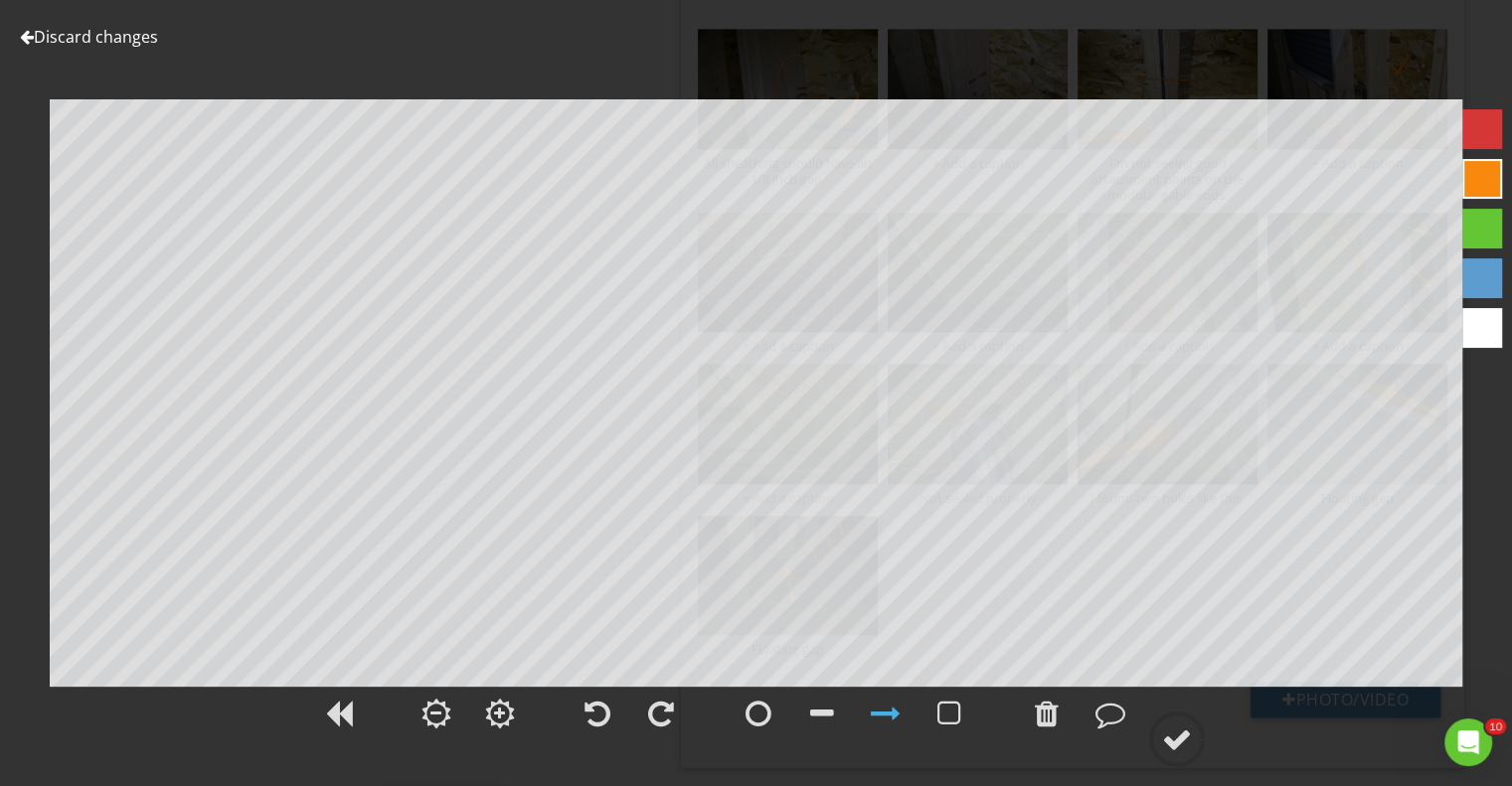 scroll, scrollTop: 0, scrollLeft: 0, axis: both 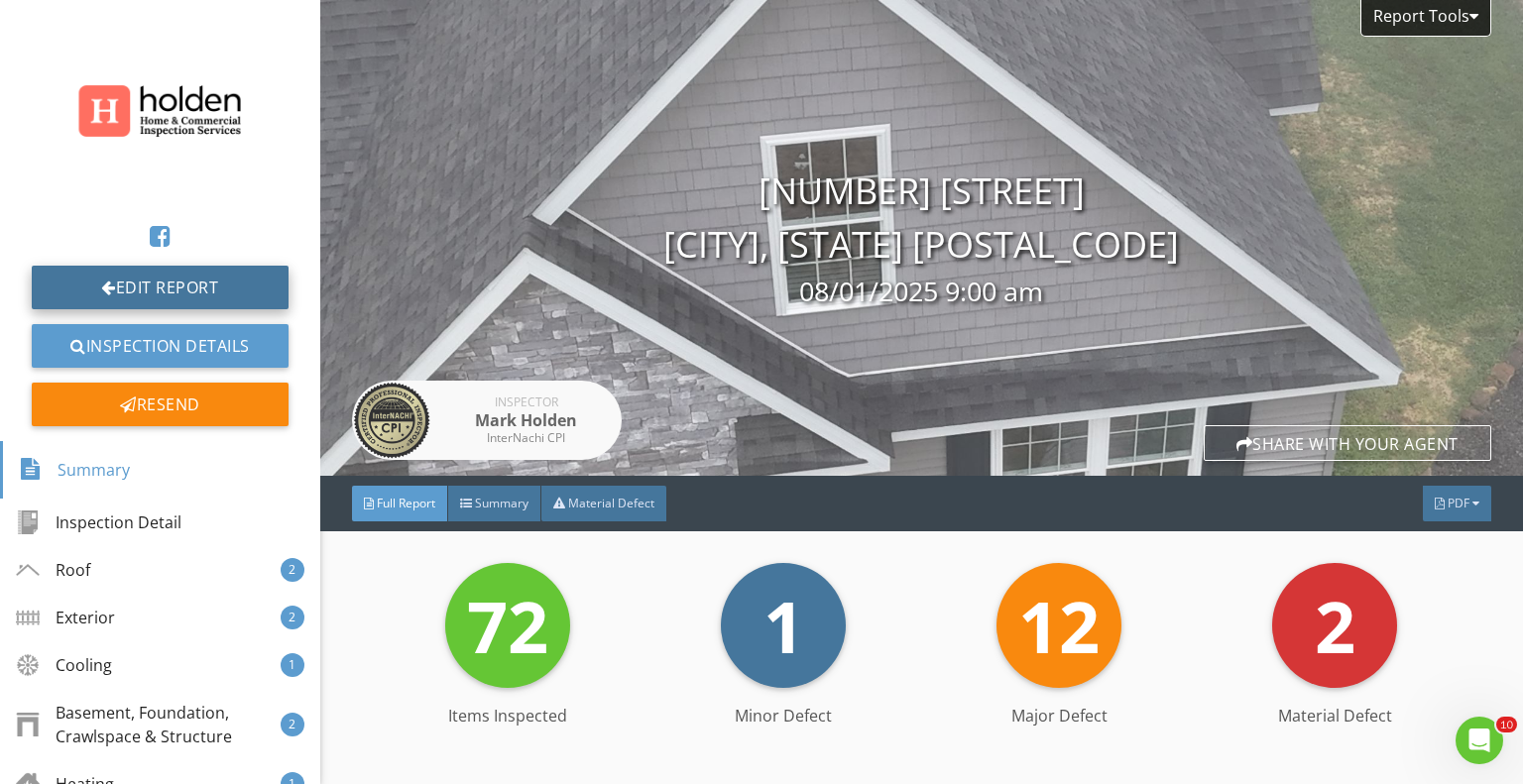 click on "Edit Report" at bounding box center [160, 287] 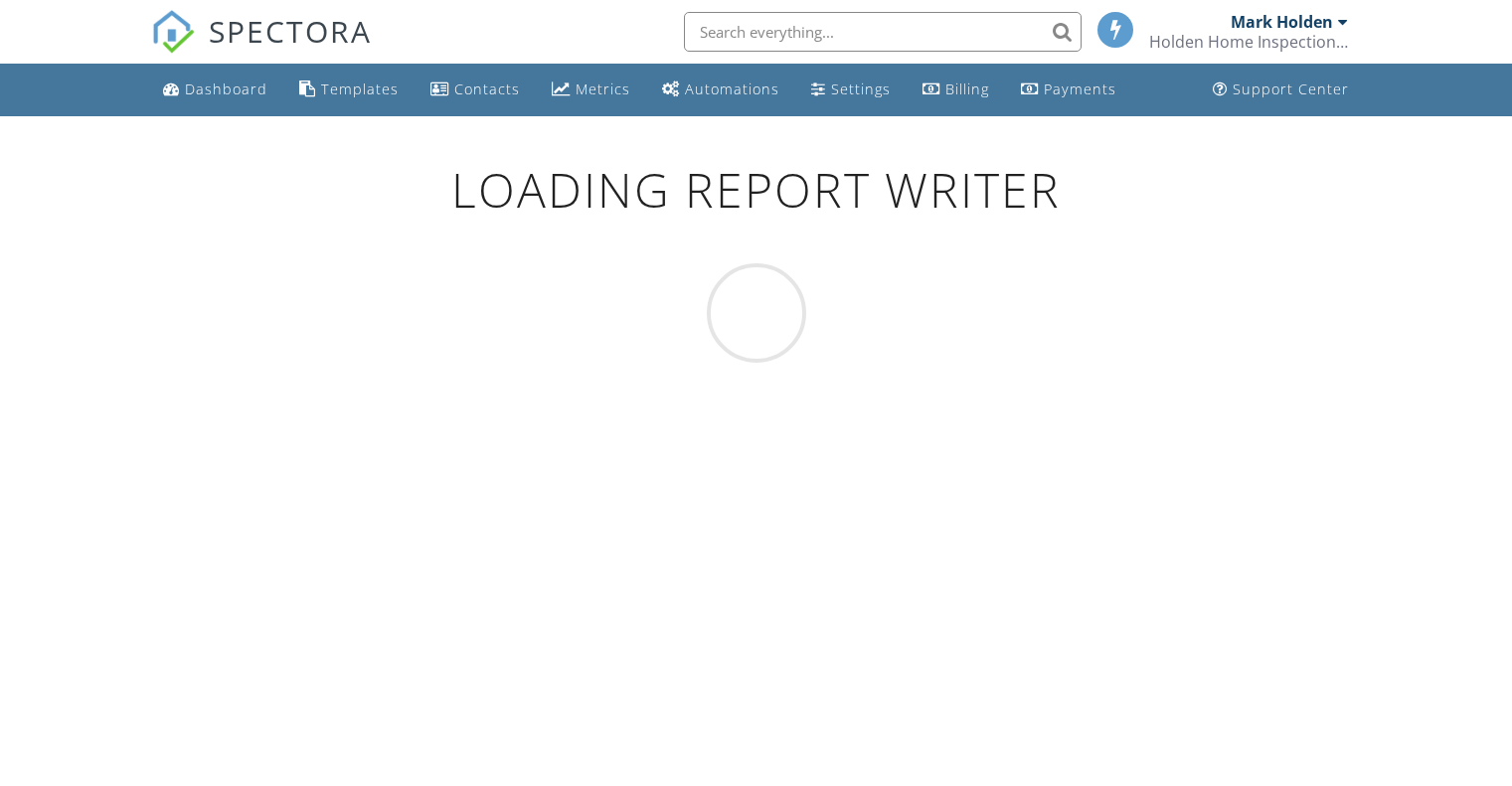 scroll, scrollTop: 0, scrollLeft: 0, axis: both 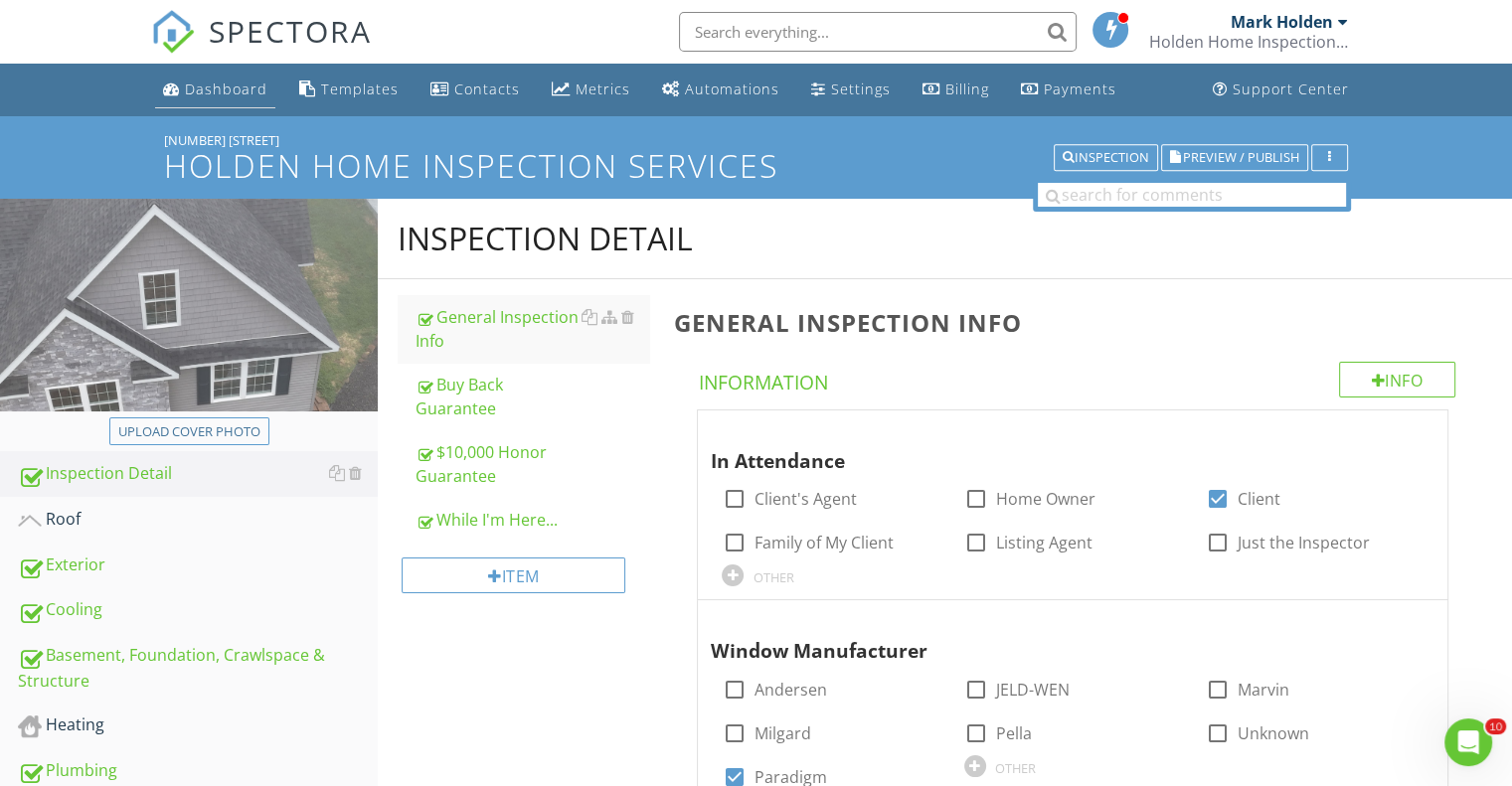 click on "Dashboard" at bounding box center [226, 88] 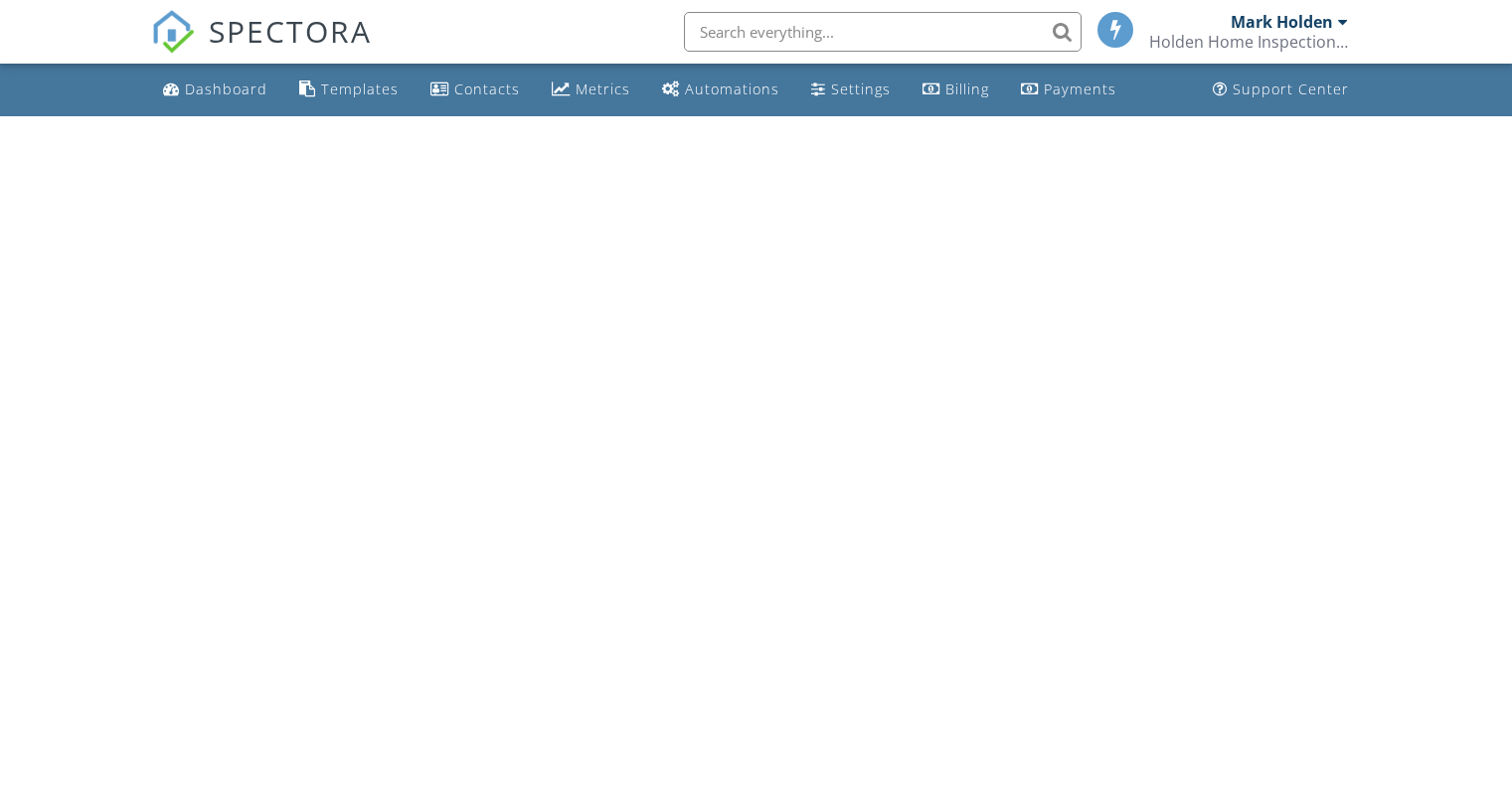 scroll, scrollTop: 0, scrollLeft: 0, axis: both 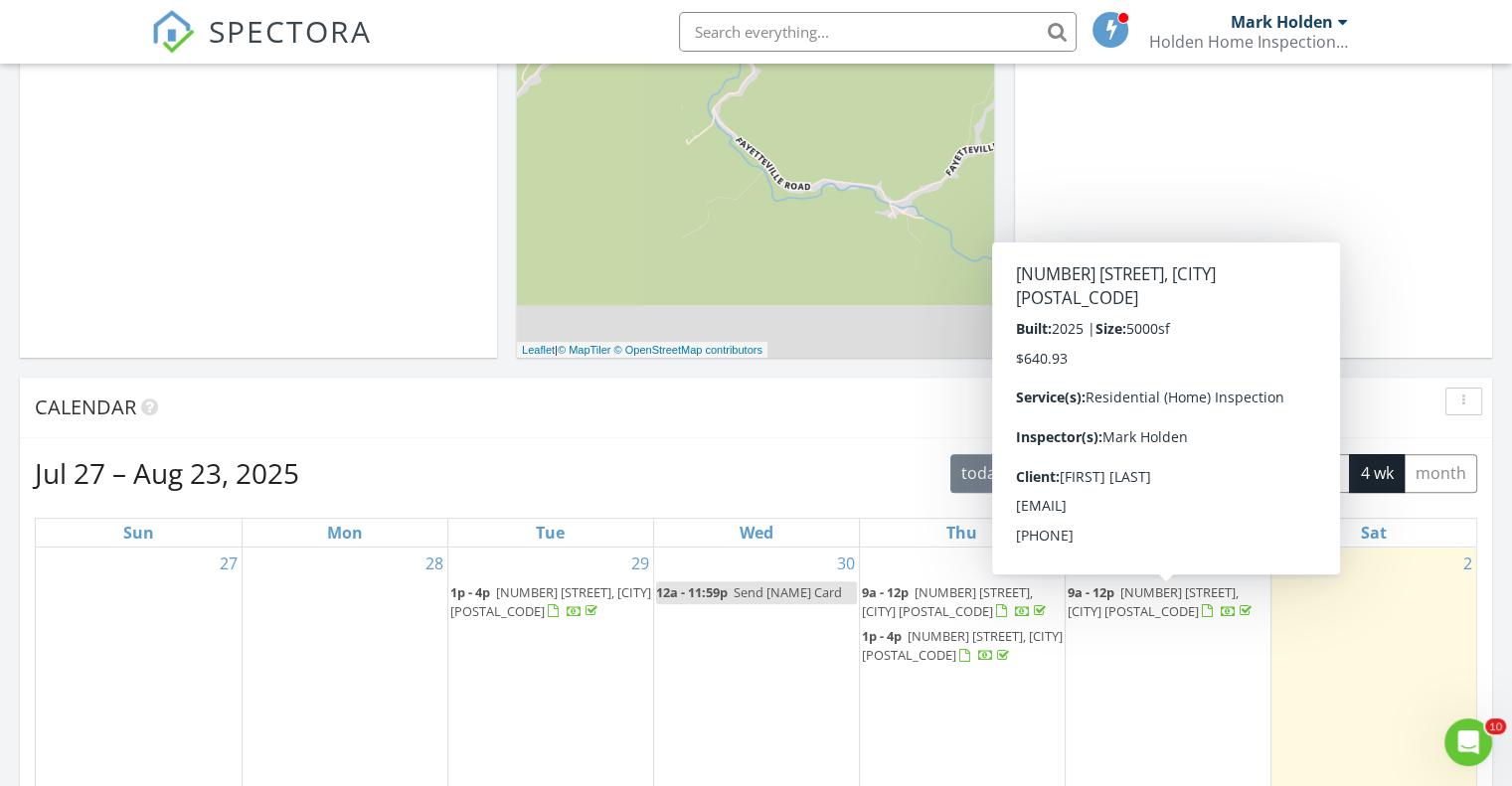 click on "[NUMBER] [STREET], [CITY] [POSTAL_CODE]" at bounding box center [1153, 601] 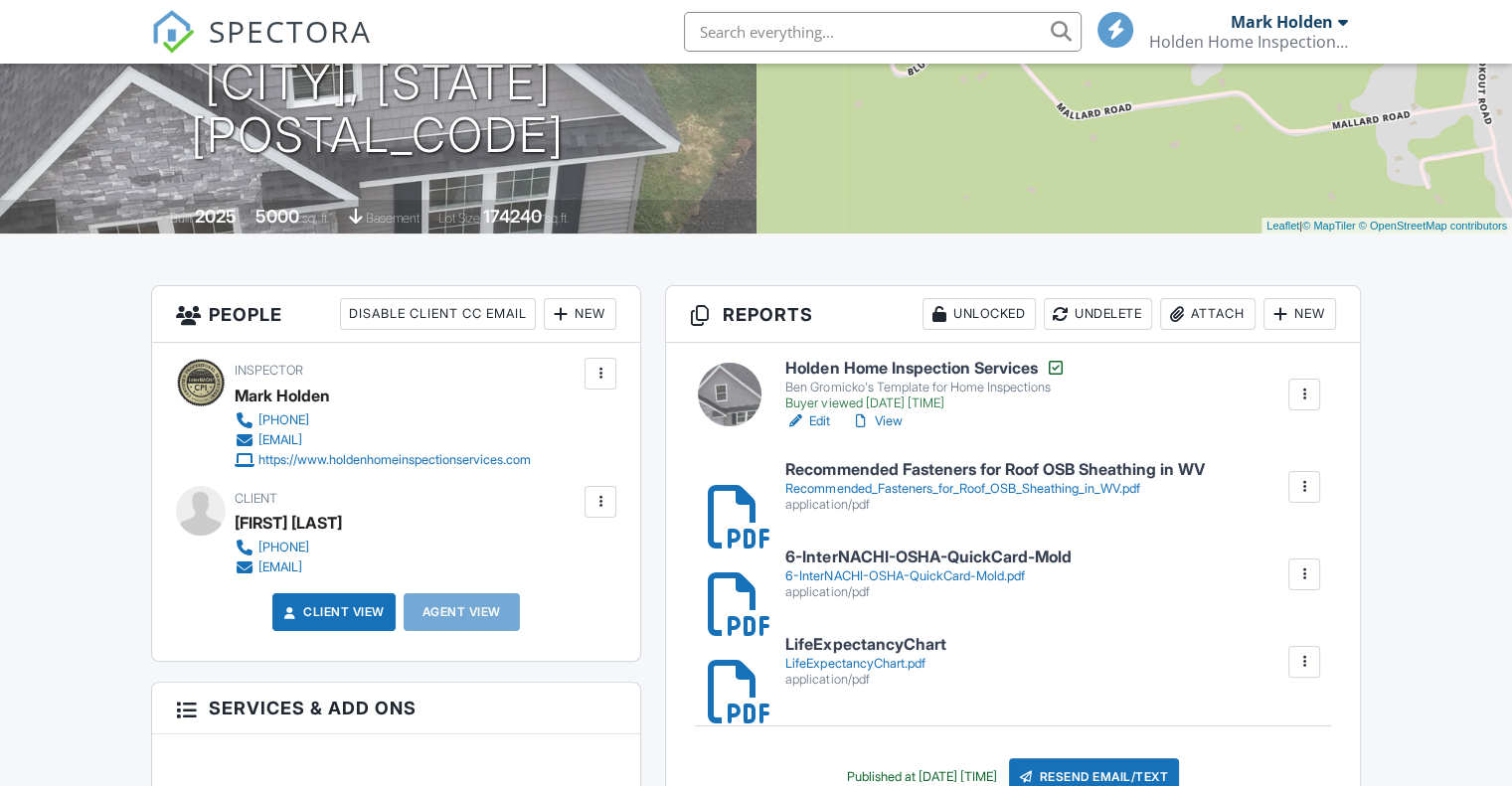 scroll, scrollTop: 297, scrollLeft: 0, axis: vertical 